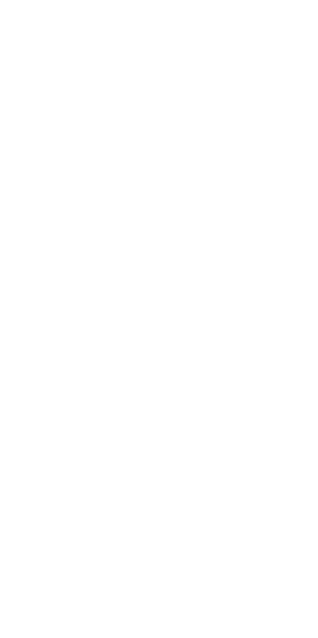 scroll, scrollTop: 0, scrollLeft: 0, axis: both 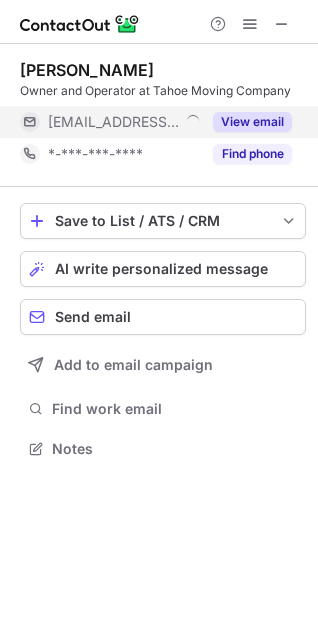 click on "***@tahoemovingcompany.com" at bounding box center (110, 122) 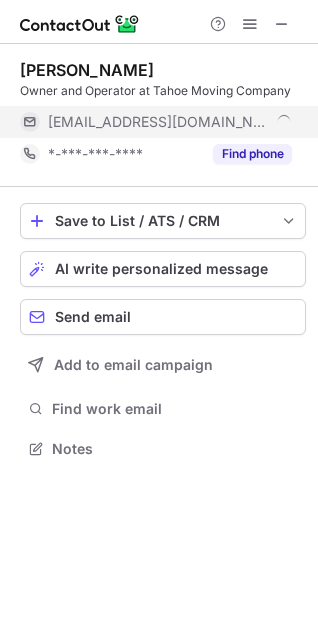 scroll, scrollTop: 10, scrollLeft: 10, axis: both 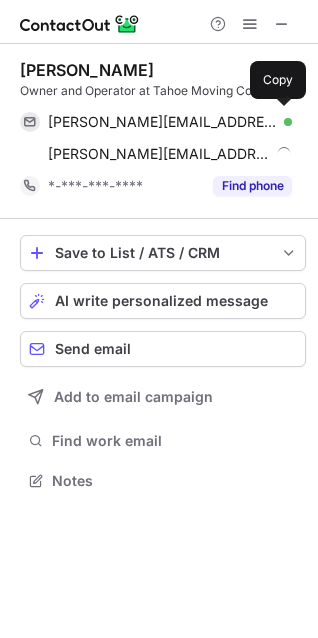 click on "doug@tahoemovingcompany.com Verified Send email Copy" at bounding box center [156, 122] 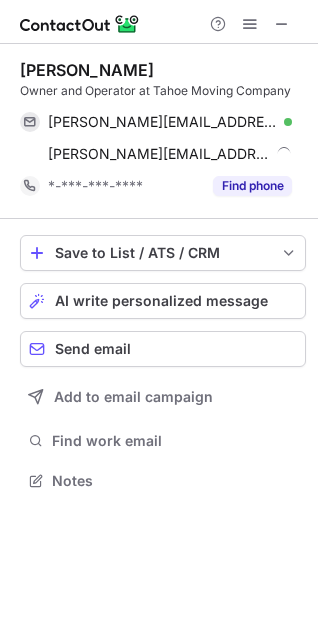 click on "Owner and Operator at Tahoe Moving Company" at bounding box center [163, 91] 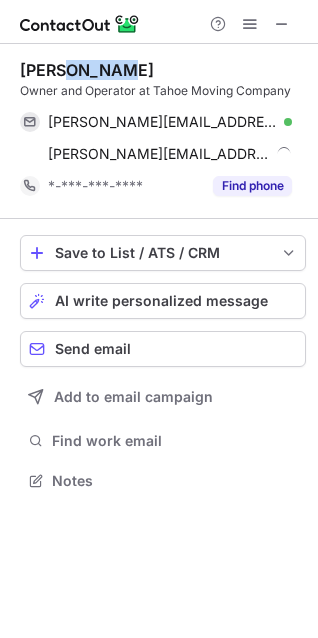 click on "Doug Croney" at bounding box center (87, 70) 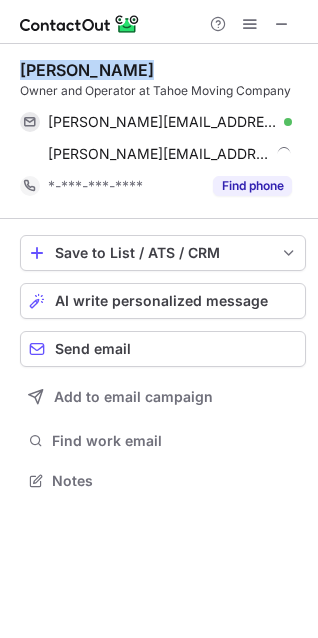 copy on "Doug Croney" 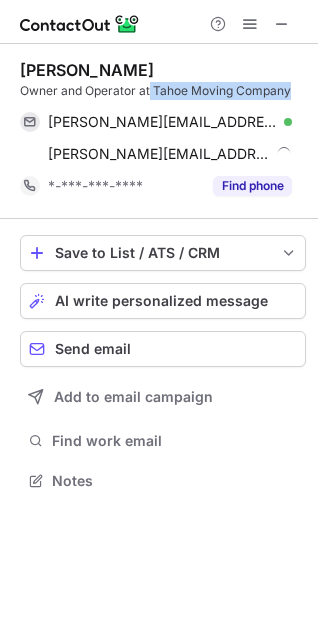 copy on "Tahoe Moving Company" 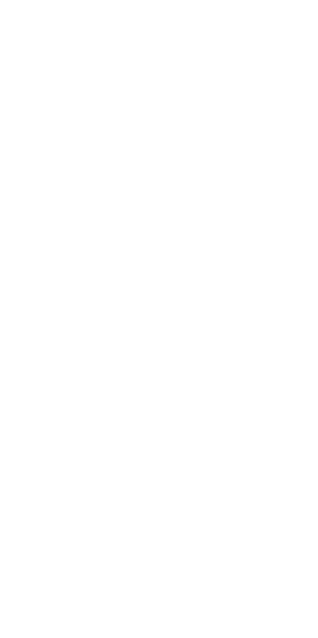 scroll, scrollTop: 0, scrollLeft: 0, axis: both 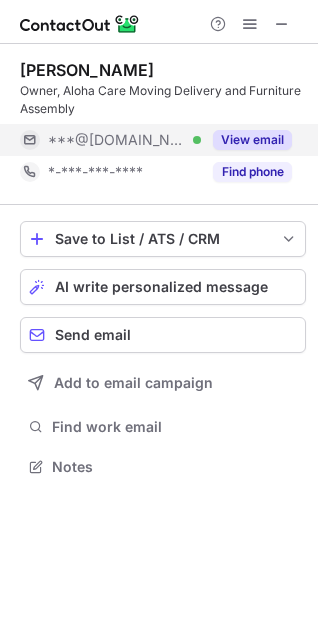click on "***@[DOMAIN_NAME] Verified" at bounding box center (124, 140) 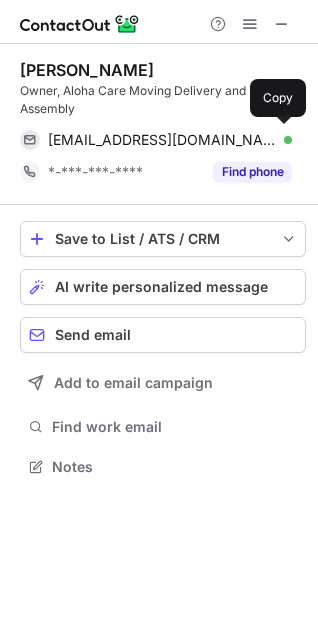 click on "[EMAIL_ADDRESS][DOMAIN_NAME]" at bounding box center [162, 140] 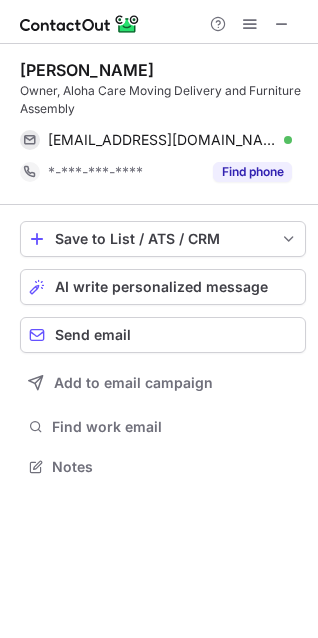 click on "[PERSON_NAME] Owner, Aloha Care Moving Delivery and Furniture Assembly [EMAIL_ADDRESS][DOMAIN_NAME] Verified Send email Copy *-***-***-**** Find phone" at bounding box center [163, 124] 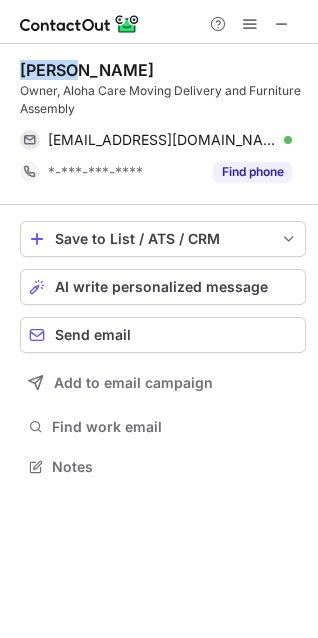 click on "Mario Navarrete Owner, Aloha Care Moving Delivery and Furniture Assembly alohacare@gmail.com Verified Send email Copy *-***-***-**** Find phone" at bounding box center [163, 124] 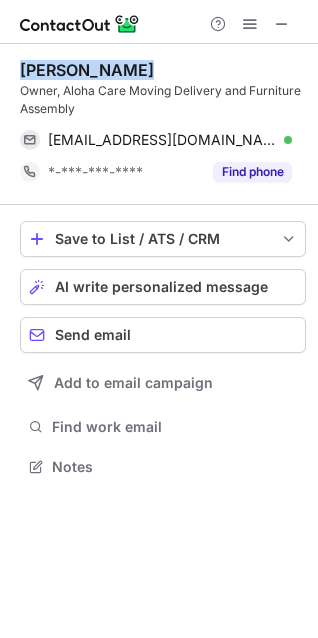 click on "Mario Navarrete Owner, Aloha Care Moving Delivery and Furniture Assembly alohacare@gmail.com Verified Send email Copy *-***-***-**** Find phone" at bounding box center (163, 124) 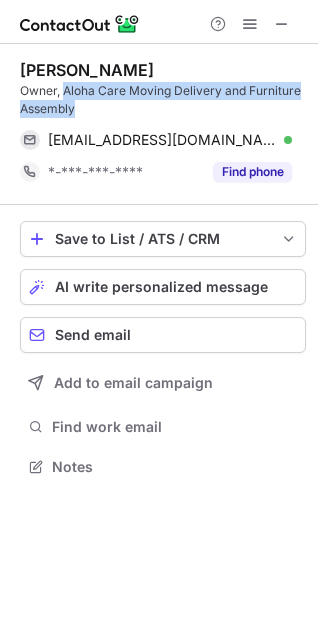 copy on "Aloha Care Moving Delivery and Furniture Assembly" 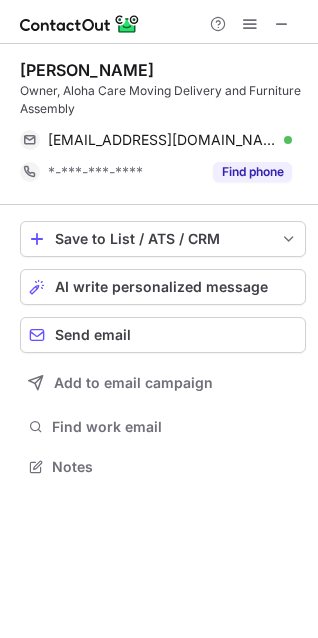 scroll, scrollTop: 452, scrollLeft: 318, axis: both 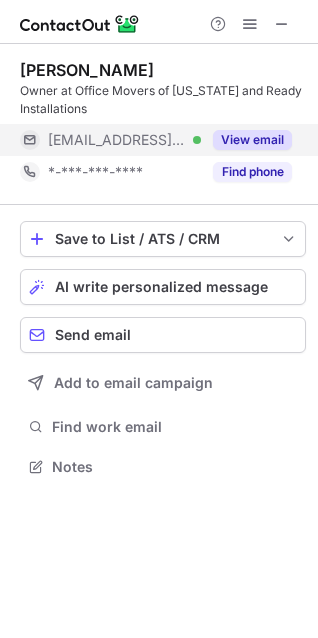 click on "[EMAIL_ADDRESS][DOMAIN_NAME]" at bounding box center [117, 140] 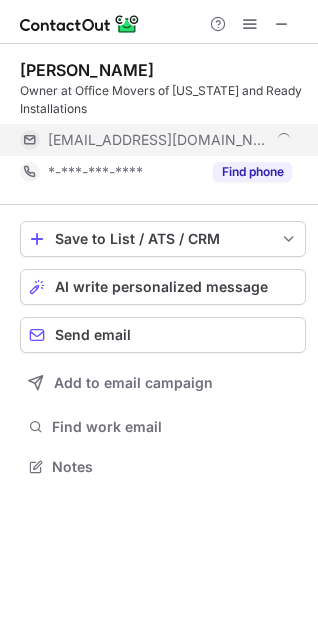 click on "[EMAIL_ADDRESS][DOMAIN_NAME]" at bounding box center [159, 140] 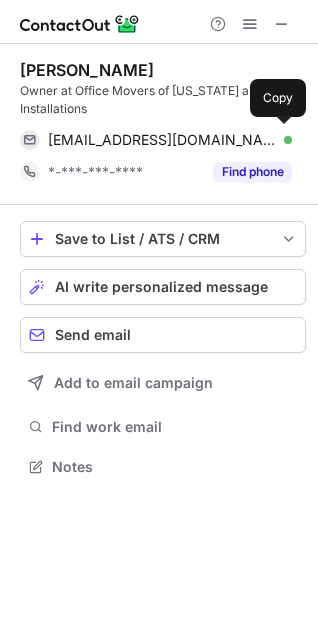 click on "trent@officemoversofflorida.com" at bounding box center [162, 140] 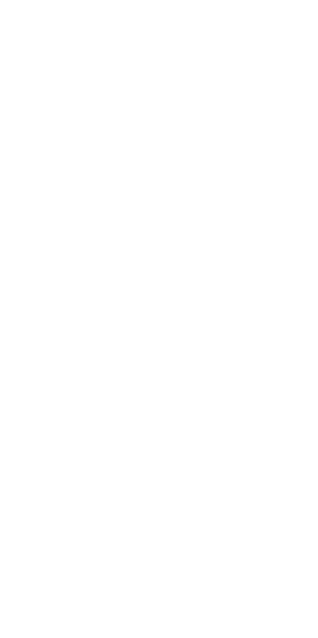 scroll, scrollTop: 0, scrollLeft: 0, axis: both 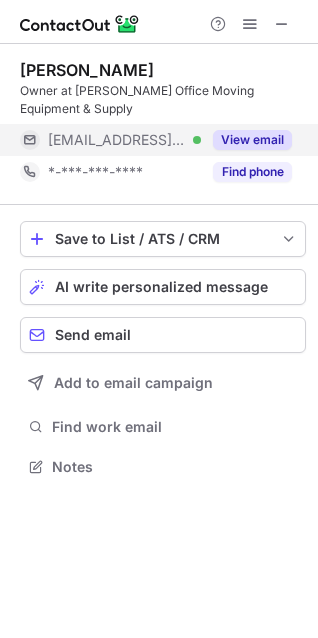 click on "***@newhaven-usa.com" at bounding box center (117, 140) 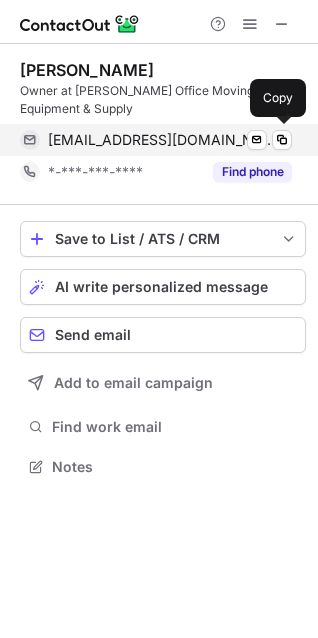 click on "stevemclerran@newhaven-usa.com" at bounding box center (162, 140) 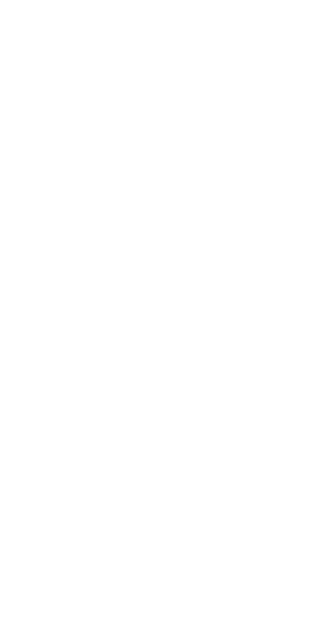 scroll, scrollTop: 0, scrollLeft: 0, axis: both 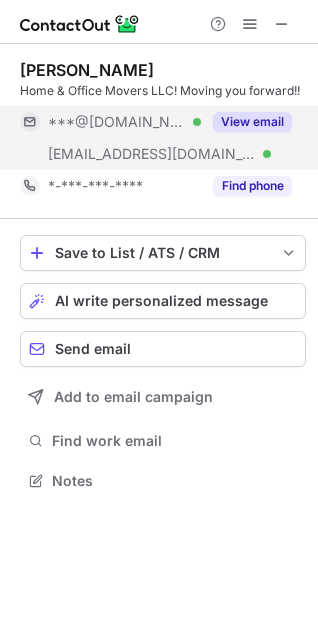 click on "***@bithgroup.com" at bounding box center (152, 154) 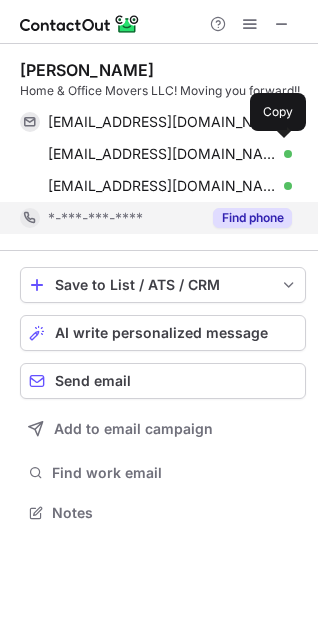 scroll, scrollTop: 10, scrollLeft: 10, axis: both 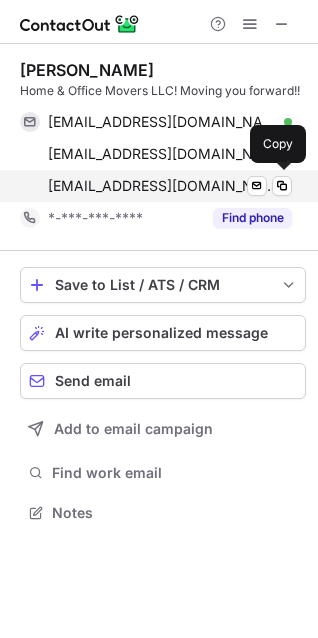click on "cgreen@bithgroup.com" at bounding box center [162, 186] 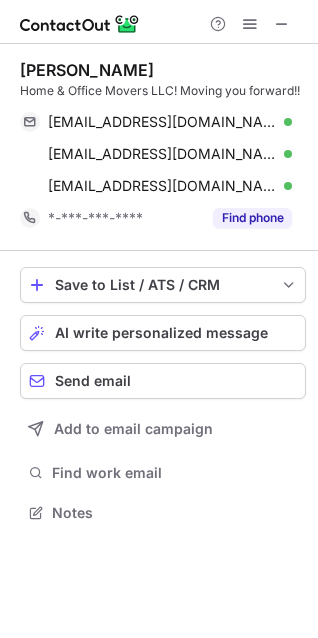 click on "Chadnee Green" at bounding box center [87, 70] 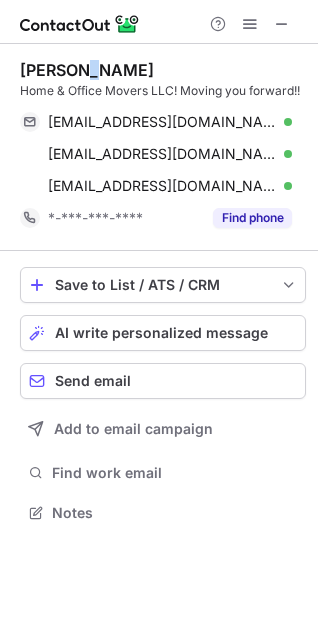 click on "Chadnee Green" at bounding box center [87, 70] 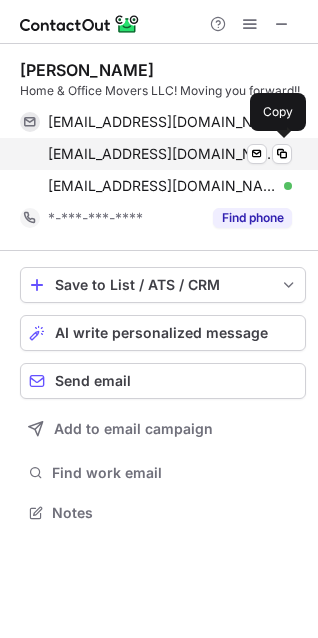 click on "geminibeauty87@gmail.com" at bounding box center (162, 154) 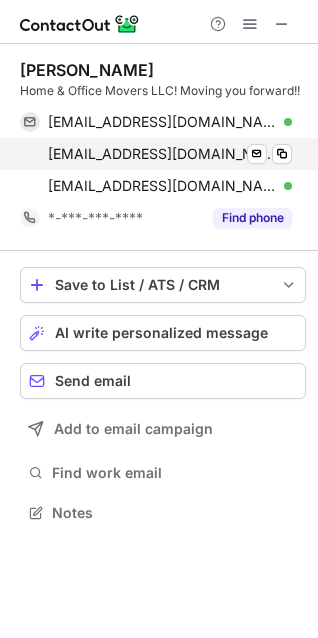 click on "geminibeauty87@gmail.com" at bounding box center (162, 154) 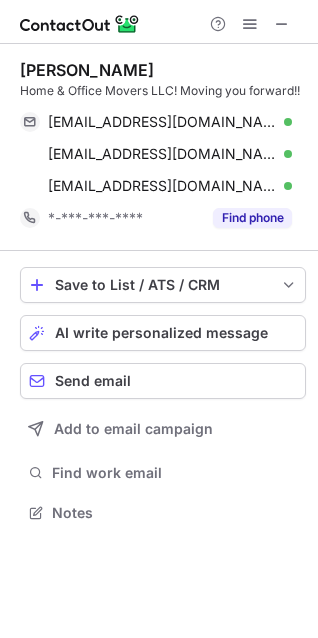 click on "Chadnee Green" at bounding box center (87, 70) 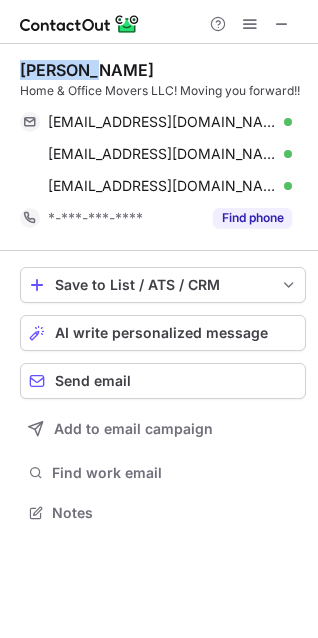 click on "Chadnee Green" at bounding box center (87, 70) 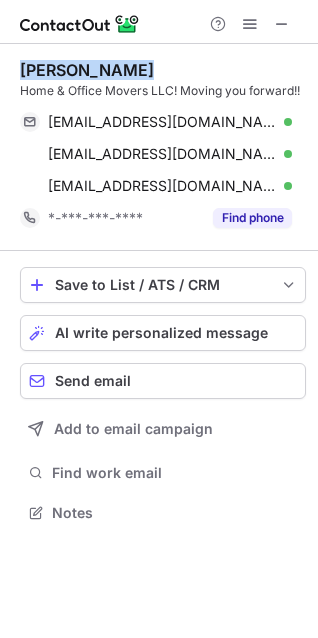 copy on "Chadnee Green" 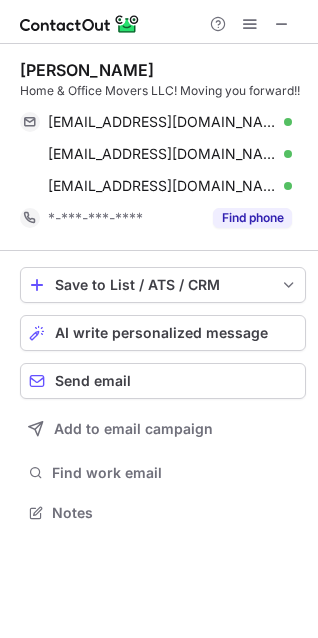 click on "Home & Office Movers LLC! Moving you forward!!" at bounding box center [163, 91] 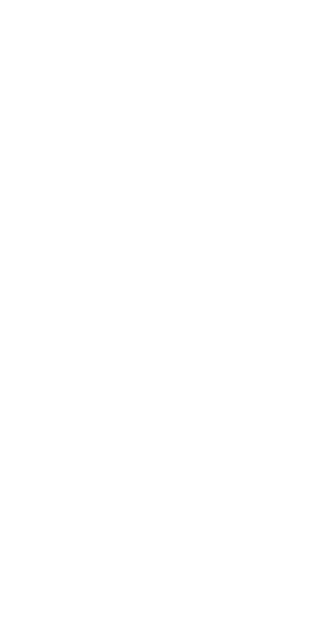 scroll, scrollTop: 0, scrollLeft: 0, axis: both 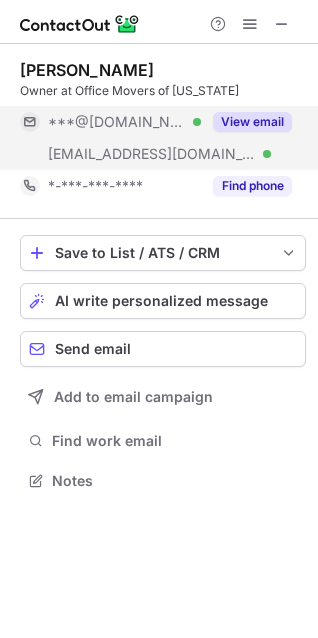 click on "***@yahoo.com Verified" at bounding box center [110, 122] 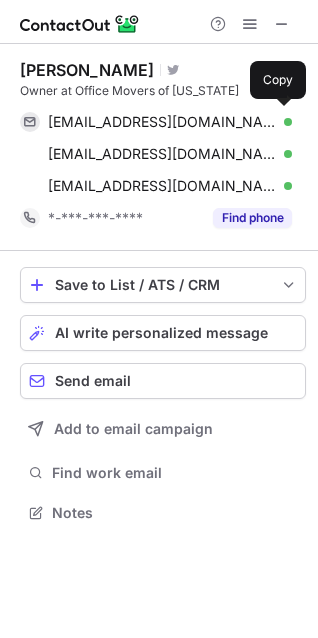 scroll, scrollTop: 10, scrollLeft: 10, axis: both 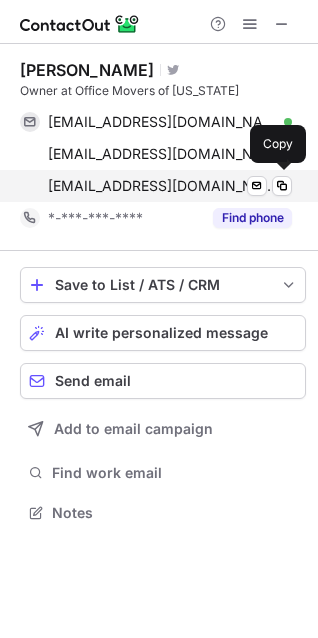 click on "trent@officemoversofflorida.com" at bounding box center [162, 186] 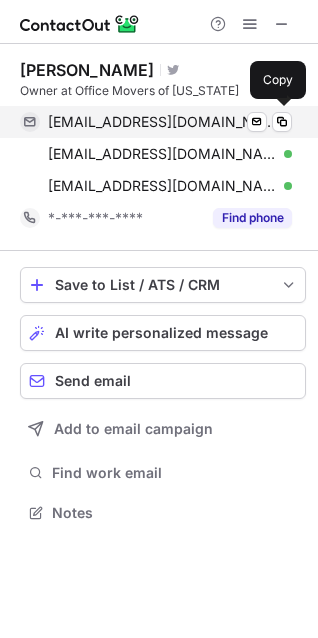 click on "readyinstallations@yahoo.com" at bounding box center (162, 122) 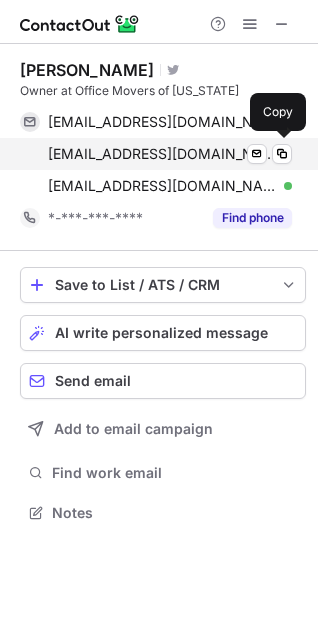 click on "seanomahaexe@yahoo.com" at bounding box center (162, 154) 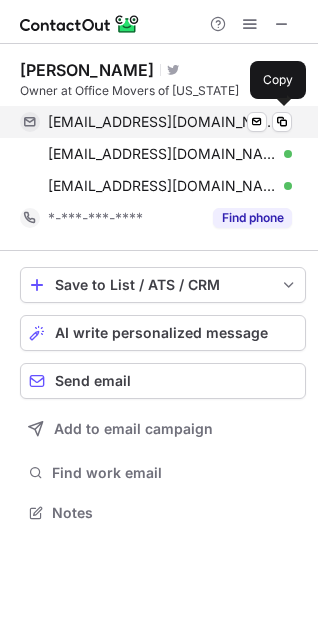 click on "readyinstallations@yahoo.com" at bounding box center (162, 122) 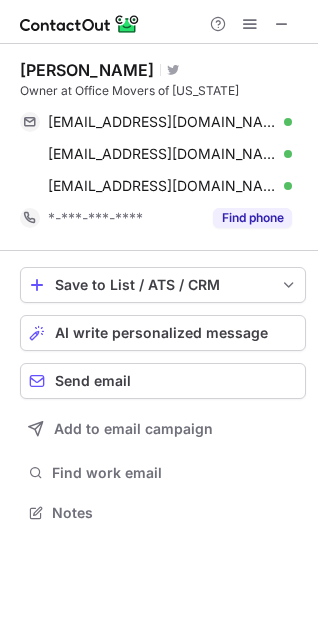 click on "Trenton Portner" at bounding box center [87, 70] 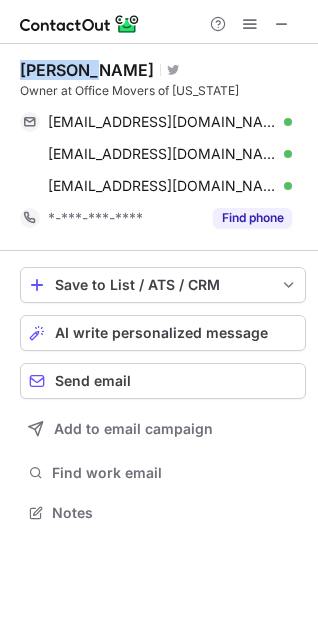 click on "Trenton Portner" at bounding box center (87, 70) 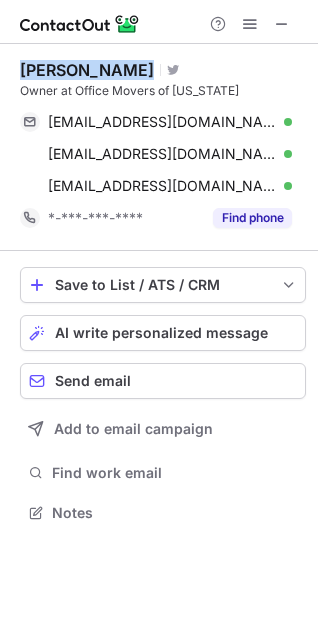 click on "Trenton Portner" at bounding box center [87, 70] 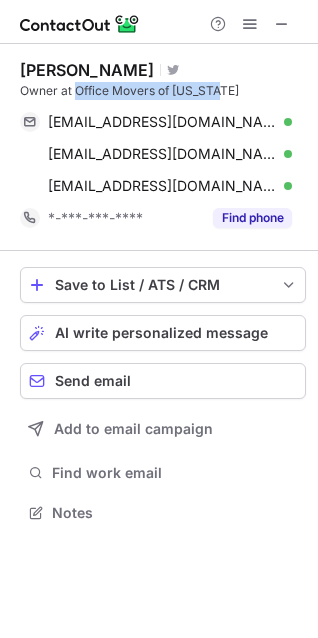 copy on "Office Movers of Florida" 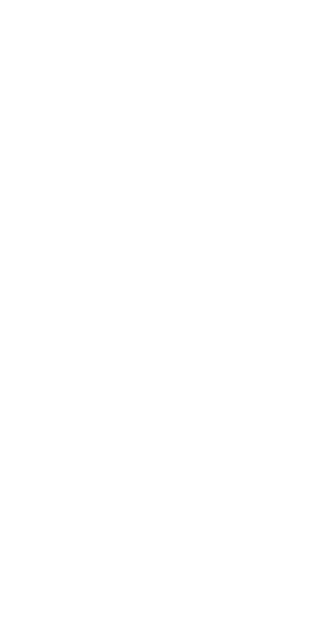 scroll, scrollTop: 0, scrollLeft: 0, axis: both 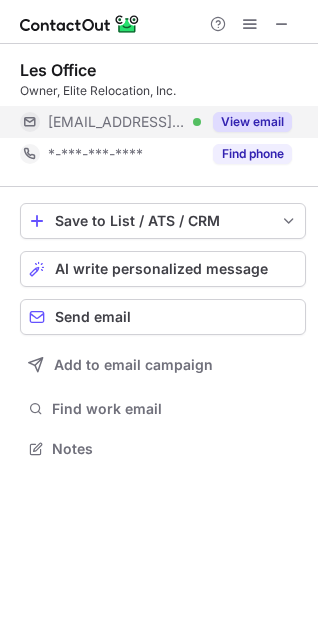 click on "[EMAIL_ADDRESS][DOMAIN_NAME]" at bounding box center [117, 122] 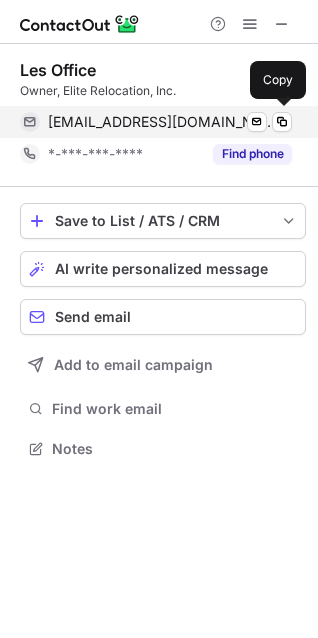 click on "[EMAIL_ADDRESS][DOMAIN_NAME]" at bounding box center (162, 122) 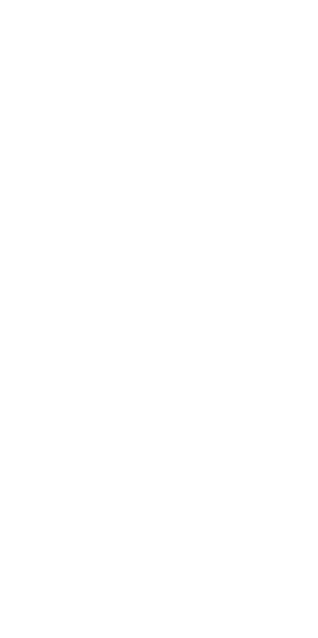 scroll, scrollTop: 0, scrollLeft: 0, axis: both 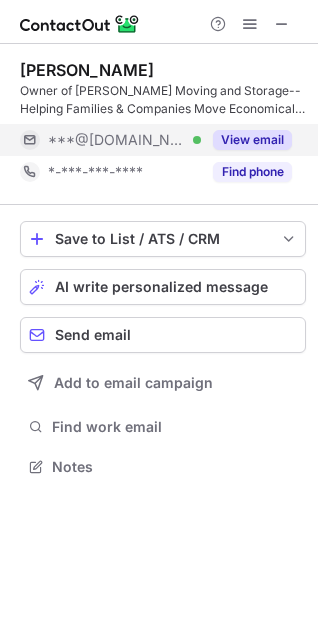 click on "***@gmail.com Verified" at bounding box center [124, 140] 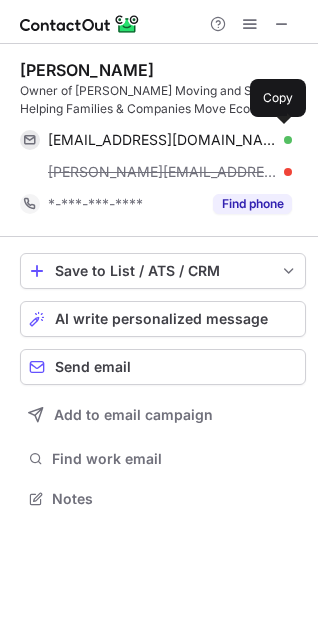 scroll, scrollTop: 10, scrollLeft: 10, axis: both 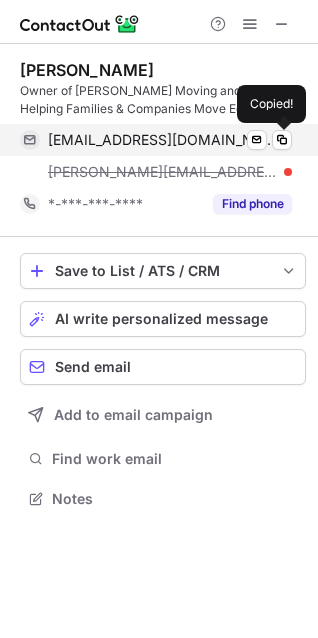click on "robertmcgregor9@gmail.com" at bounding box center [162, 140] 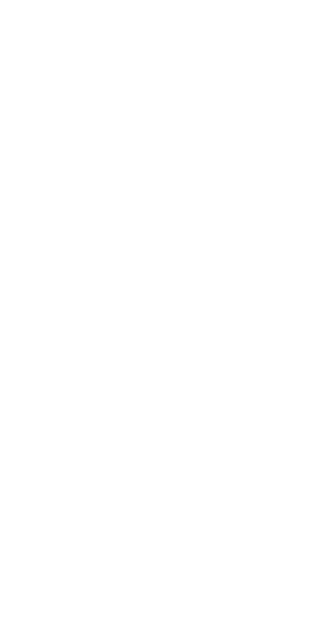 scroll, scrollTop: 0, scrollLeft: 0, axis: both 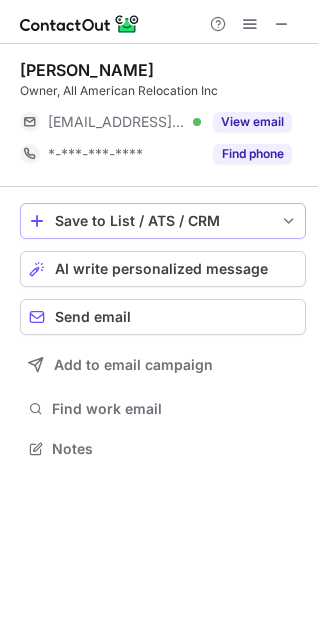 click on "[EMAIL_ADDRESS][DOMAIN_NAME]" at bounding box center [117, 122] 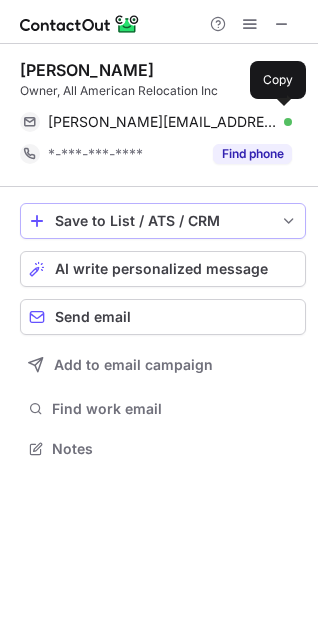 click on "[PERSON_NAME] Owner, All American Relocation Inc [PERSON_NAME][EMAIL_ADDRESS][DOMAIN_NAME] Verified Send email Copy *-***-***-**** Find phone" at bounding box center [163, 115] 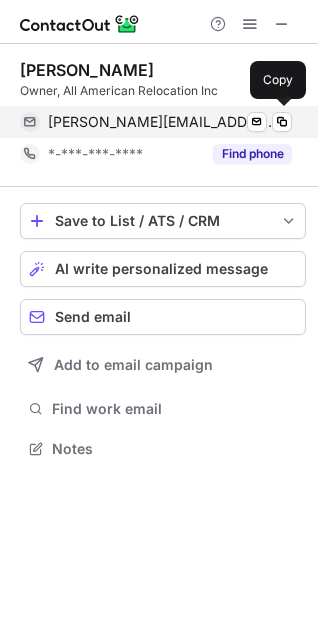 click at bounding box center [288, 122] 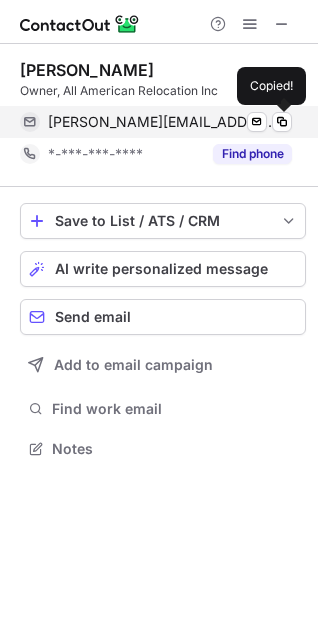 click at bounding box center [288, 122] 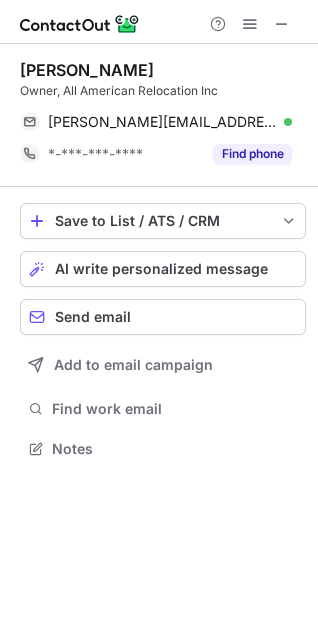 click on "Owner, All American Relocation Inc" at bounding box center [163, 91] 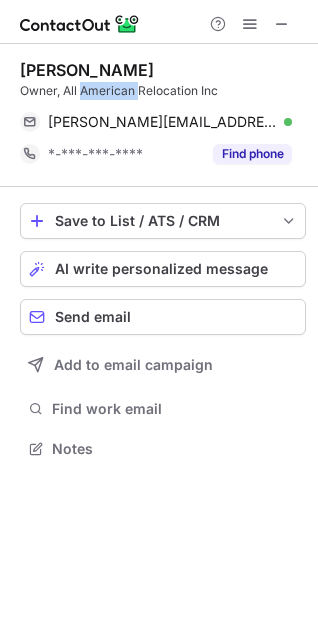 click on "Owner, All American Relocation Inc" at bounding box center (163, 91) 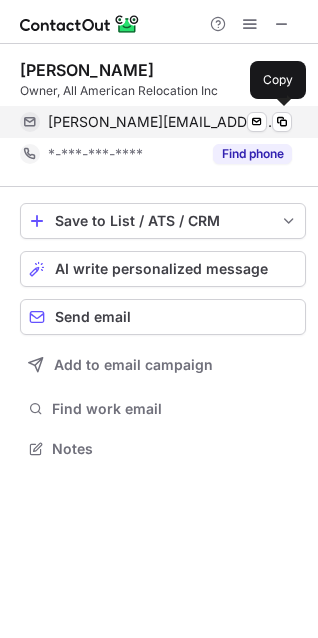 click on "brett@aacorp-usa.com" at bounding box center [162, 122] 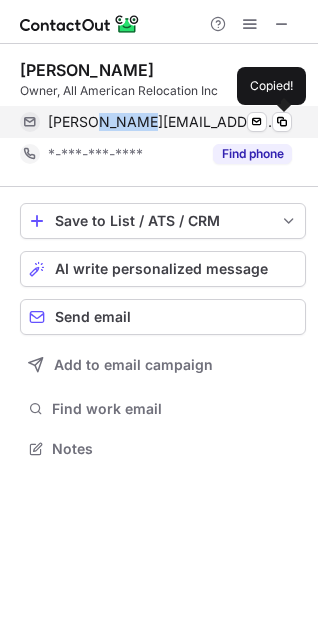 click on "brett@aacorp-usa.com" at bounding box center (162, 122) 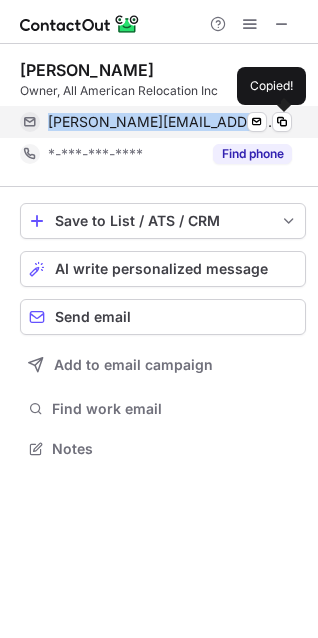 click on "brett@aacorp-usa.com" at bounding box center (162, 122) 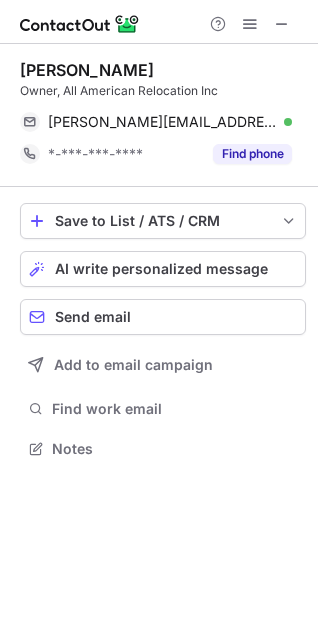 click on "Brett Plummer Owner, All American Relocation Inc brett@aacorp-usa.com Verified Send email Copy *-***-***-**** Find phone" at bounding box center [163, 115] 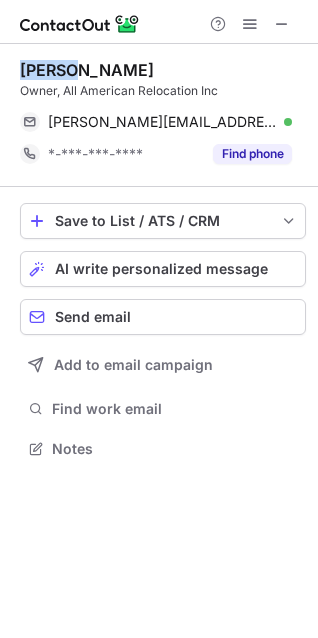 click on "Brett Plummer Owner, All American Relocation Inc brett@aacorp-usa.com Verified Send email Copy *-***-***-**** Find phone" at bounding box center (163, 115) 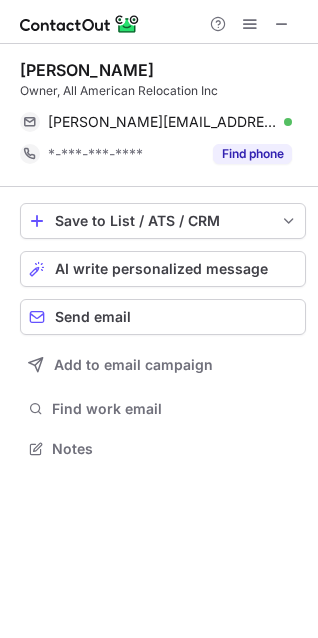 click on "Brett Plummer" at bounding box center (87, 70) 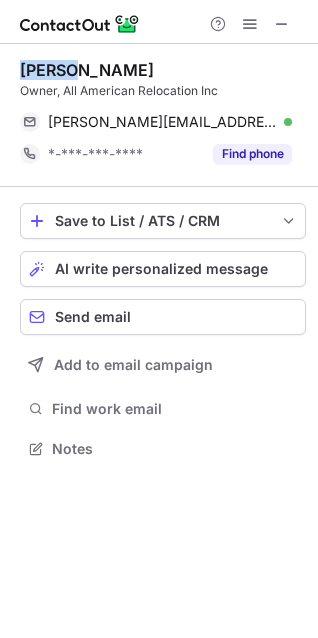 click on "Brett Plummer" at bounding box center [87, 70] 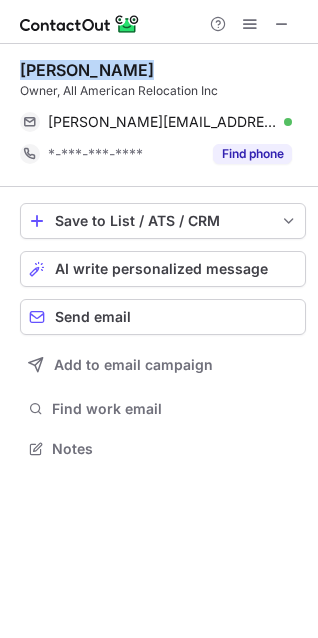 click on "Brett Plummer" at bounding box center (87, 70) 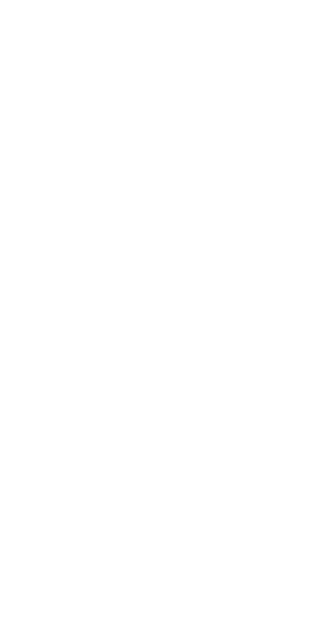 scroll, scrollTop: 0, scrollLeft: 0, axis: both 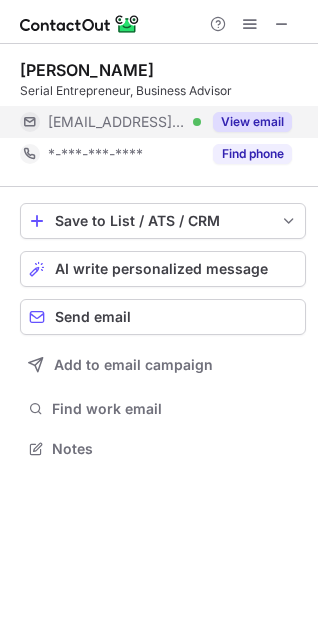 click on "***@asmoothmove.biz" at bounding box center (117, 122) 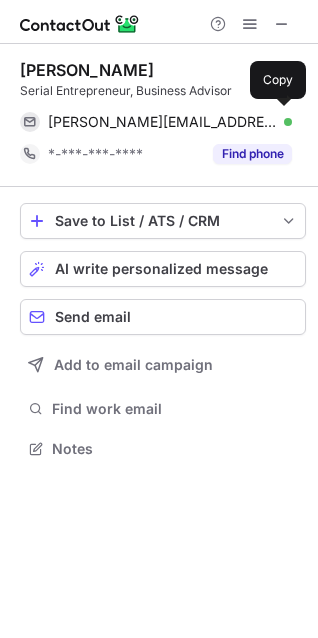 click on "brian@asmoothmove.biz" at bounding box center (162, 122) 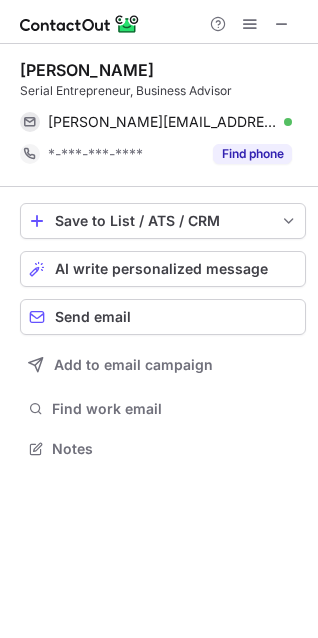 click on "Brian Alwin" at bounding box center (87, 70) 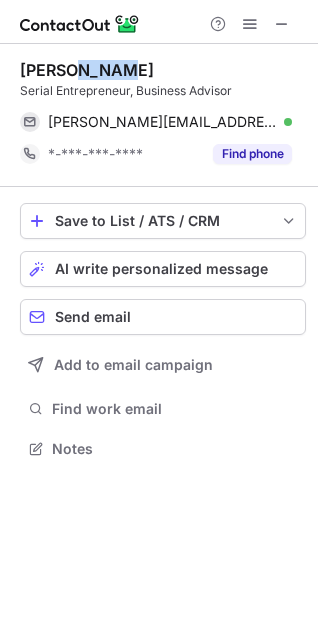 click on "Brian Alwin" at bounding box center (87, 70) 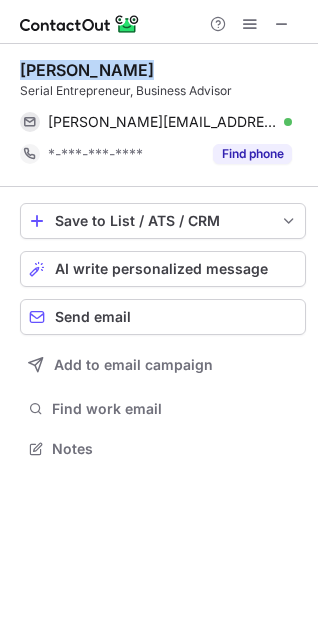 copy on "Brian Alwin" 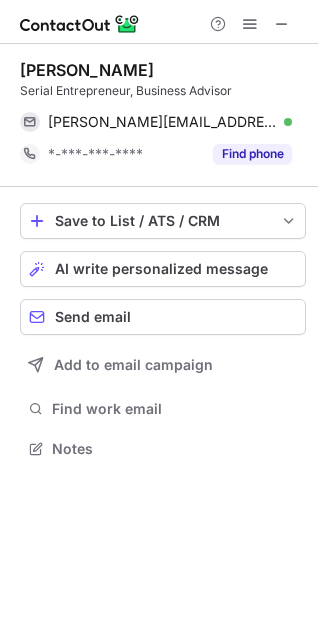 scroll, scrollTop: 434, scrollLeft: 318, axis: both 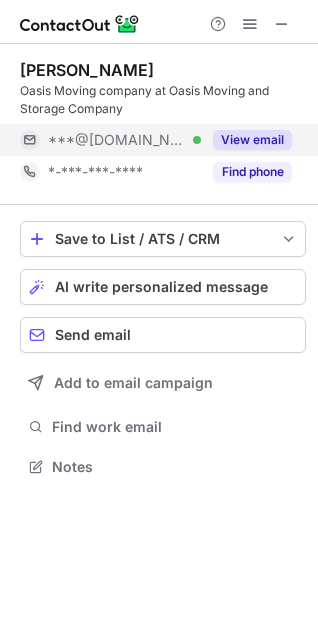 click on "***@[DOMAIN_NAME] Verified" at bounding box center [110, 140] 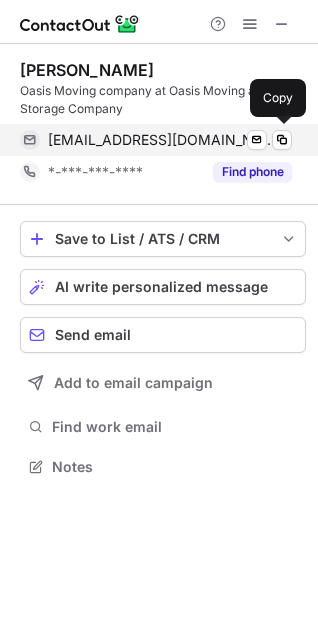 click on "[EMAIL_ADDRESS][DOMAIN_NAME]" at bounding box center (162, 140) 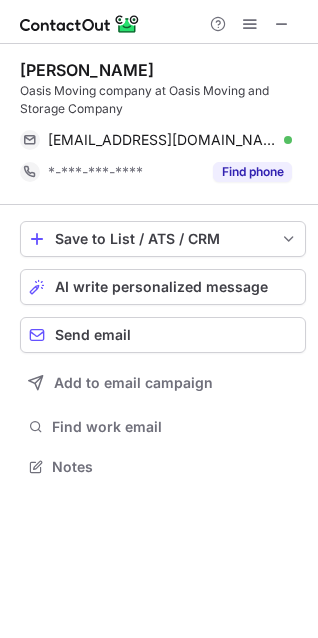 click on "[PERSON_NAME]" at bounding box center (87, 70) 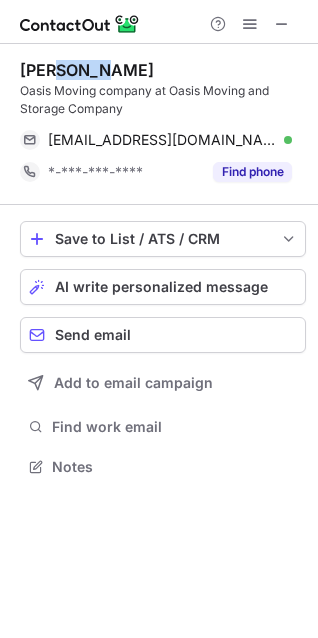click on "[PERSON_NAME]" at bounding box center [87, 70] 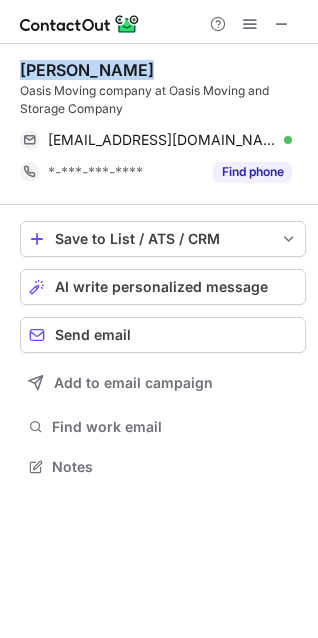 copy on "[PERSON_NAME]" 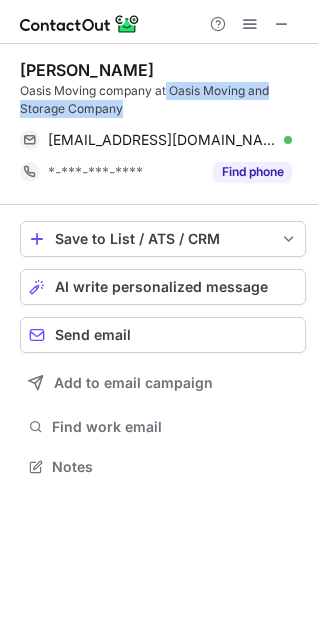drag, startPoint x: 166, startPoint y: 91, endPoint x: 172, endPoint y: 103, distance: 13.416408 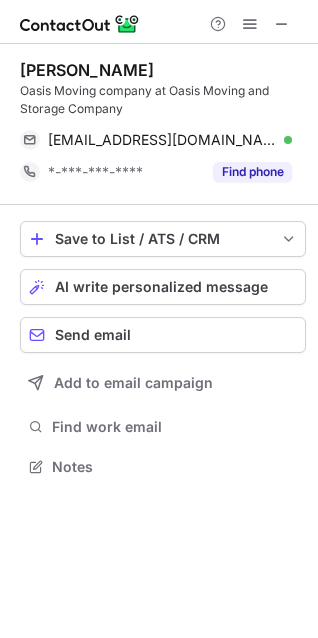 scroll, scrollTop: 452, scrollLeft: 318, axis: both 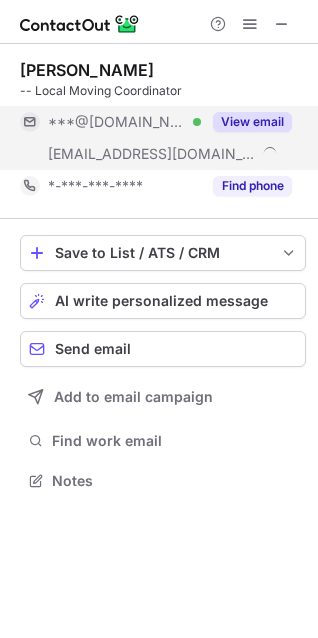 click on "***@gmail.com" at bounding box center (117, 122) 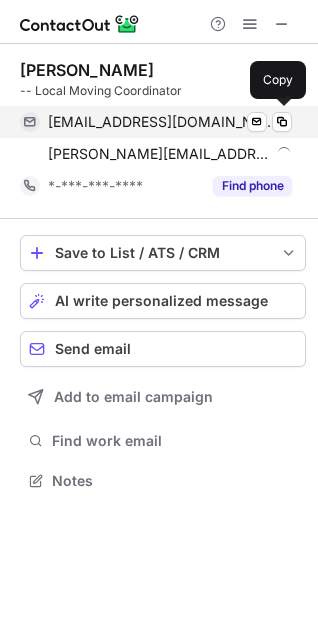 click on "wendycai89@gmail.com" at bounding box center (162, 122) 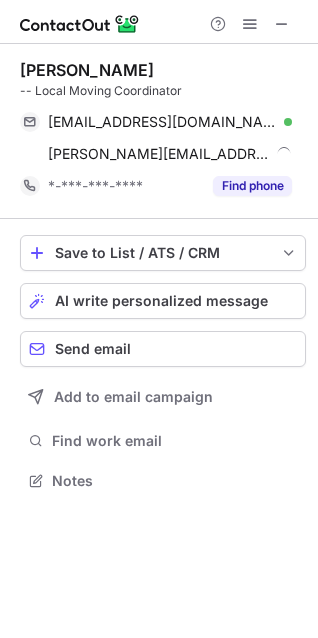 click on "Wendy Liu -- Local Moving Coordinator" at bounding box center [163, 80] 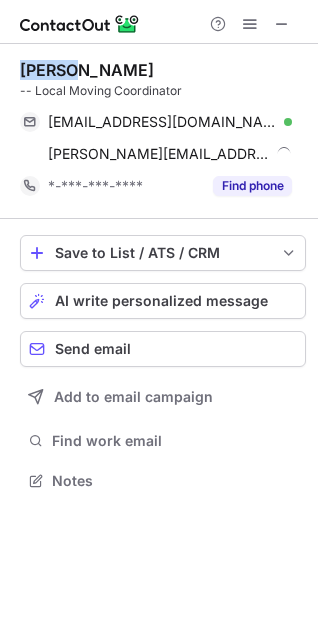 click on "Wendy Liu -- Local Moving Coordinator wendycai89@gmail.com Verified Send email Copy wendy@88moving.com Send email Copy *-***-***-**** Find phone" at bounding box center [163, 131] 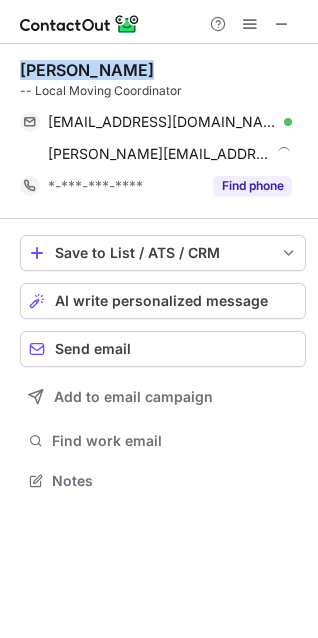 click on "Wendy Liu -- Local Moving Coordinator wendycai89@gmail.com Verified Send email Copy wendy@88moving.com Send email Copy *-***-***-**** Find phone" at bounding box center (163, 131) 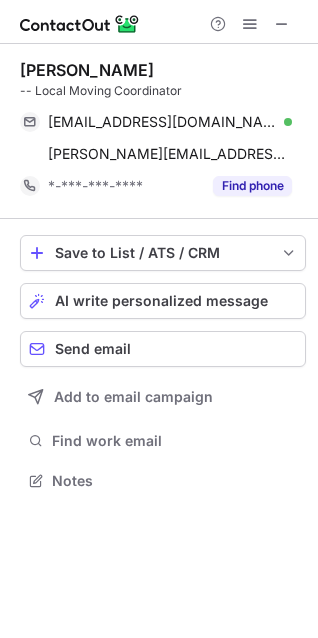 scroll, scrollTop: 467, scrollLeft: 318, axis: both 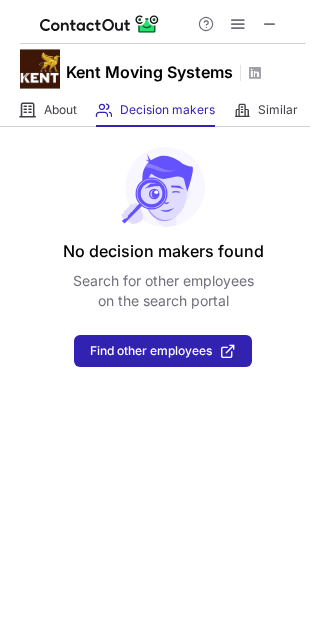 click on "Kent Moving Systems" at bounding box center [159, 69] 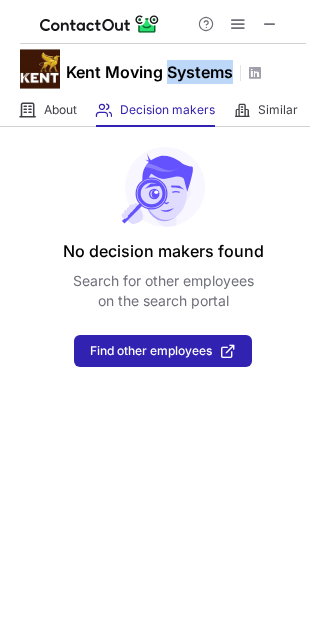 click on "Kent Moving Systems" at bounding box center [159, 69] 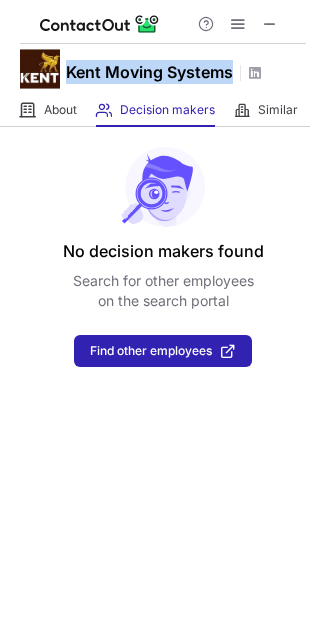 click on "Kent Moving Systems" at bounding box center [159, 69] 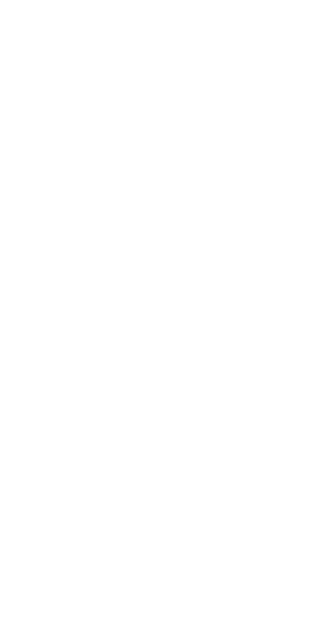 scroll, scrollTop: 0, scrollLeft: 0, axis: both 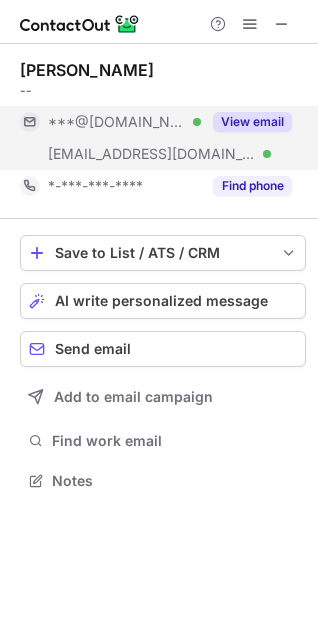 click on "***@caseymoving.com" at bounding box center [152, 154] 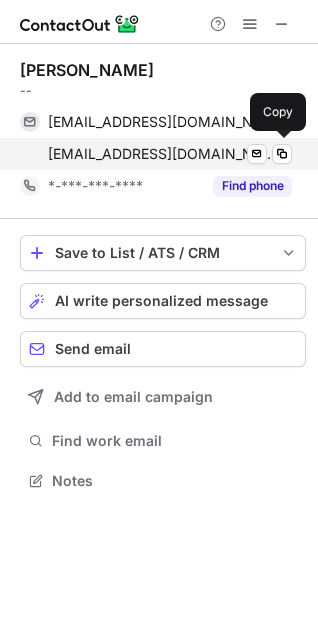 click on "jamescasey@caseymoving.com" at bounding box center (162, 154) 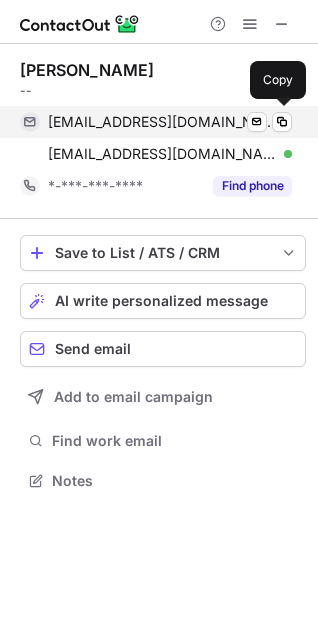 click on "notapoker85@gmail.com" at bounding box center [162, 122] 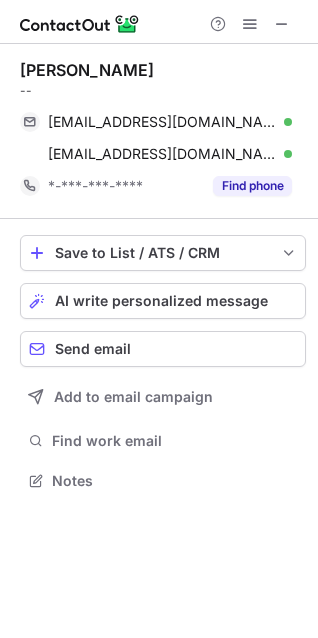 click on "James Casey" at bounding box center [87, 70] 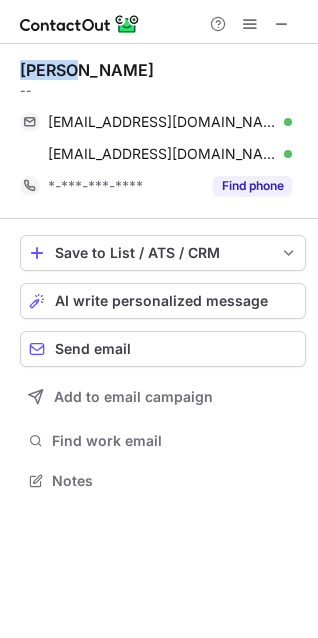 click on "James Casey" at bounding box center [87, 70] 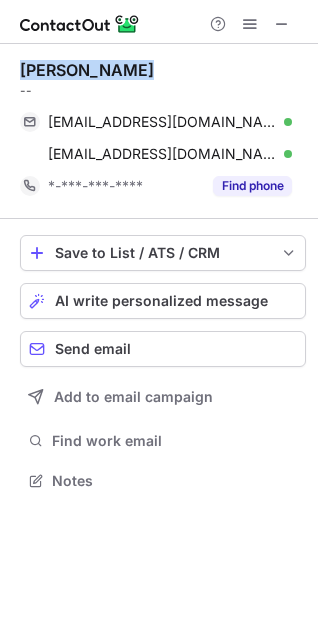 click on "James Casey" at bounding box center (87, 70) 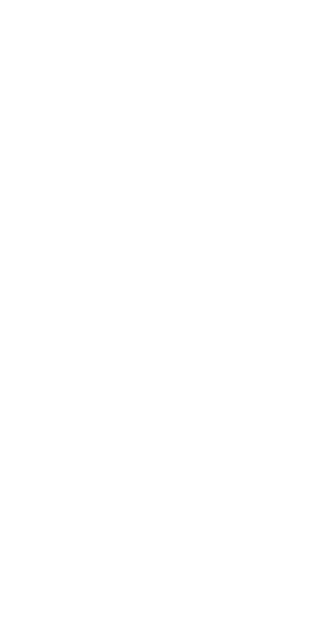 scroll, scrollTop: 0, scrollLeft: 0, axis: both 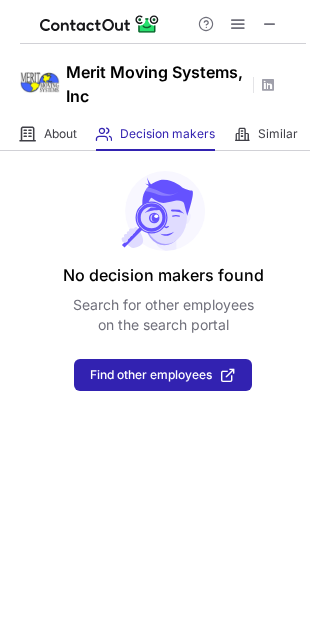 click on "Merit Moving Systems, Inc" at bounding box center (156, 84) 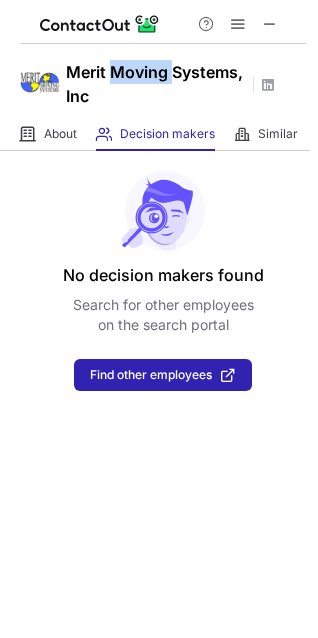 click on "Merit Moving Systems, Inc" at bounding box center (156, 84) 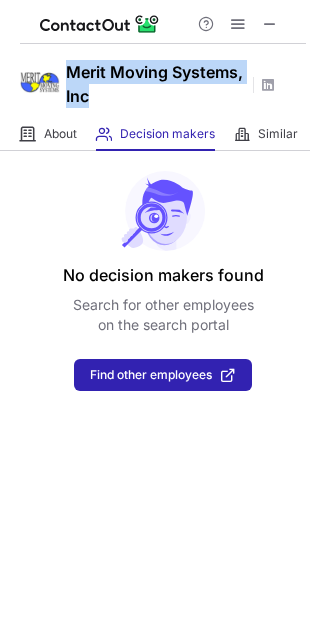 click on "Merit Moving Systems, Inc" at bounding box center (156, 84) 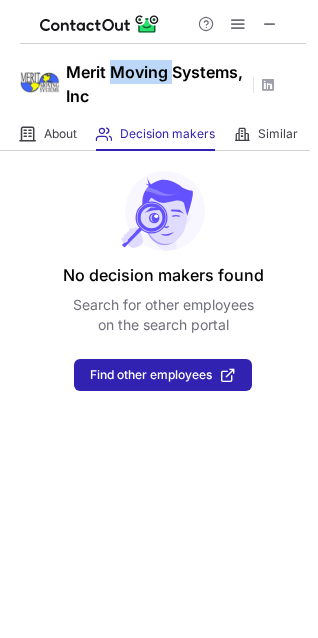 click on "Merit Moving Systems, Inc" at bounding box center [156, 84] 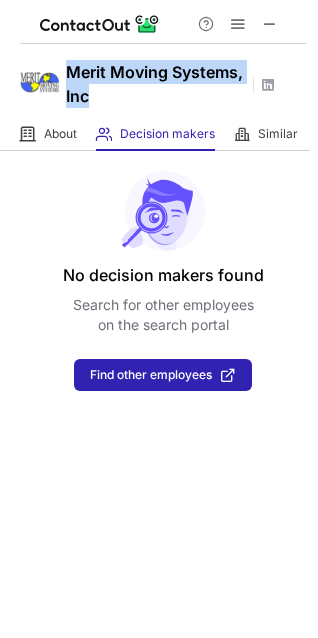 click on "Merit Moving Systems, Inc" at bounding box center (156, 84) 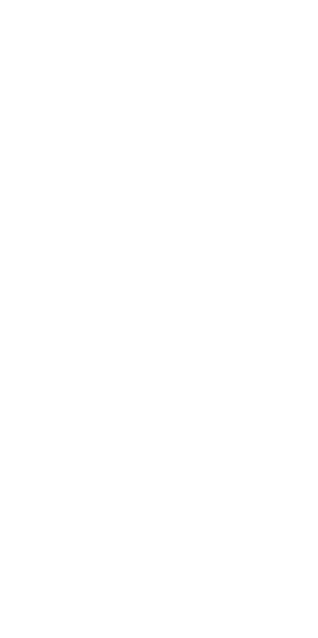 scroll, scrollTop: 0, scrollLeft: 0, axis: both 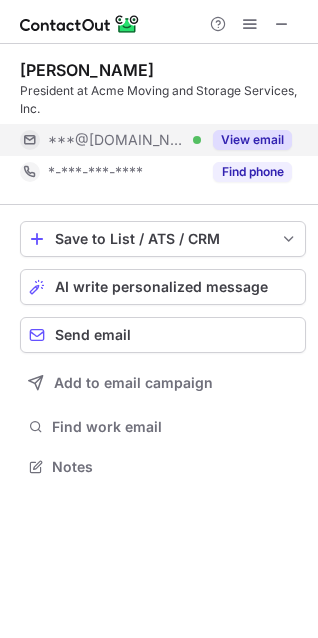click on "***@[DOMAIN_NAME] Verified" at bounding box center [124, 140] 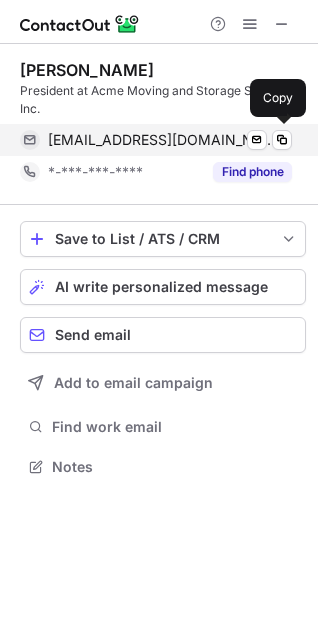 click on "[EMAIL_ADDRESS][DOMAIN_NAME]" at bounding box center [162, 140] 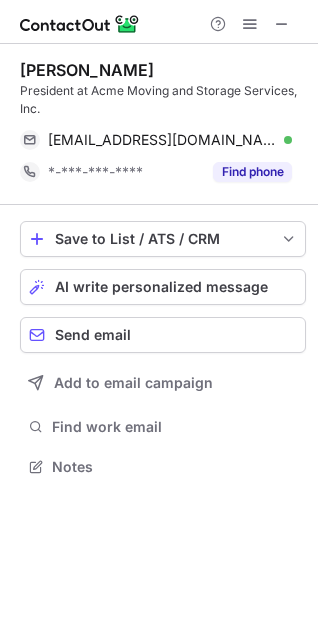 click on "President at Acme Moving and Storage Services, Inc." at bounding box center (163, 100) 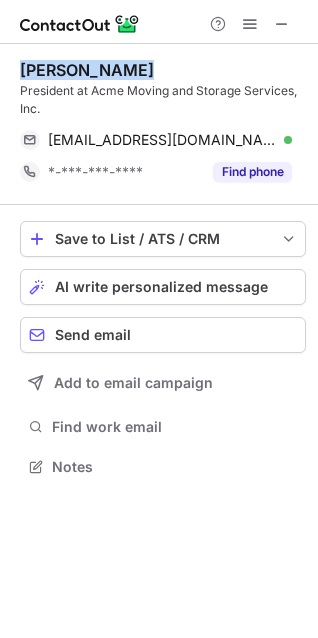 click on "Forrest Jackson" at bounding box center [87, 70] 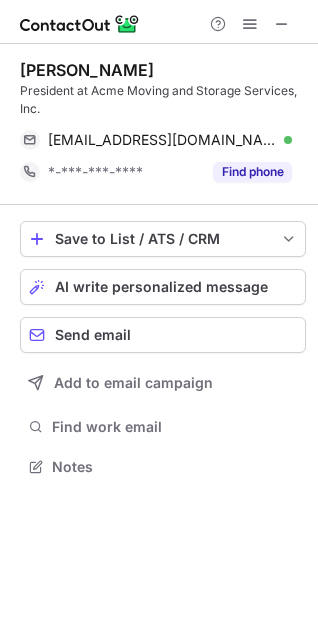 scroll, scrollTop: 452, scrollLeft: 318, axis: both 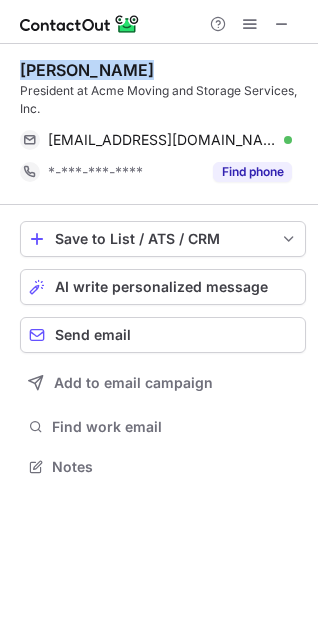 click on "Forrest Jackson" at bounding box center [87, 70] 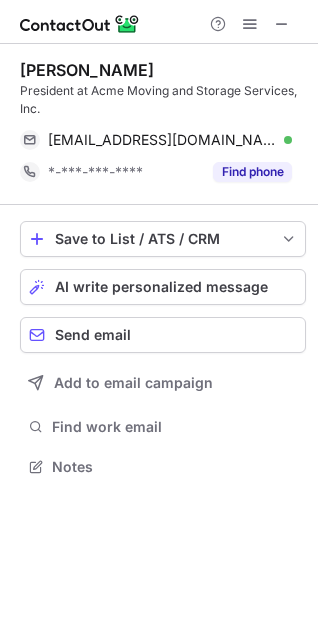 drag, startPoint x: 97, startPoint y: 85, endPoint x: 97, endPoint y: 99, distance: 14 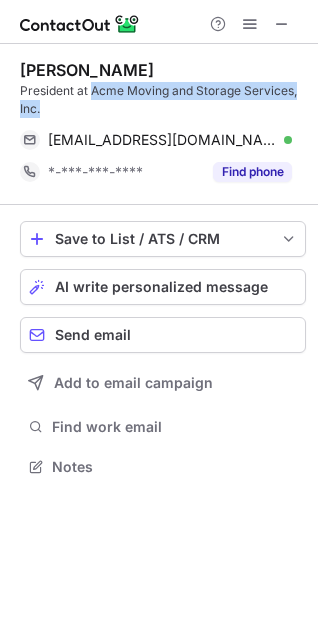 drag, startPoint x: 95, startPoint y: 88, endPoint x: 99, endPoint y: 105, distance: 17.464249 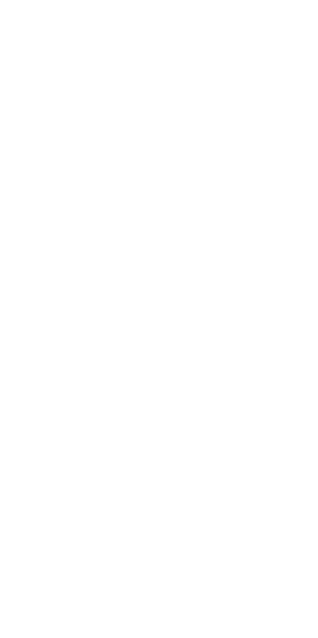 scroll, scrollTop: 0, scrollLeft: 0, axis: both 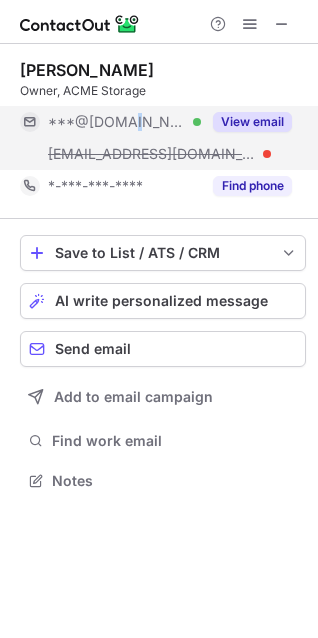 click on "***@[DOMAIN_NAME]" at bounding box center (117, 122) 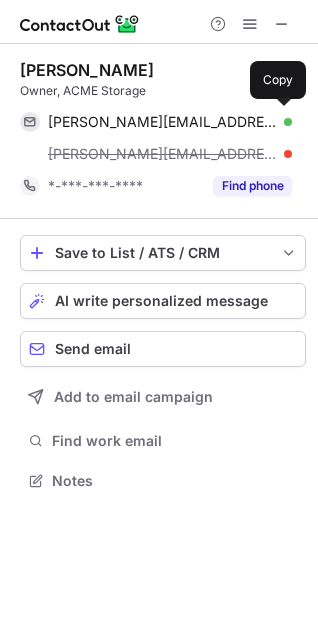 click on "kishla@aol.com" at bounding box center (162, 122) 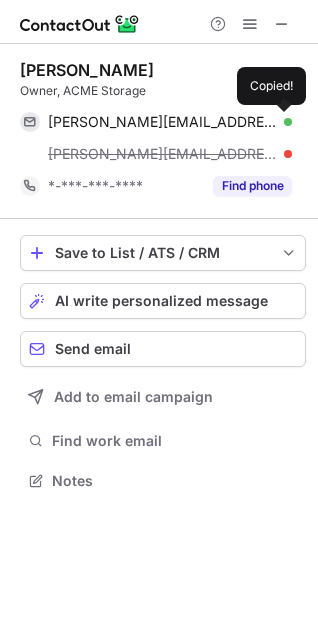 click on "kishla@aol.com" at bounding box center (162, 122) 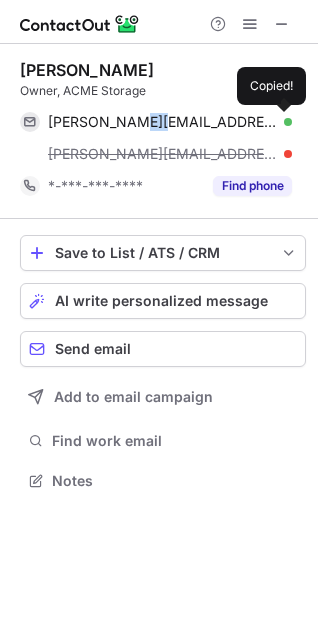 click on "kishla@aol.com" at bounding box center (162, 122) 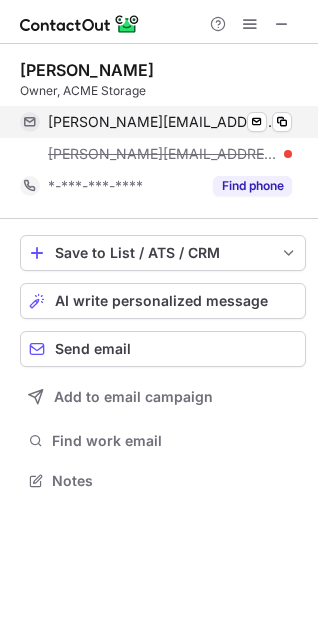 click on "kishla@aol.com" at bounding box center [162, 122] 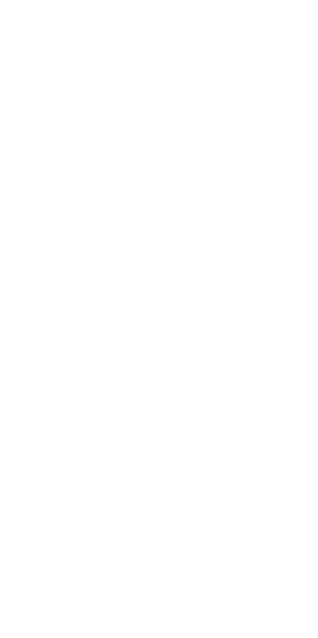 scroll, scrollTop: 0, scrollLeft: 0, axis: both 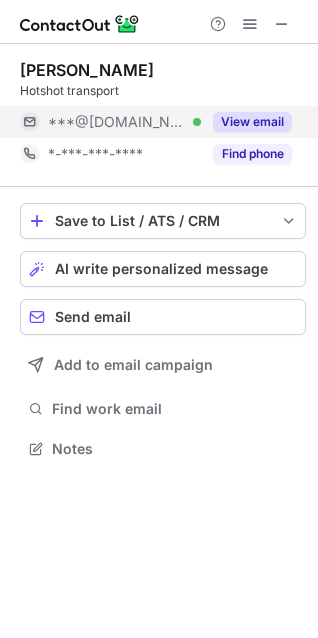 click on "***@gmail.com" at bounding box center (117, 122) 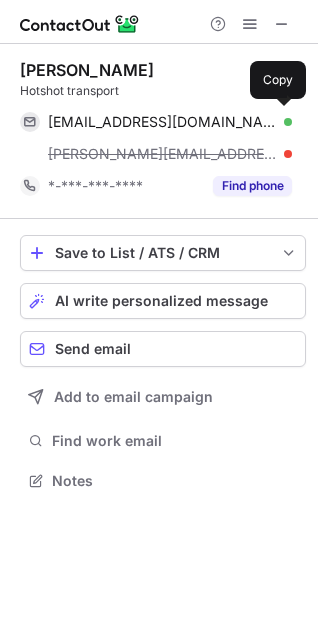 scroll, scrollTop: 10, scrollLeft: 10, axis: both 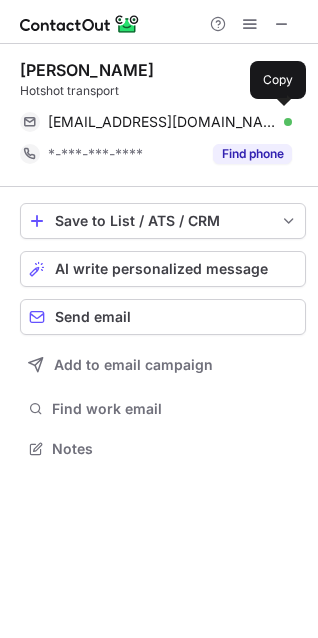 click on "jamespomoving@gmail.com" at bounding box center (162, 122) 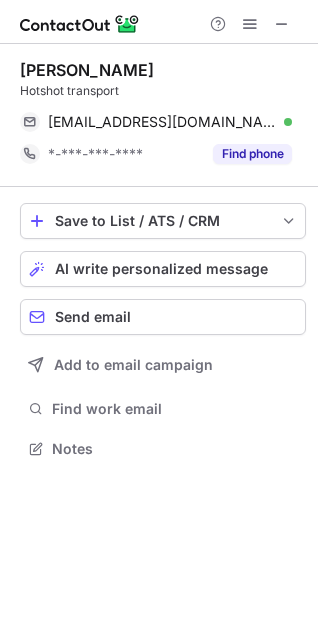 click on "James Potts" at bounding box center [87, 70] 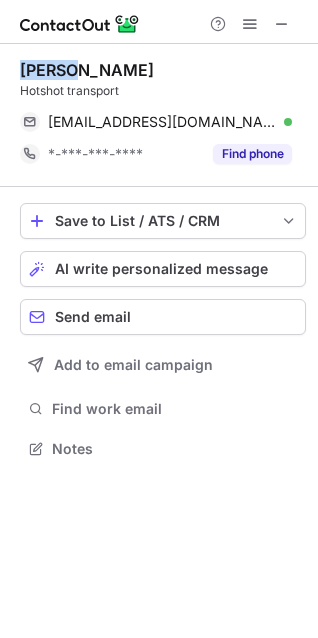 click on "James Potts" at bounding box center [87, 70] 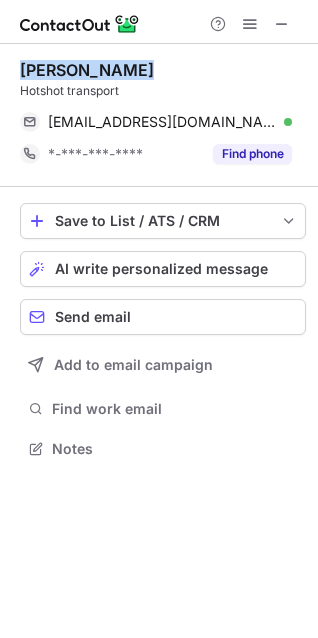 copy on "James Potts" 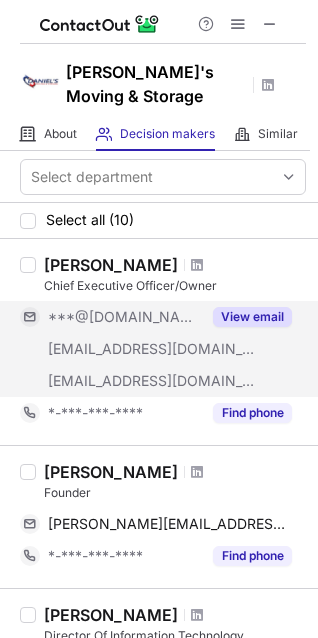click on "***@movedaniels.com" at bounding box center [110, 381] 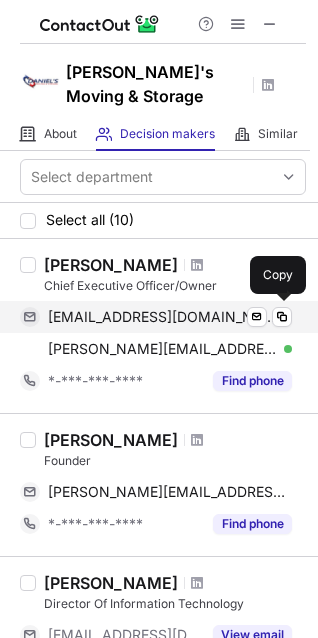 click on "rossdavis99@yahoo.com" at bounding box center (162, 317) 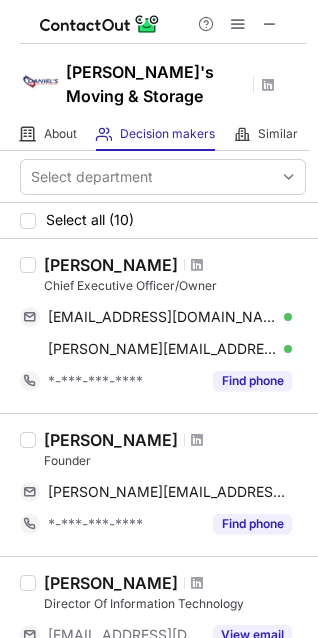 click on "Ross Davis Chief Executive Officer/Owner rossdavis99@yahoo.com Verified Send email Copy ross@danielsmoving.com Verified Send email Copy *-***-***-**** Find phone" at bounding box center (159, 326) 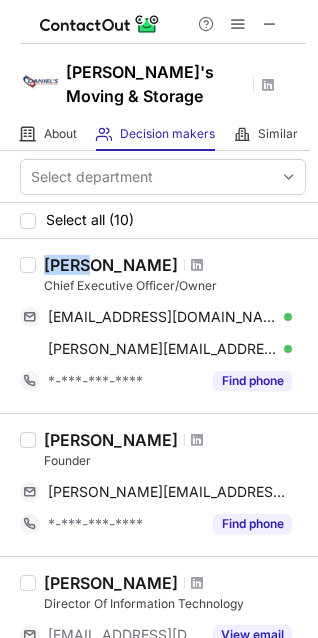 click on "Ross Davis Chief Executive Officer/Owner rossdavis99@yahoo.com Verified Send email Copy ross@danielsmoving.com Verified Send email Copy *-***-***-**** Find phone" at bounding box center [159, 326] 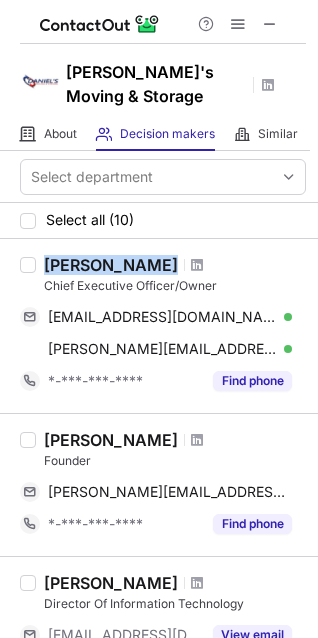 click on "Ross Davis Chief Executive Officer/Owner rossdavis99@yahoo.com Verified Send email Copy ross@danielsmoving.com Verified Send email Copy *-***-***-**** Find phone" at bounding box center [159, 326] 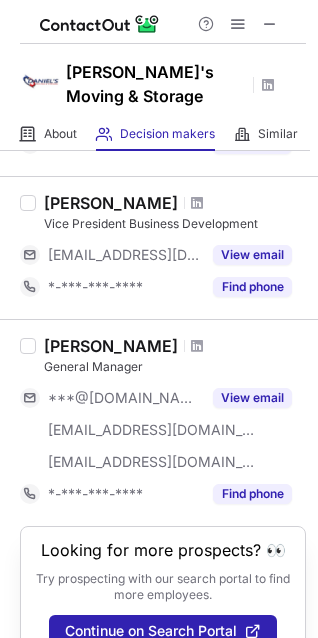 scroll, scrollTop: 1390, scrollLeft: 0, axis: vertical 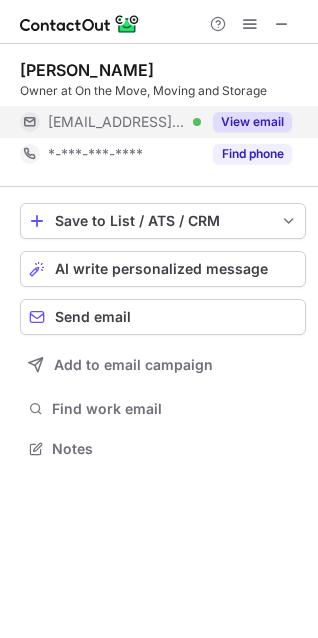 click on "[EMAIL_ADDRESS][DOMAIN_NAME]" at bounding box center (117, 122) 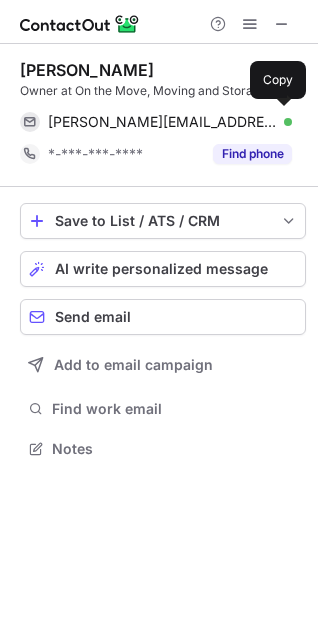 click on "[PERSON_NAME][EMAIL_ADDRESS][DOMAIN_NAME]" at bounding box center (162, 122) 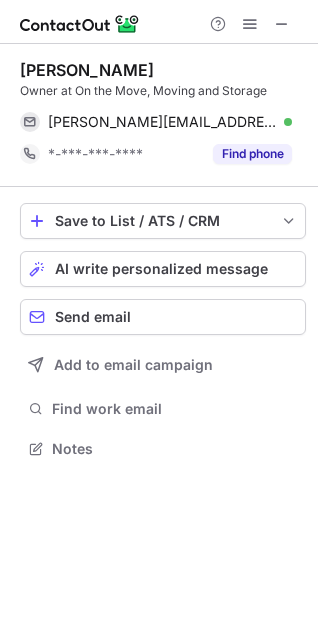 click on "Beth Reynolds" at bounding box center [87, 70] 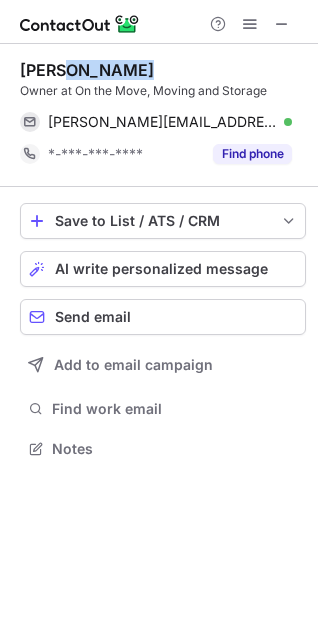 click on "Beth Reynolds" at bounding box center [87, 70] 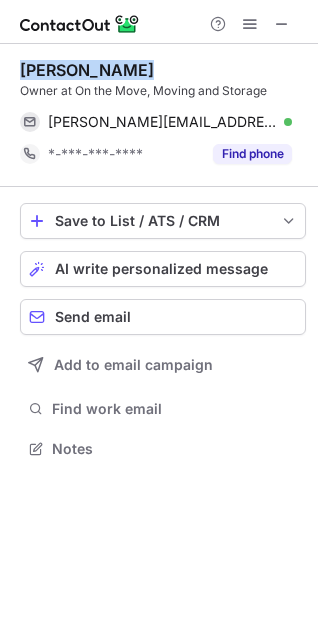 click on "Beth Reynolds" at bounding box center [87, 70] 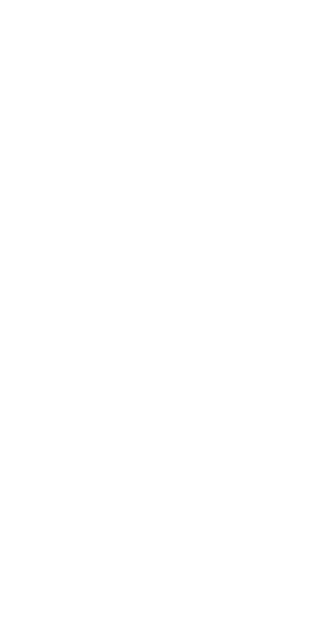 scroll, scrollTop: 0, scrollLeft: 0, axis: both 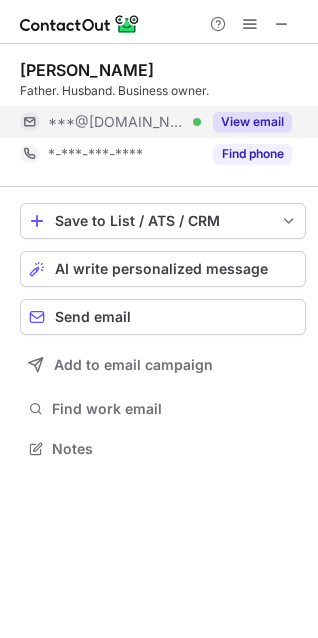 click on "***@[DOMAIN_NAME]" at bounding box center [117, 122] 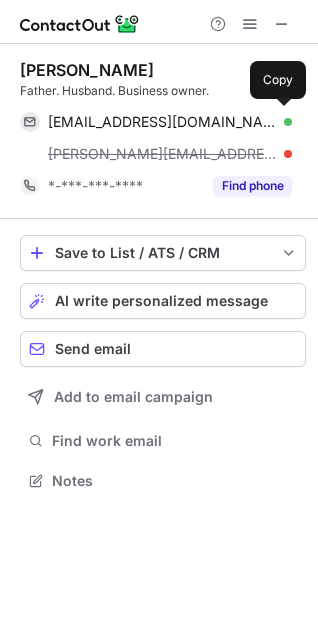 scroll, scrollTop: 10, scrollLeft: 10, axis: both 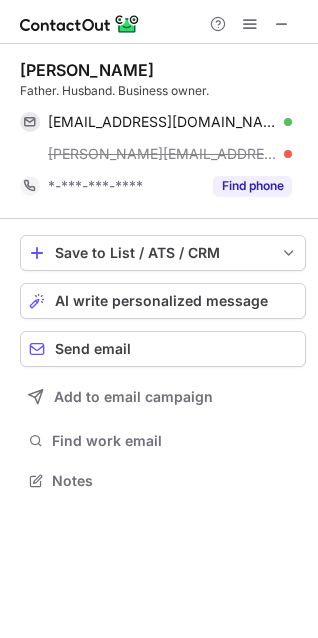click on "Ivan Martinovic" at bounding box center [87, 70] 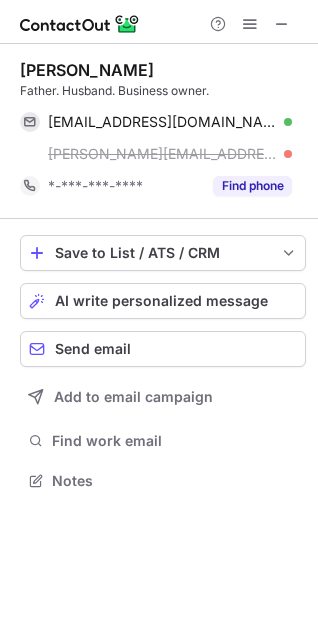 click on "Ivan Martinovic" at bounding box center (87, 70) 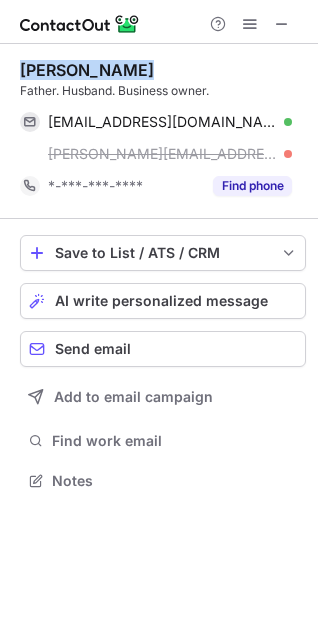copy on "Ivan Martinovic" 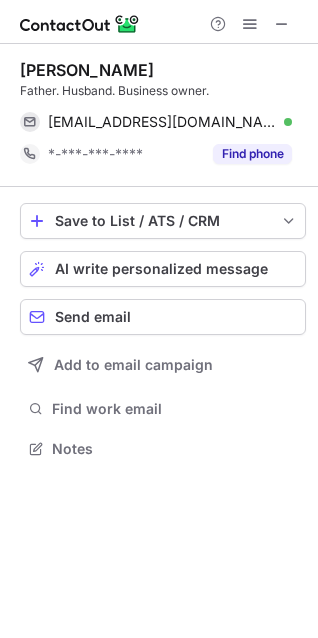 scroll, scrollTop: 434, scrollLeft: 318, axis: both 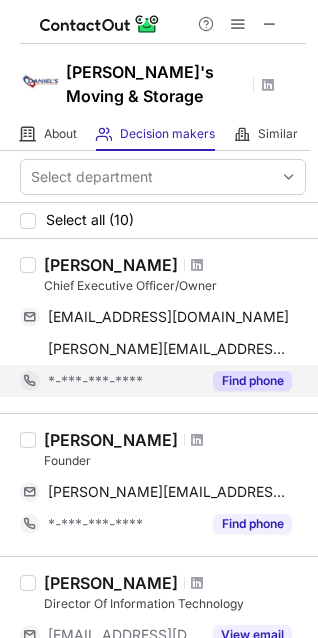click on "*-***-***-****" at bounding box center [110, 381] 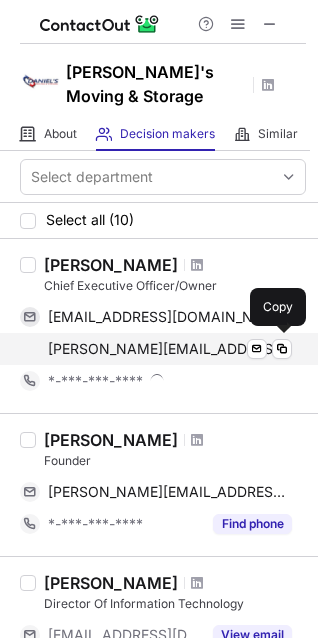 click on "ross@danielsmoving.com" at bounding box center [170, 349] 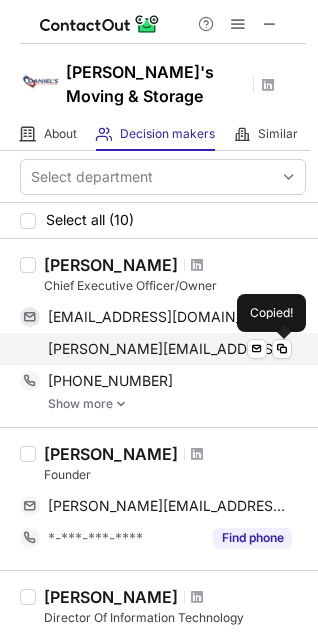 drag, startPoint x: 99, startPoint y: 338, endPoint x: 100, endPoint y: 355, distance: 17.029387 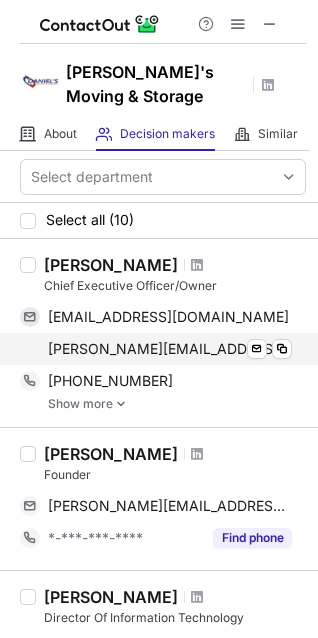 click on "ross@danielsmoving.com" at bounding box center (170, 349) 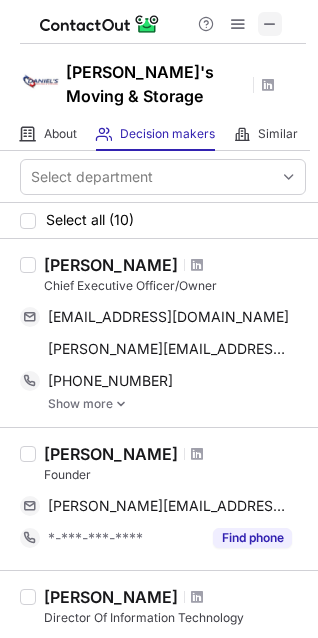 click at bounding box center (270, 24) 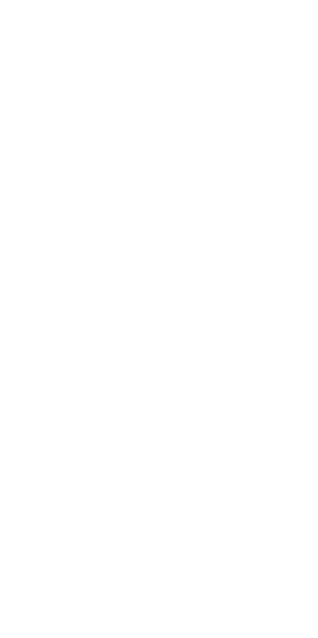 scroll, scrollTop: 0, scrollLeft: 0, axis: both 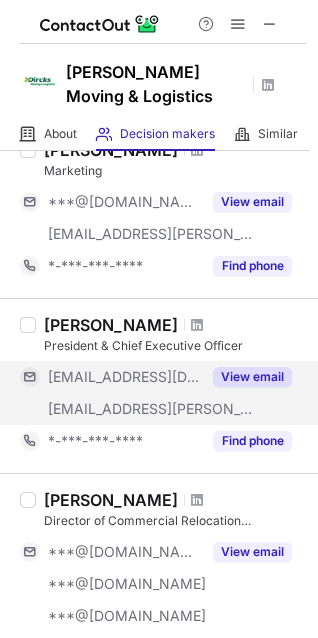 click on "***@dircks.com" at bounding box center [124, 409] 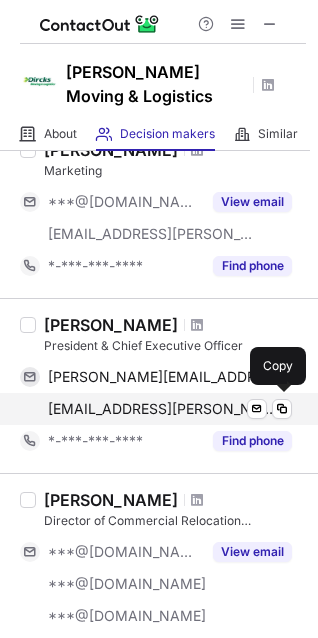 click on "mdircks@dircks.com" at bounding box center (162, 409) 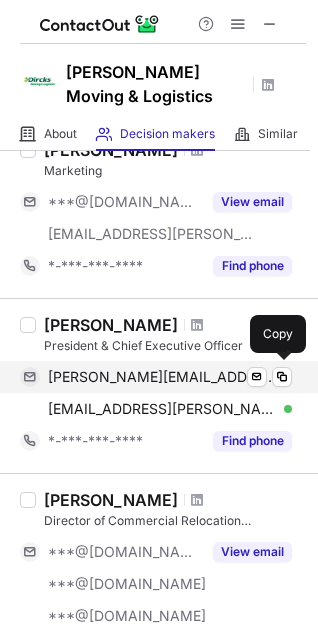 click on "matthew.dircks@asu.edu" at bounding box center [162, 377] 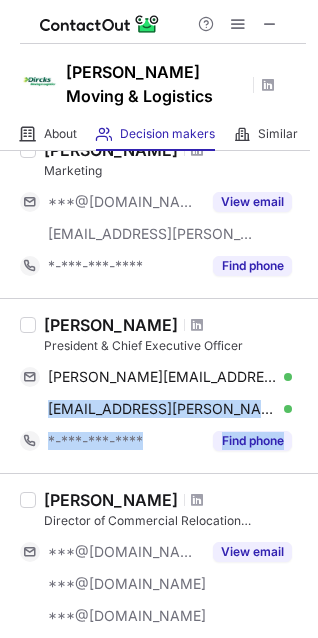 drag, startPoint x: 298, startPoint y: 410, endPoint x: 298, endPoint y: 423, distance: 13 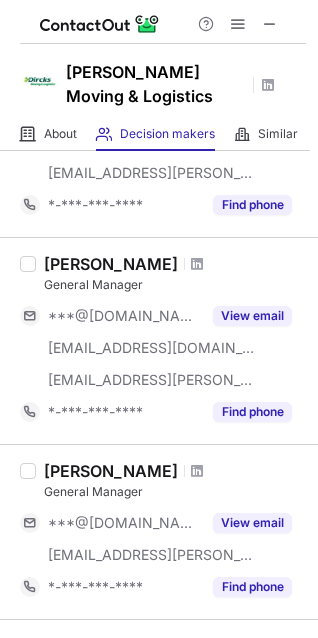 scroll, scrollTop: 1520, scrollLeft: 0, axis: vertical 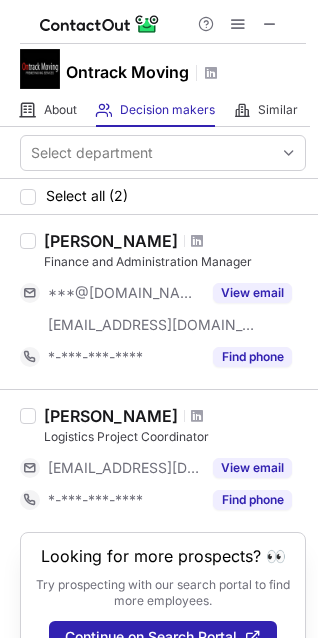 click on "Ontrack Moving" at bounding box center (127, 72) 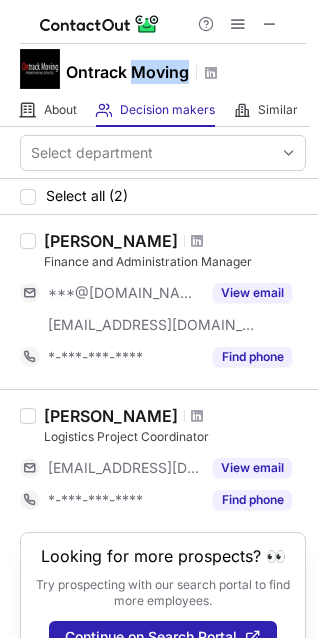 click on "Ontrack Moving" at bounding box center [127, 72] 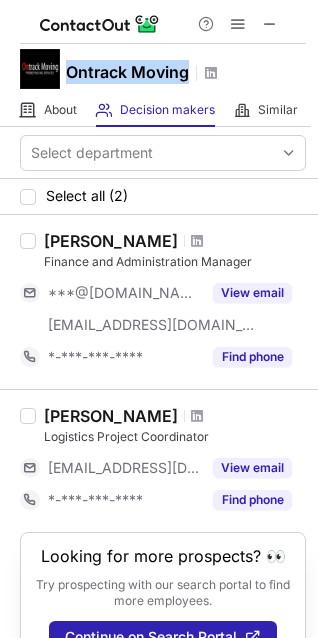 click on "Ontrack Moving" at bounding box center [127, 72] 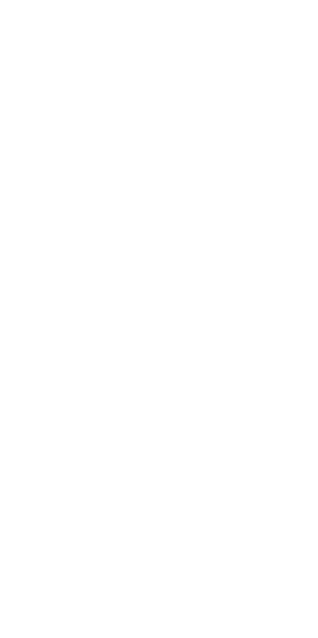 scroll, scrollTop: 0, scrollLeft: 0, axis: both 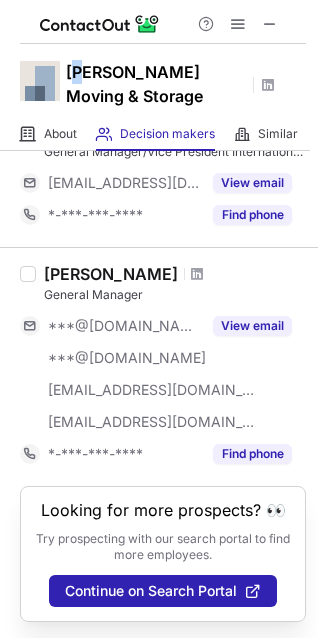 click on "Mitchell Moving & Storage" at bounding box center (159, 81) 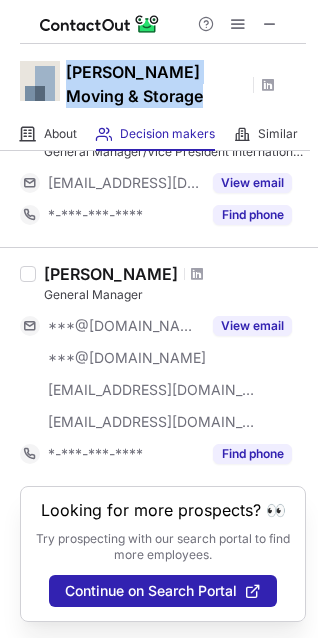 click on "Mitchell Moving & Storage" at bounding box center [159, 81] 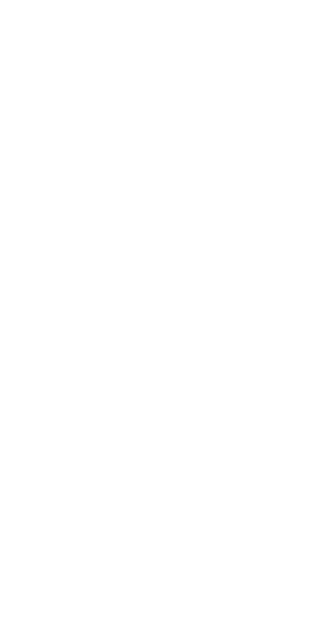 scroll, scrollTop: 0, scrollLeft: 0, axis: both 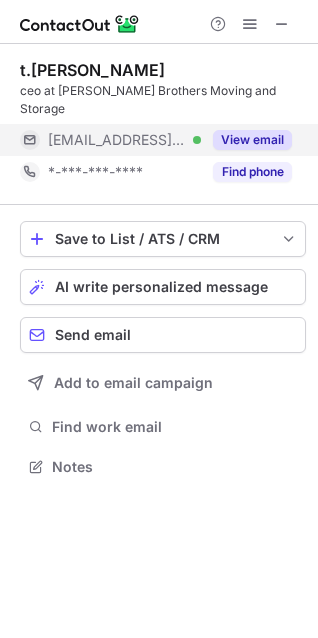 click on "[EMAIL_ADDRESS][DOMAIN_NAME]" at bounding box center (117, 140) 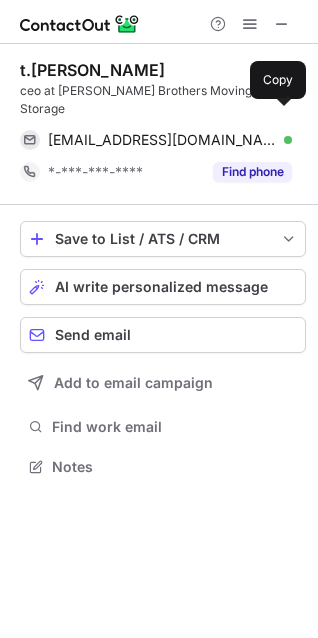 click on "tjmolloy@molloybros.com" at bounding box center [162, 140] 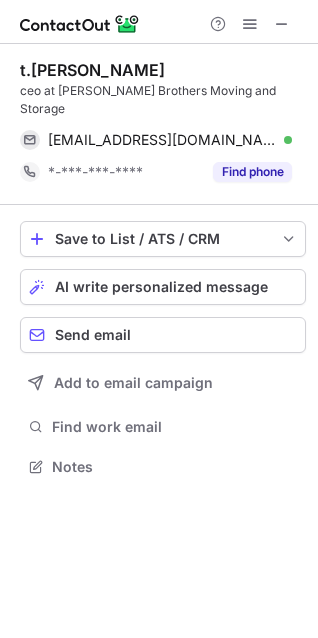 click on "t.james molloy" at bounding box center (92, 70) 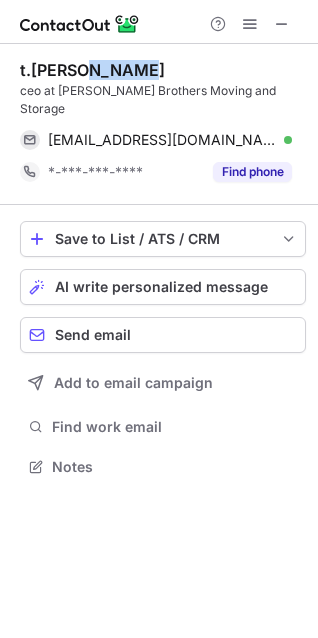 click on "t.james molloy" at bounding box center (92, 70) 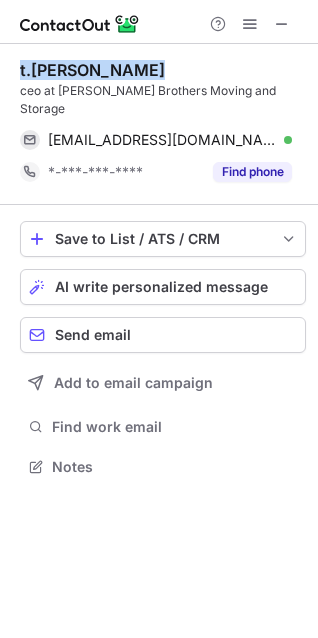 click on "t.james molloy" at bounding box center (92, 70) 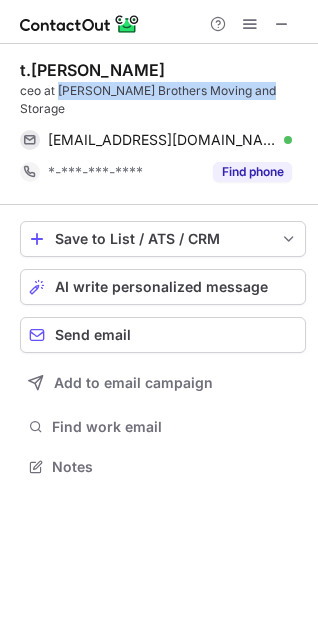 copy on "Molloy Brothers Moving and Storage" 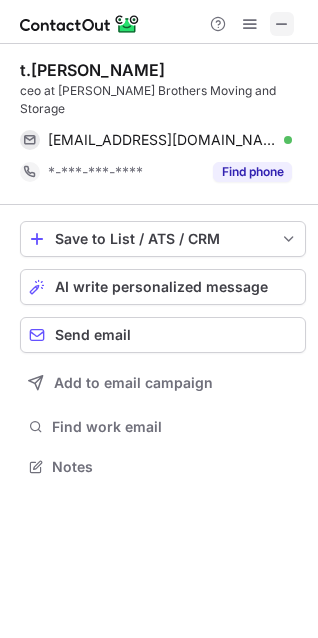 click at bounding box center (282, 24) 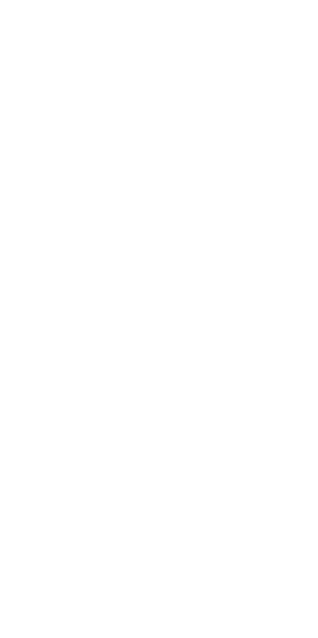 scroll, scrollTop: 0, scrollLeft: 0, axis: both 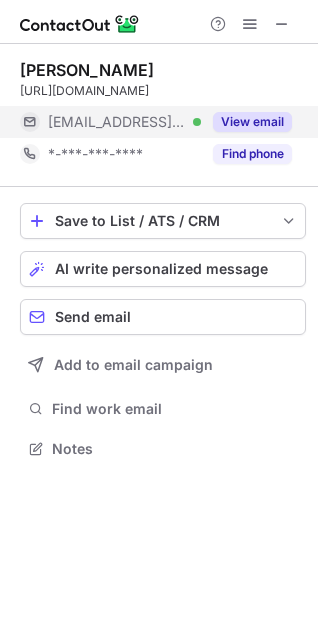 click on "[EMAIL_ADDRESS][DOMAIN_NAME]" at bounding box center (117, 122) 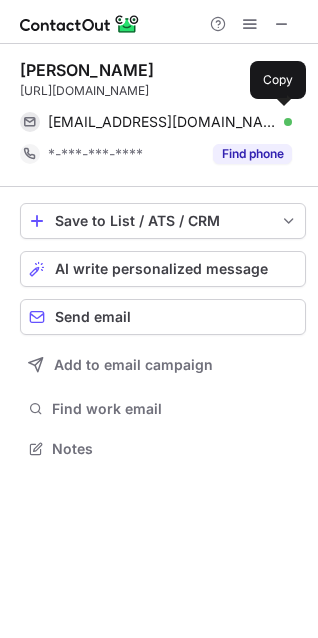 click on "[EMAIL_ADDRESS][DOMAIN_NAME]" at bounding box center [162, 122] 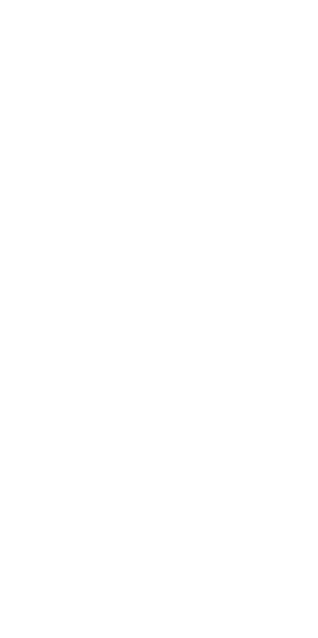 scroll, scrollTop: 0, scrollLeft: 0, axis: both 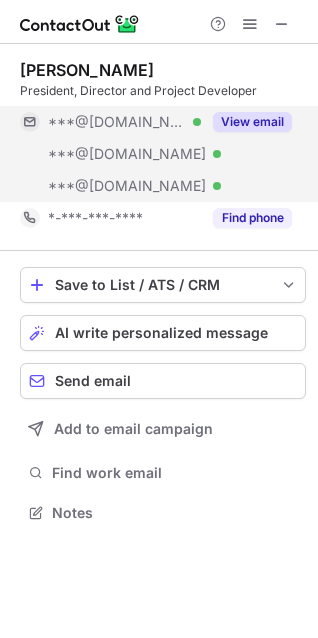 click on "***@hotmail.com" at bounding box center [127, 186] 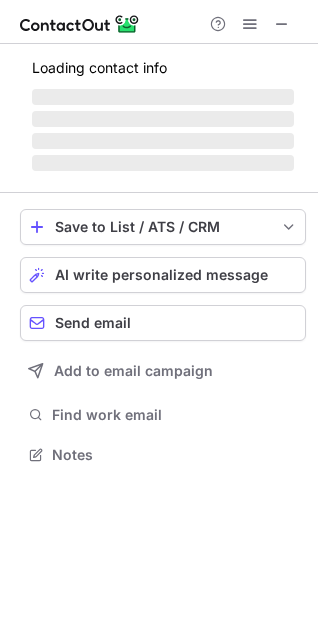 scroll, scrollTop: 440, scrollLeft: 318, axis: both 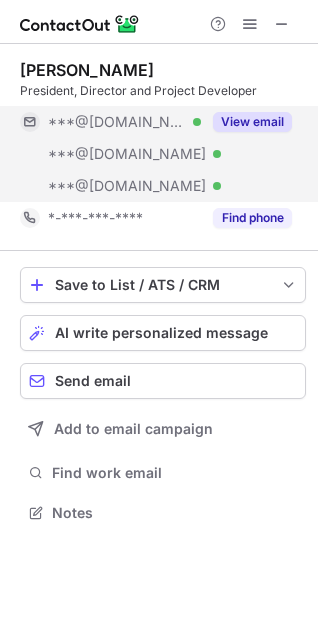 click on "***@gmail.com" at bounding box center [117, 122] 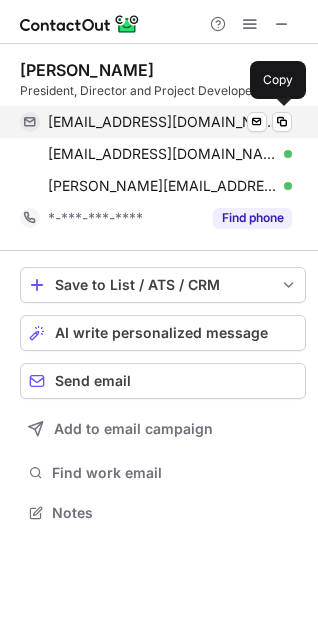 click on "ronjones47@gmail.com" at bounding box center (162, 122) 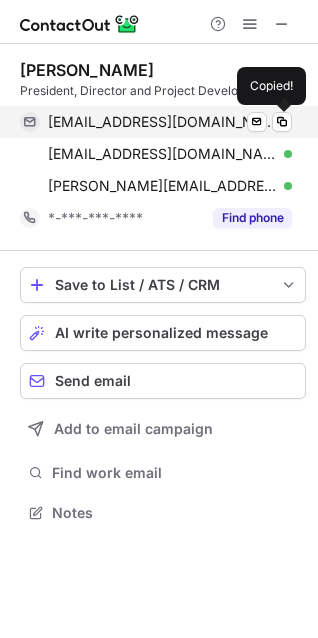 click on "ronjones47@gmail.com" at bounding box center [162, 122] 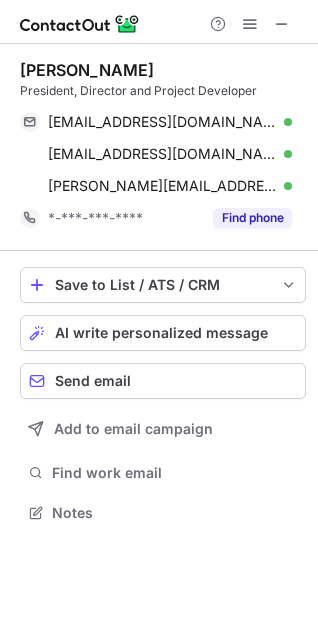click on "Ronald Jones" at bounding box center (87, 70) 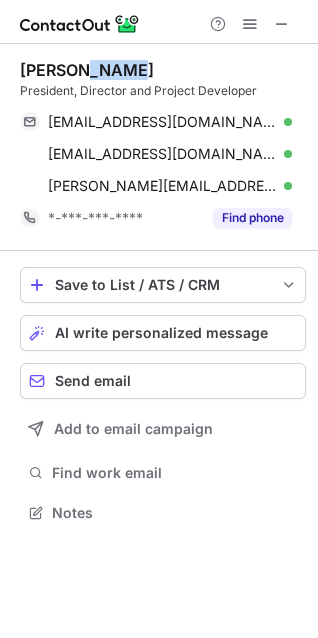 click on "Ronald Jones" at bounding box center [87, 70] 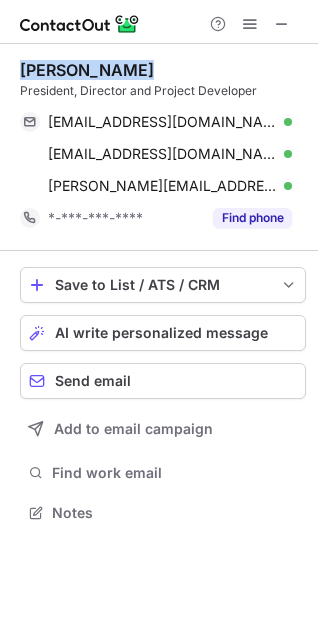 click on "Ronald Jones" at bounding box center (87, 70) 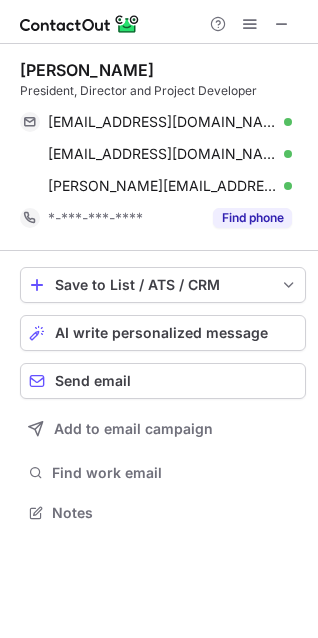 scroll, scrollTop: 498, scrollLeft: 318, axis: both 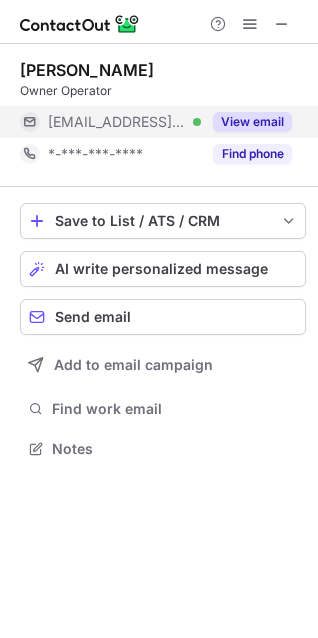 click on "[EMAIL_ADDRESS][DOMAIN_NAME]" at bounding box center [117, 122] 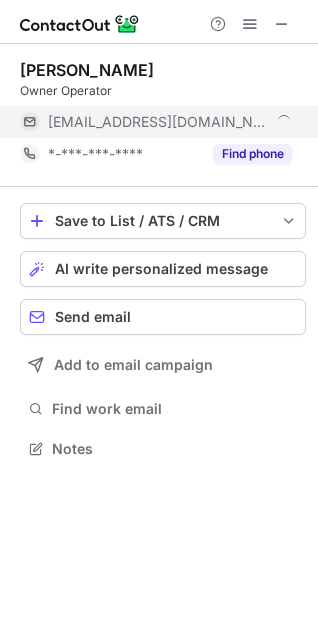 scroll, scrollTop: 10, scrollLeft: 10, axis: both 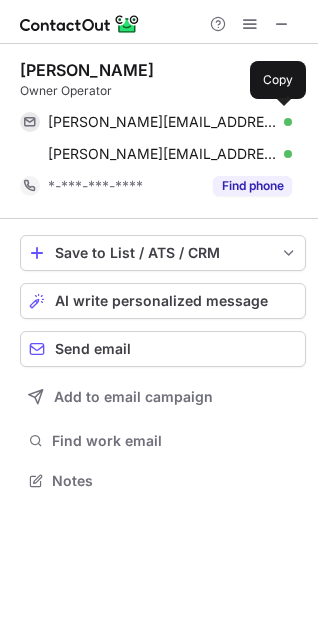 click on "mitchell.hill@allied.com" at bounding box center [162, 122] 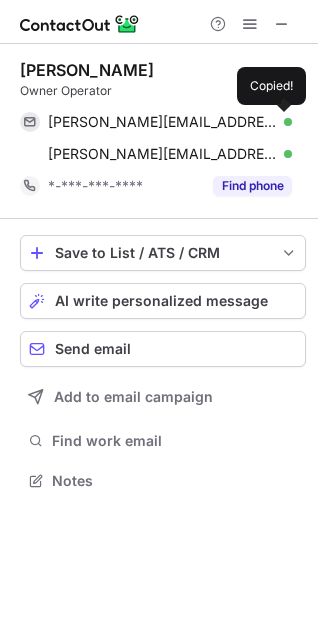 scroll, scrollTop: 467, scrollLeft: 318, axis: both 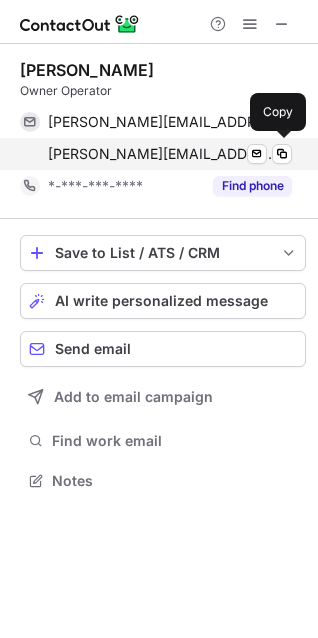 click on "mitchell.hill@allied.com Verified Send email Copy" at bounding box center (156, 154) 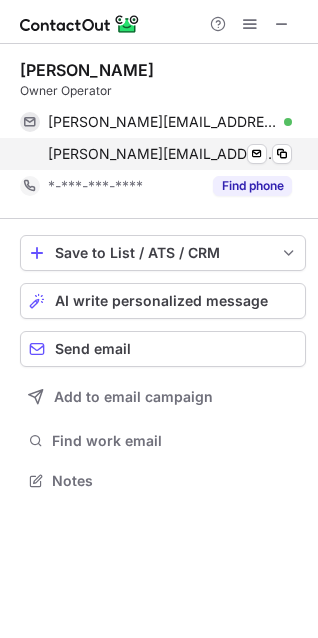 click on "mitchell.hill@allied.com" at bounding box center (162, 154) 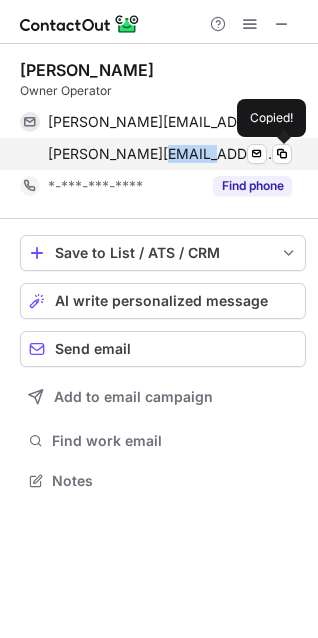click on "mitchell.hill@allied.com" at bounding box center [162, 154] 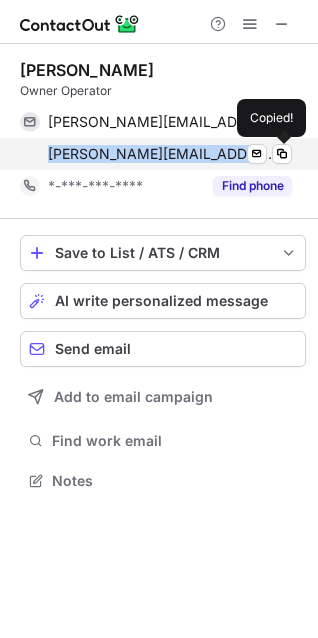 click on "mitchell.hill@allied.com" at bounding box center [162, 154] 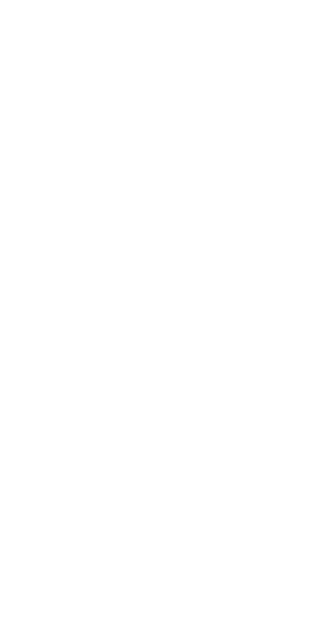 scroll, scrollTop: 0, scrollLeft: 0, axis: both 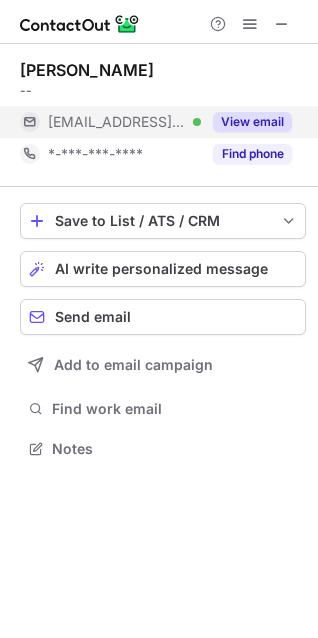 click on "[EMAIL_ADDRESS][DOMAIN_NAME]" at bounding box center [117, 122] 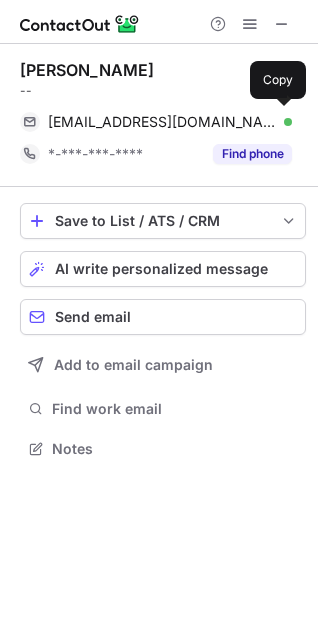scroll, scrollTop: 434, scrollLeft: 318, axis: both 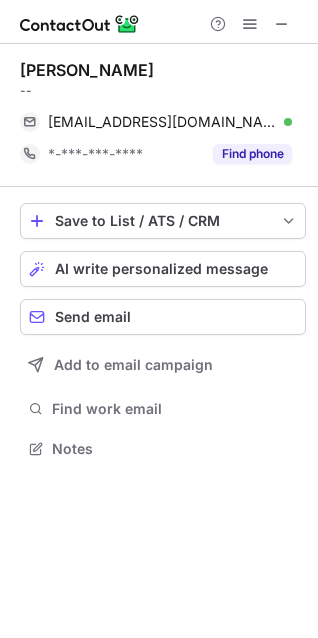click on "James Antonucci -- info@verrazanomoving.com Verified Send email Copy *-***-***-**** Find phone Save to List / ATS / CRM List Select Lever Connect Greenhouse Connect Salesforce Connect Hubspot Connect Bullhorn Connect Zapier (100+ Applications) Connect Request a new integration AI write personalized message Send email Add to email campaign Find work email Notes" at bounding box center [159, 341] 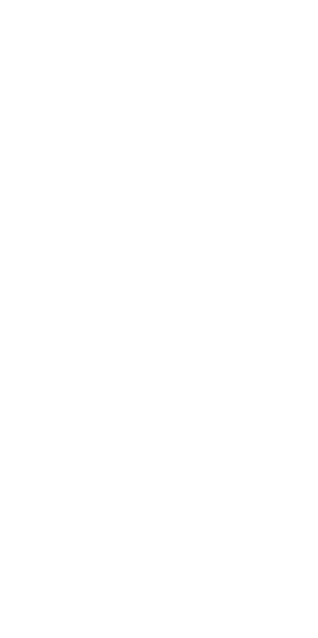 scroll, scrollTop: 0, scrollLeft: 0, axis: both 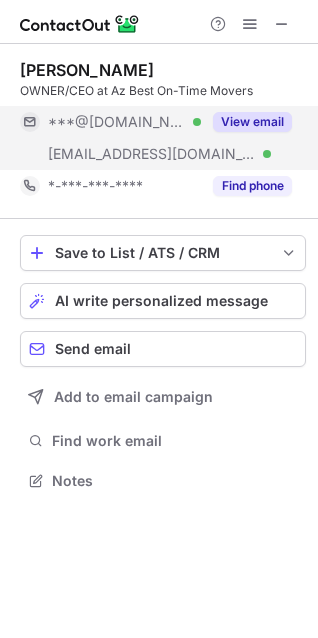 click on "***@yahoo.com" at bounding box center (117, 122) 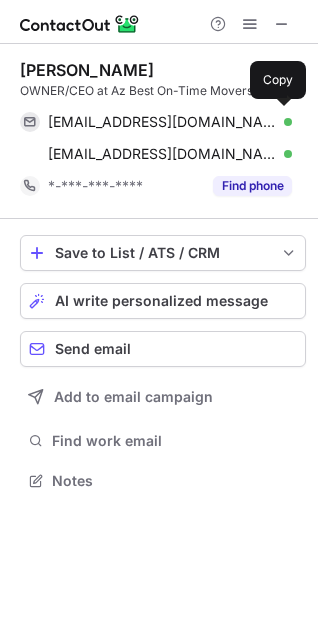click on "integragsr28@yahoo.com" at bounding box center [162, 122] 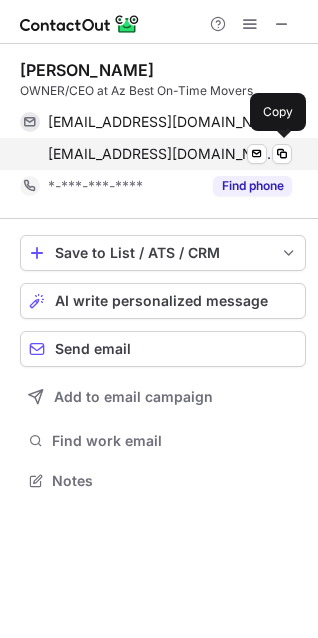 click on "craddatz@bellsouth.net" at bounding box center [162, 154] 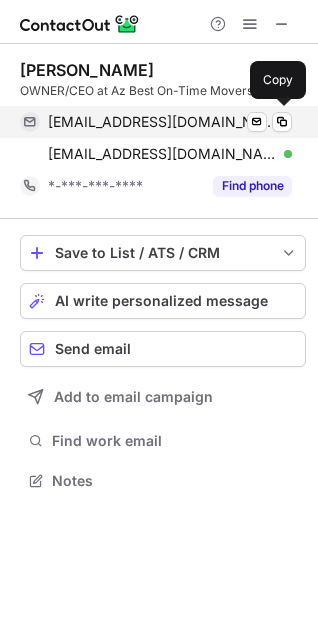 click on "integragsr28@yahoo.com" at bounding box center [162, 122] 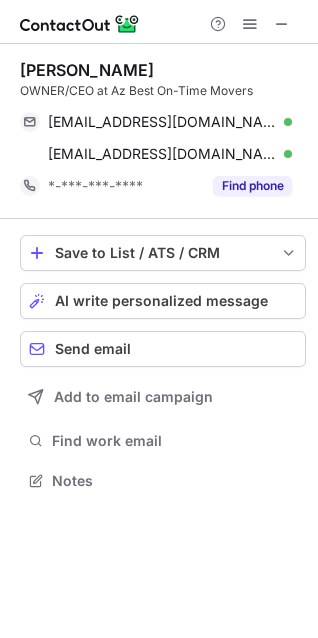 click on "Chad Raddatz" at bounding box center (87, 70) 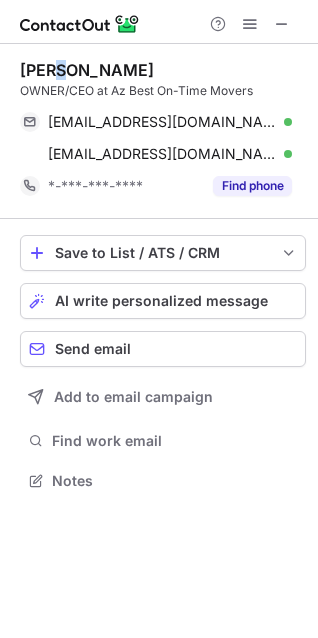 click on "Chad Raddatz" at bounding box center [87, 70] 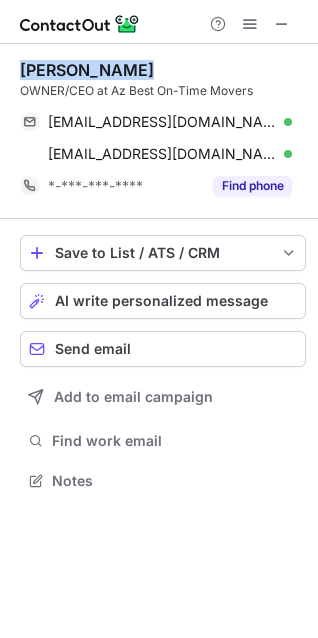 click on "Chad Raddatz" at bounding box center (87, 70) 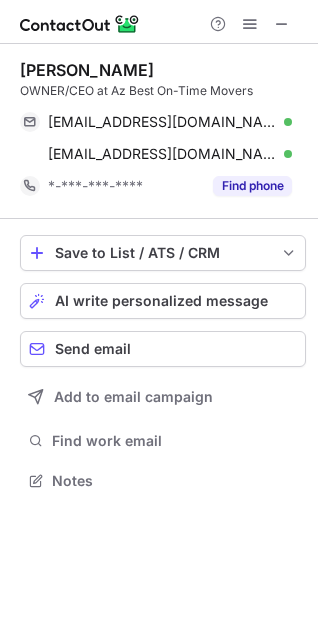 click on "Chad Raddatz" at bounding box center (87, 70) 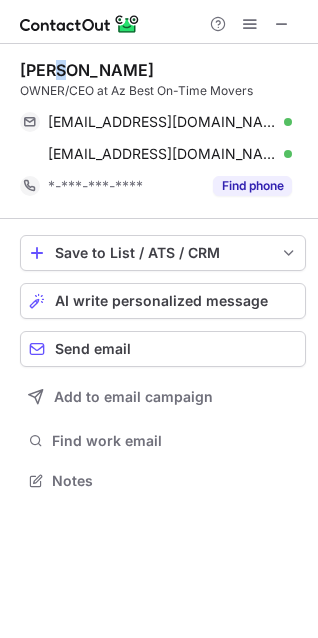click on "Chad Raddatz" at bounding box center [87, 70] 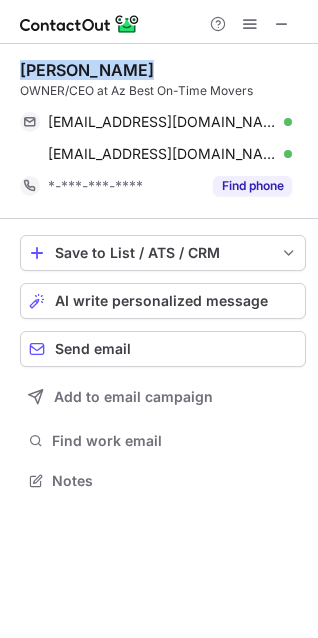 click on "Chad Raddatz" at bounding box center [87, 70] 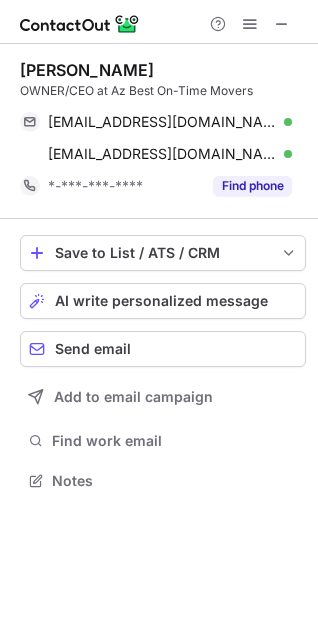 drag, startPoint x: 110, startPoint y: 85, endPoint x: 267, endPoint y: 90, distance: 157.0796 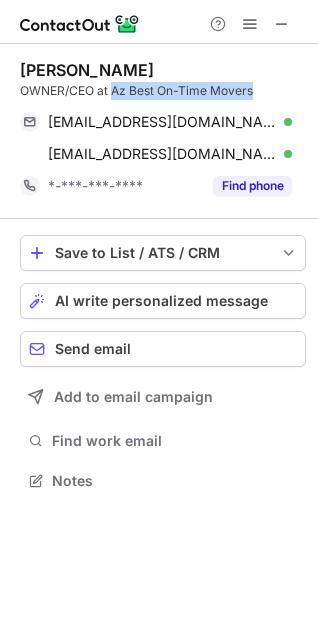copy on "Az Best On-Time Movers" 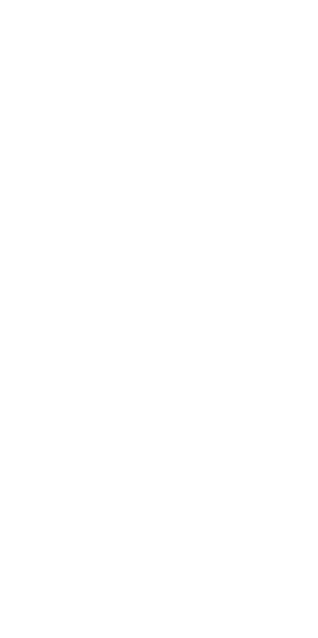 scroll, scrollTop: 0, scrollLeft: 0, axis: both 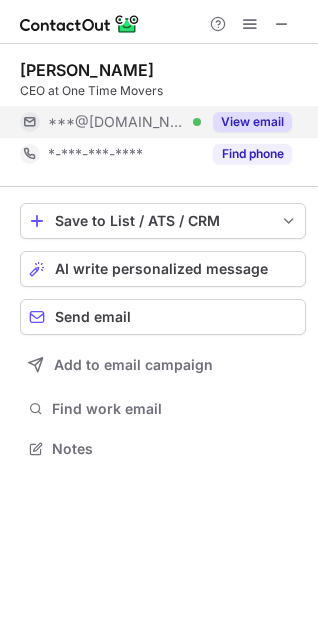 click on "***@yahoo.com" at bounding box center [117, 122] 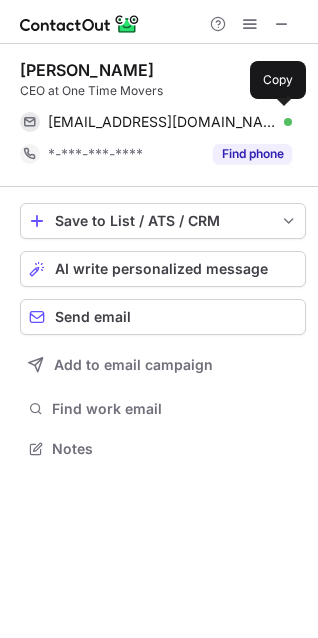 click on "jasonlangstontrail@yahoo.com" at bounding box center [162, 122] 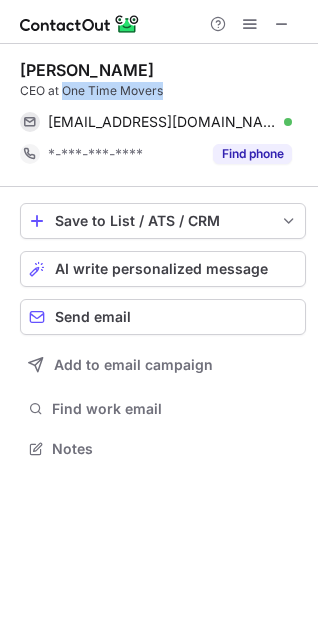 copy on "One Time Movers" 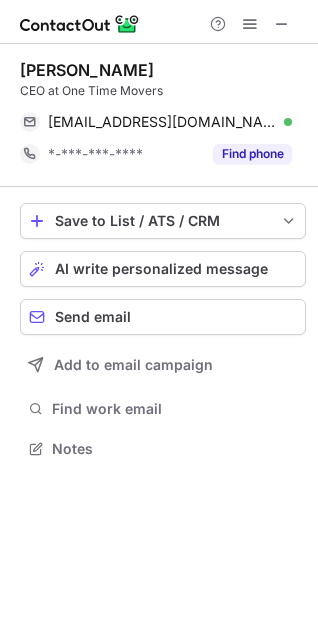 scroll, scrollTop: 434, scrollLeft: 318, axis: both 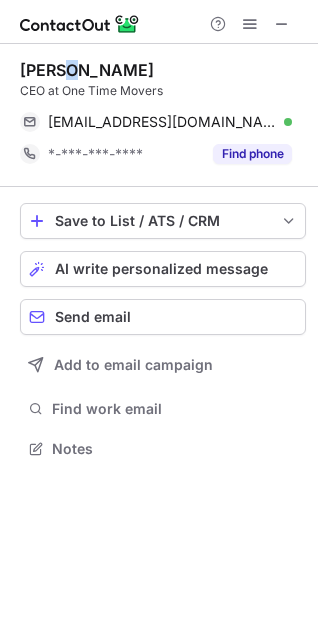 click on "Jason Trail" at bounding box center (87, 70) 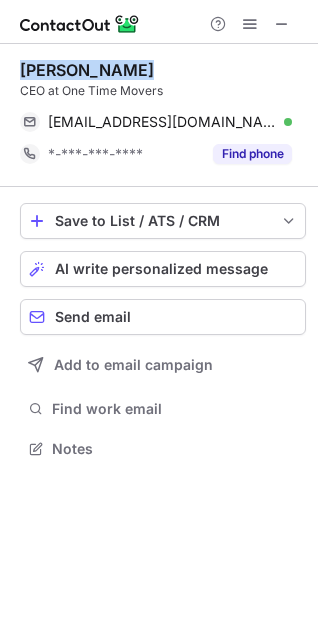 click on "Jason Trail" at bounding box center (87, 70) 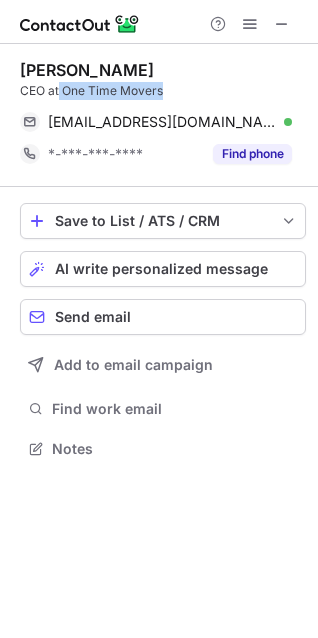 drag, startPoint x: 60, startPoint y: 95, endPoint x: 221, endPoint y: 87, distance: 161.19864 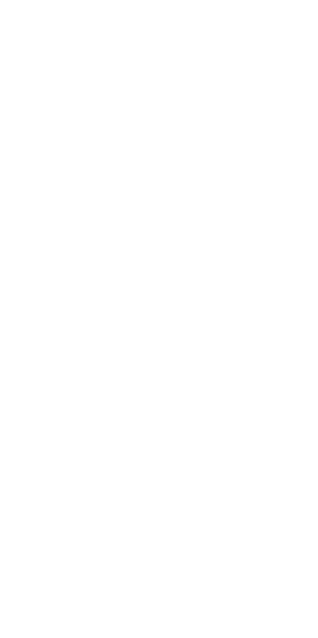 scroll, scrollTop: 0, scrollLeft: 0, axis: both 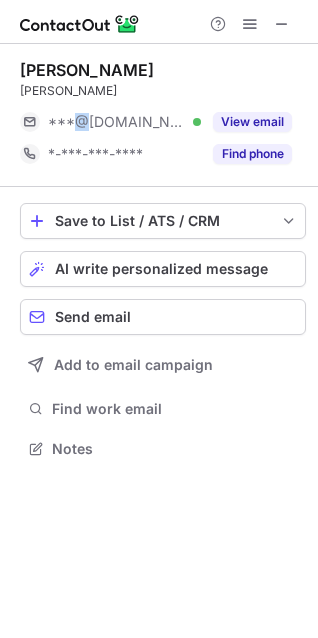 click on "***@[DOMAIN_NAME]" at bounding box center [117, 122] 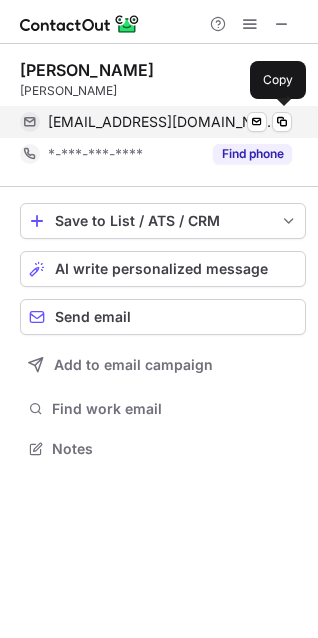 click on "[EMAIL_ADDRESS][DOMAIN_NAME]" at bounding box center (162, 122) 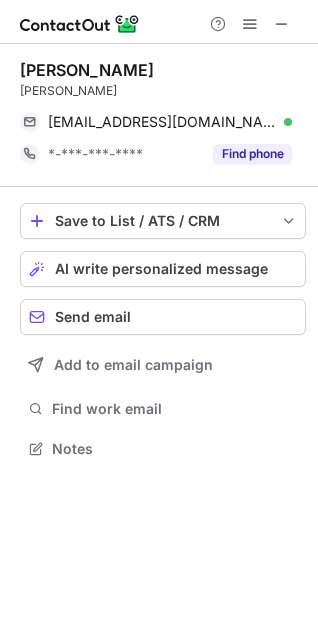 click on "Jay Daniel" at bounding box center (87, 70) 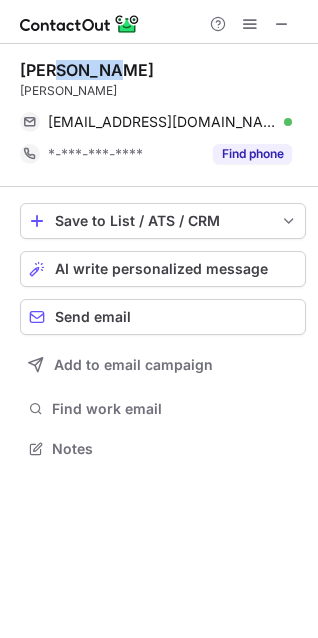 copy on "Daniel" 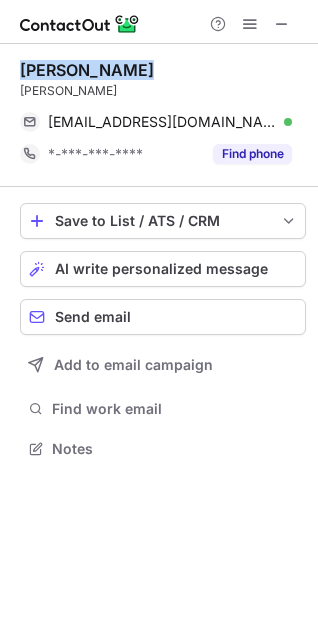 copy on "Jay Daniel" 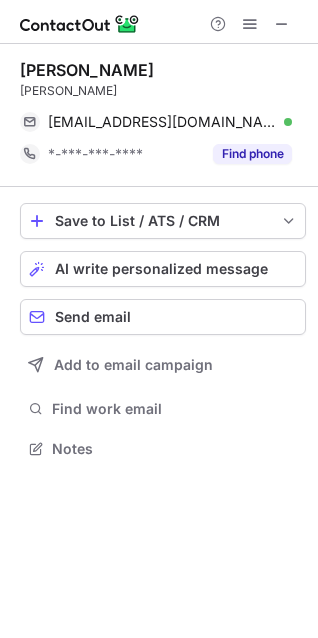scroll, scrollTop: 434, scrollLeft: 318, axis: both 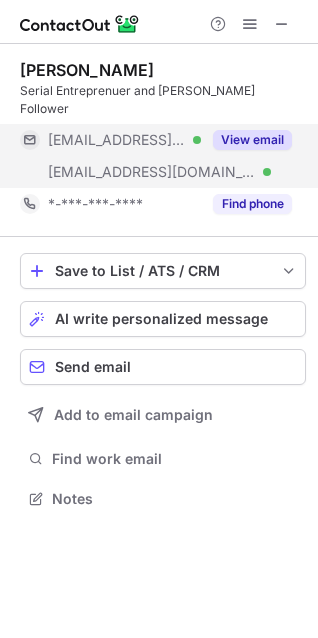 click on "***@simicfamily.com" at bounding box center (117, 140) 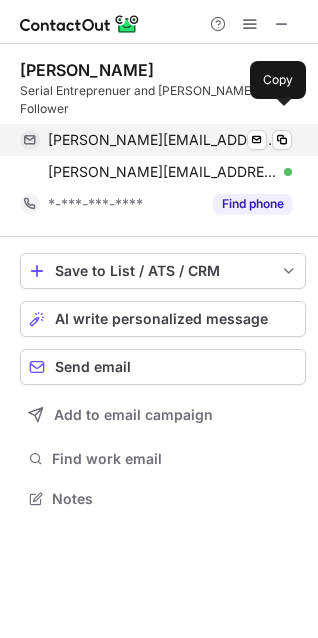 click on "alex@simicfamily.com" at bounding box center [162, 140] 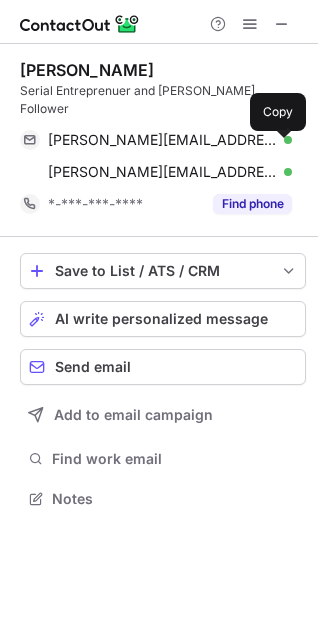 click on "Alex Simic" at bounding box center [87, 70] 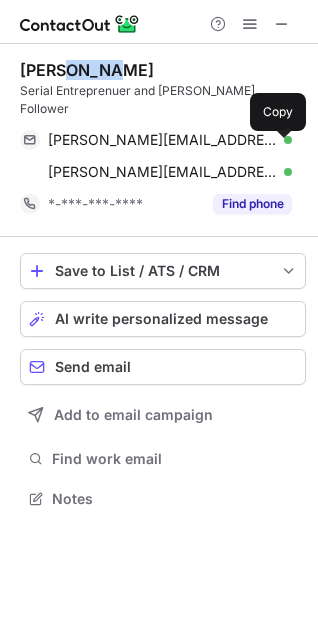 click on "Alex Simic" at bounding box center [87, 70] 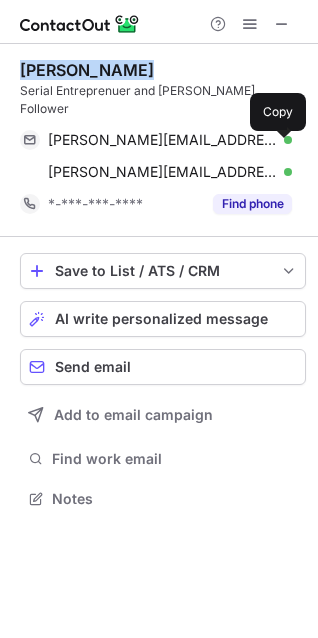 copy on "Alex Simic" 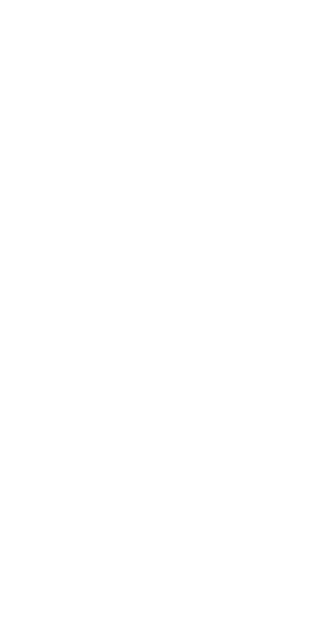 scroll, scrollTop: 0, scrollLeft: 0, axis: both 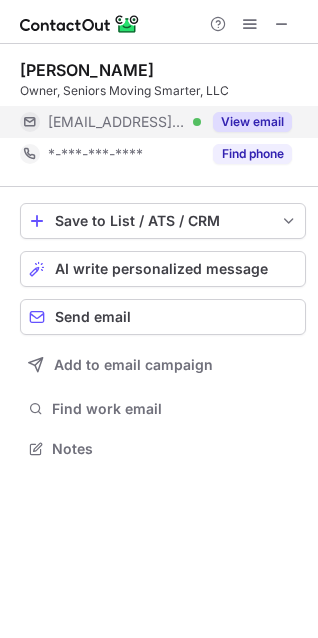 click on "***@seniorsmovingsmarter.com" at bounding box center [117, 122] 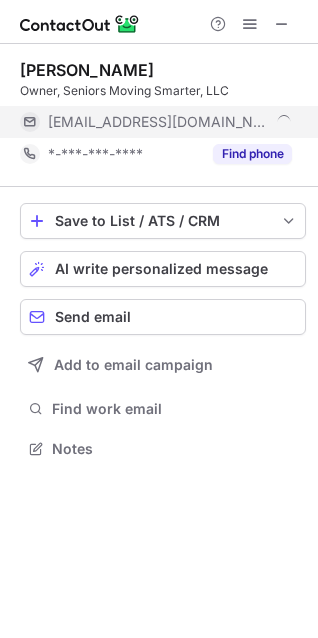 scroll, scrollTop: 434, scrollLeft: 318, axis: both 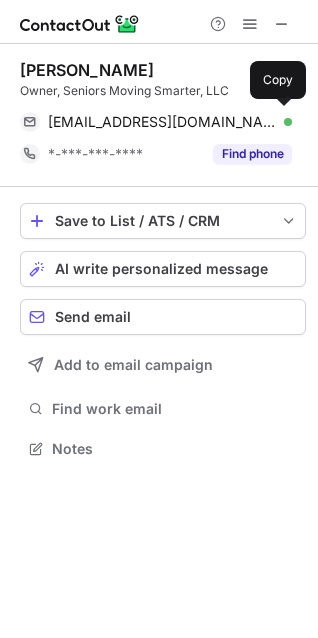 click on "liz@seniorsmovingsmarter.com" at bounding box center (162, 122) 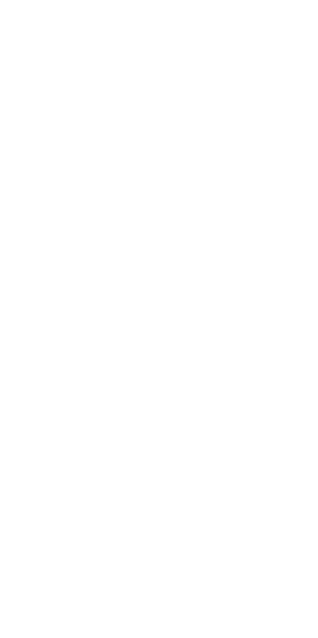 scroll, scrollTop: 0, scrollLeft: 0, axis: both 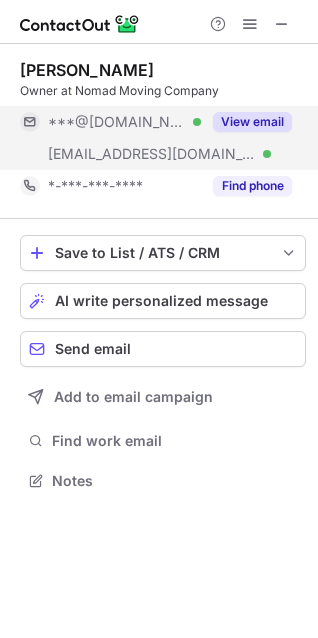 click on "***@gmail.com Verified" at bounding box center [110, 122] 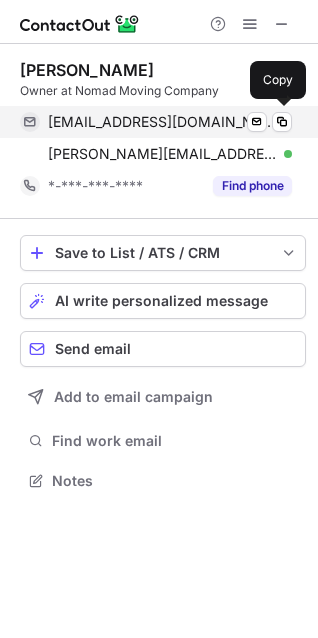 click on "nomadmovingcompany@gmail.com" at bounding box center (162, 122) 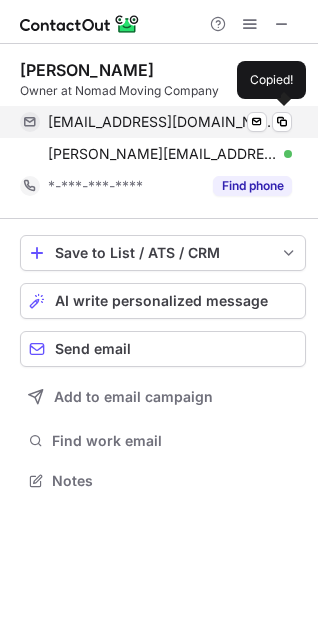 click on "nomadmovingcompany@gmail.com" at bounding box center [162, 122] 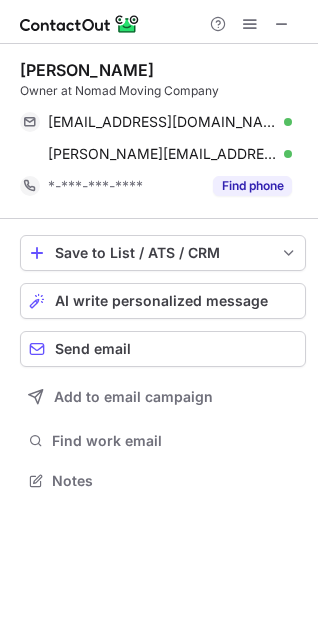 click on "Owner at Nomad Moving Company" at bounding box center (163, 91) 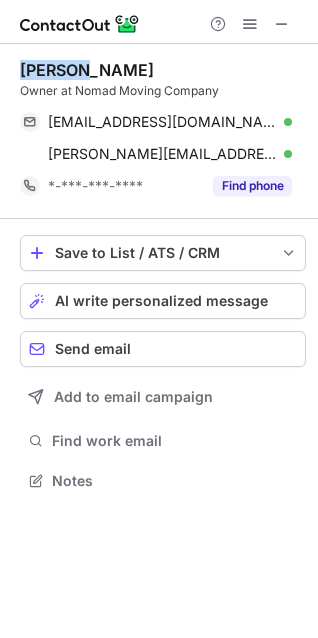 click on "Gordon Wittstock" at bounding box center [87, 70] 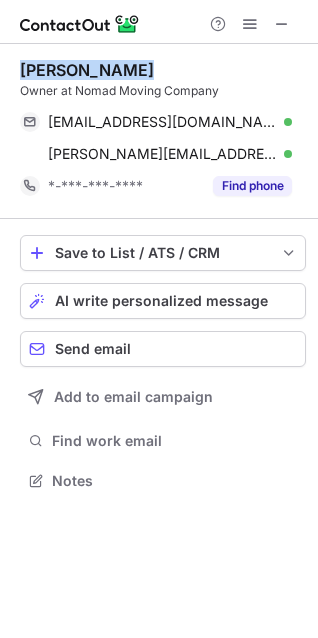 copy on "Gordon Wittstock" 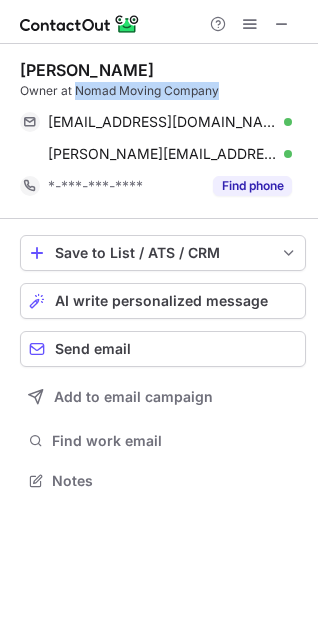 copy on "Nomad Moving Company" 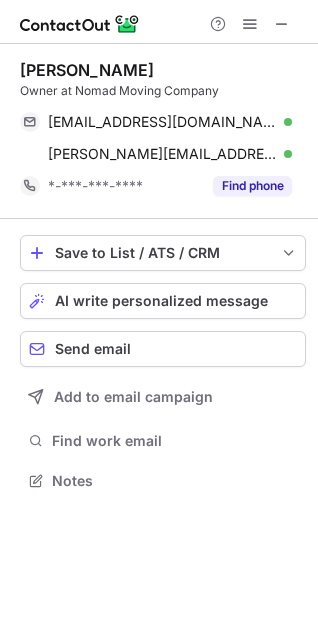 scroll, scrollTop: 467, scrollLeft: 318, axis: both 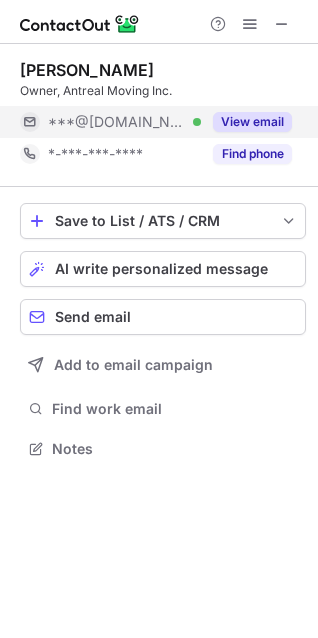 click on "***@[DOMAIN_NAME]" at bounding box center (117, 122) 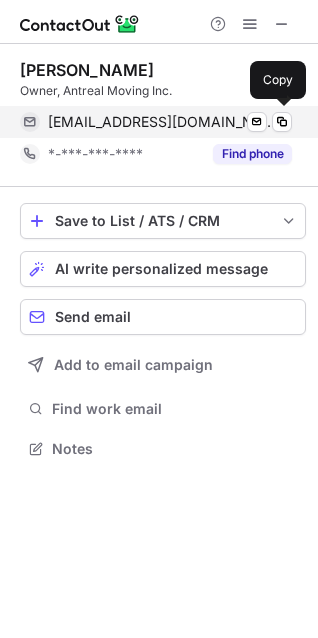 click on "antrealmovers@yahoo.com" at bounding box center (162, 122) 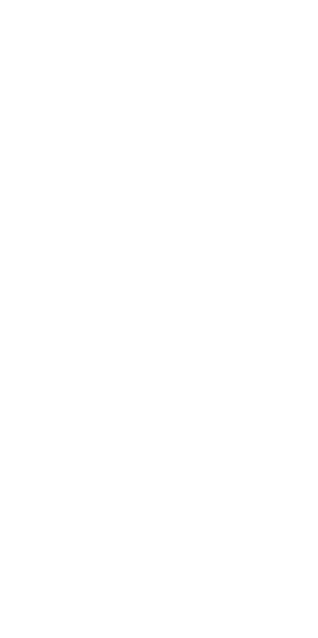 scroll, scrollTop: 0, scrollLeft: 0, axis: both 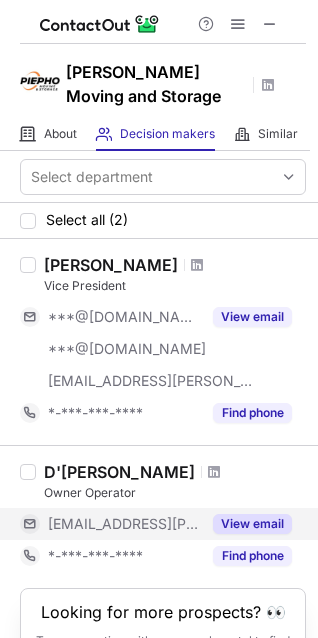 click on "[EMAIL_ADDRESS][PERSON_NAME][DOMAIN_NAME]" at bounding box center (124, 524) 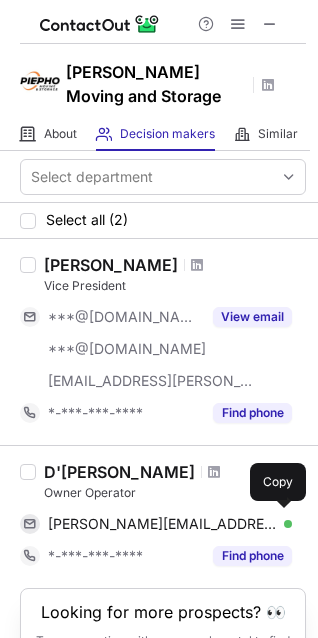 click on "dangelo@piepho.com" at bounding box center [162, 524] 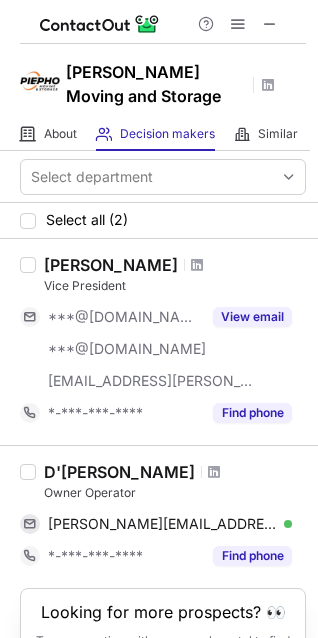 scroll, scrollTop: 49, scrollLeft: 0, axis: vertical 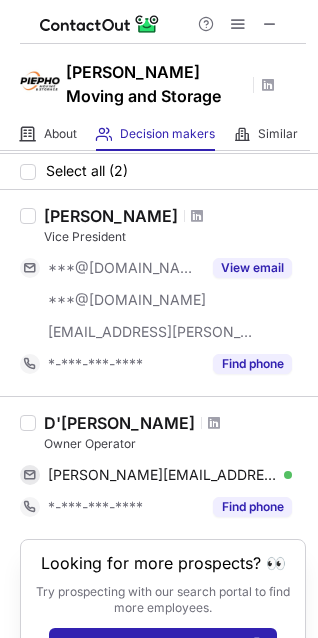 click on "Piepho Moving and Storage" at bounding box center [156, 84] 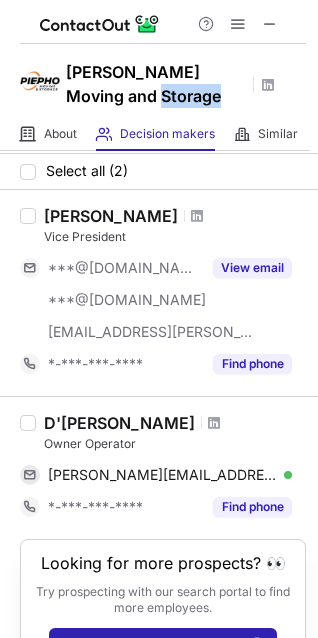 click on "Piepho Moving and Storage" at bounding box center [156, 84] 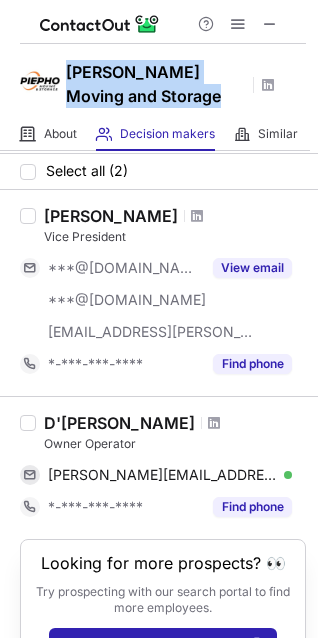 click on "Piepho Moving and Storage" at bounding box center (156, 84) 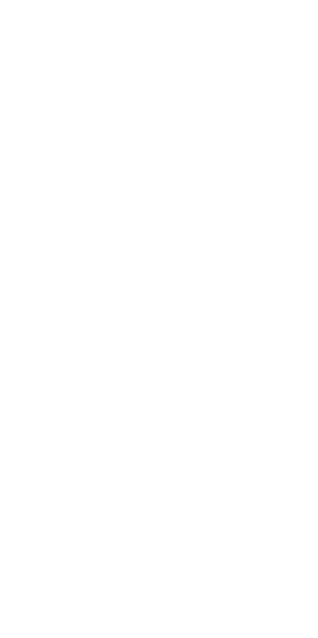 scroll, scrollTop: 0, scrollLeft: 0, axis: both 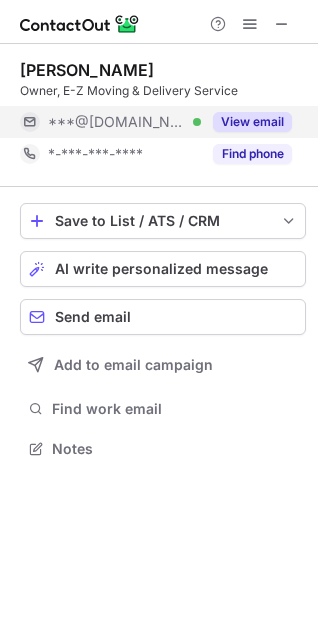 click on "***@yahoo.com" at bounding box center (117, 122) 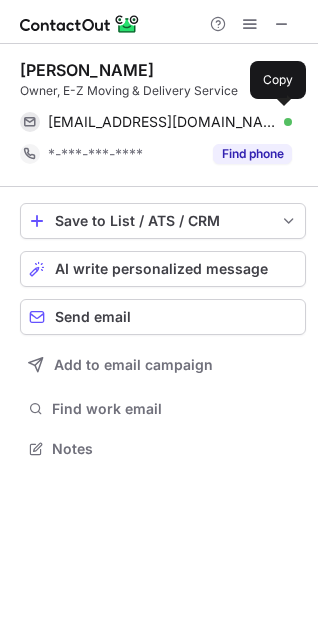 click on "ezmovingdelivery@yahoo.com" at bounding box center (162, 122) 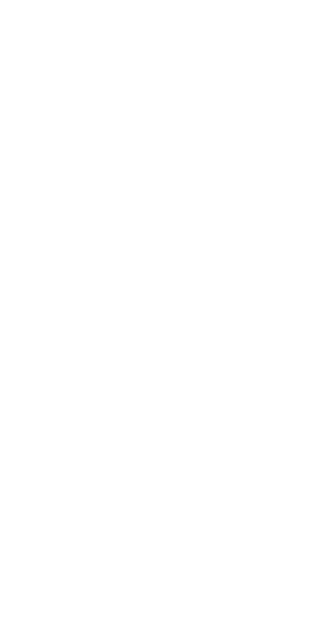 scroll, scrollTop: 0, scrollLeft: 0, axis: both 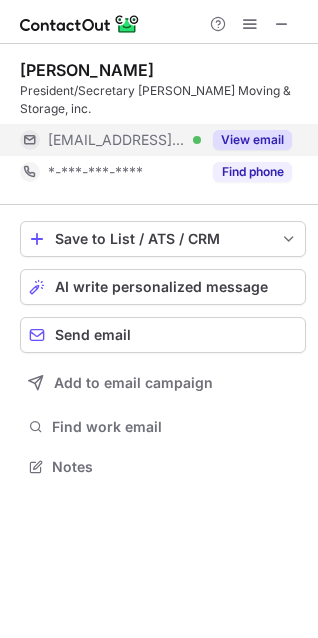 click on "***@piepho.com" at bounding box center (117, 140) 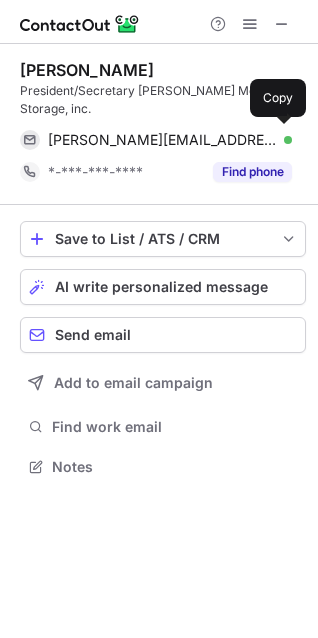 click on "jeff@piepho.com" at bounding box center [162, 140] 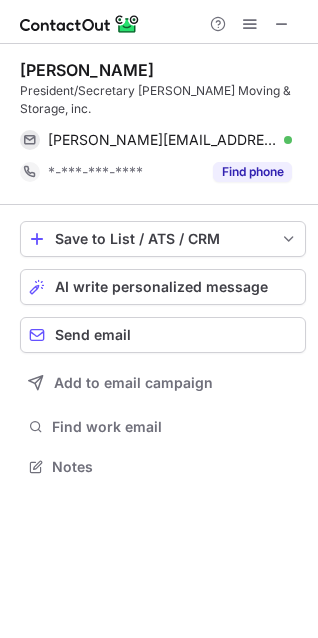 click on "President/Secretary Piepho Moving & Storage, inc." at bounding box center [163, 100] 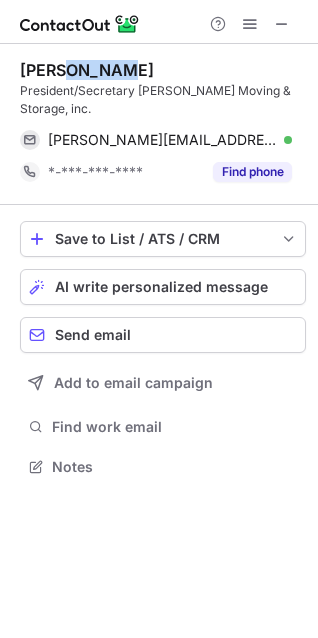 click on "Jeff Piepho" at bounding box center (87, 70) 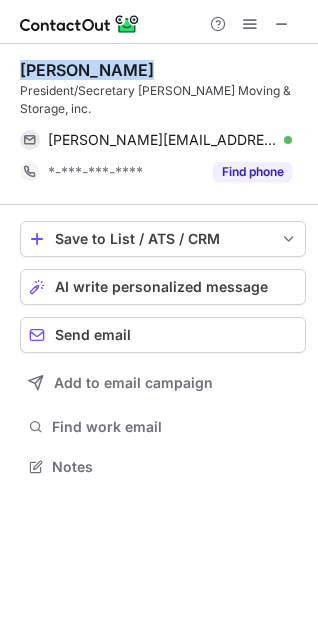 click on "Jeff Piepho" at bounding box center (87, 70) 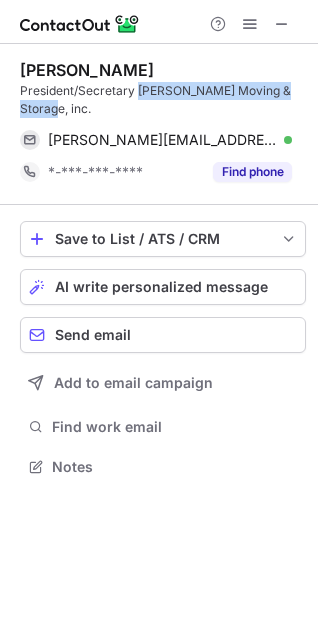 copy on "Piepho Moving & Storage, inc." 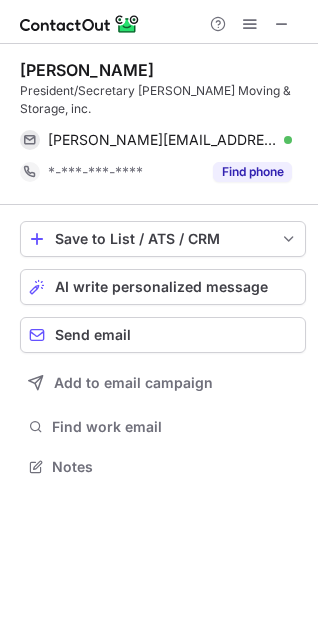 scroll, scrollTop: 452, scrollLeft: 318, axis: both 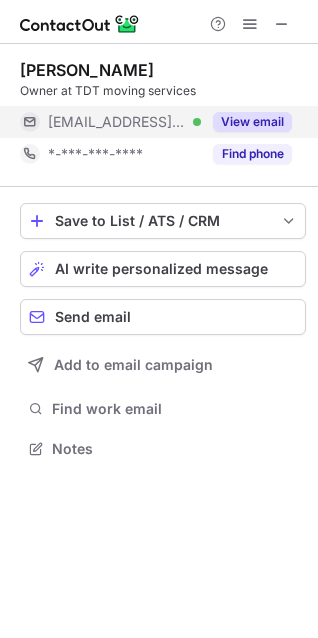 click on "***@sbcglobal.net Verified" at bounding box center [110, 122] 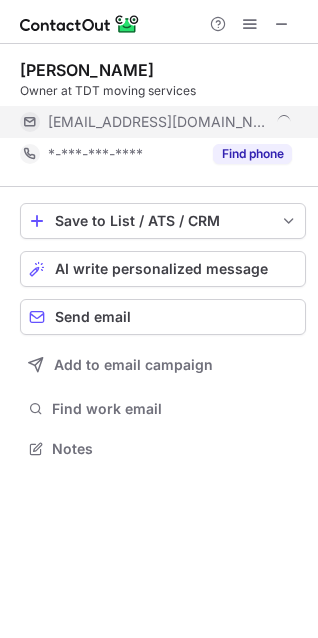 scroll, scrollTop: 440, scrollLeft: 318, axis: both 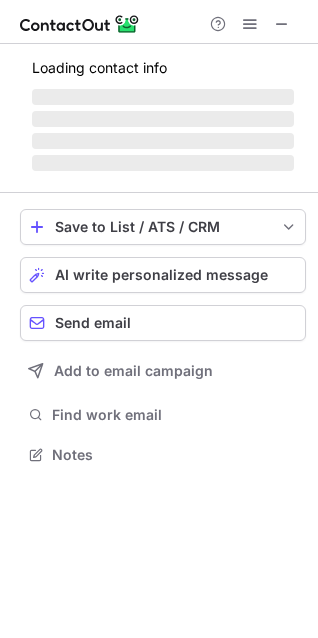 click on "‌" at bounding box center (163, 119) 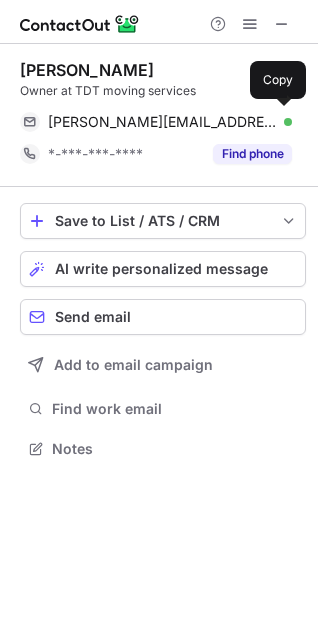 click on "debra.casco@sbcglobal.net" at bounding box center (162, 122) 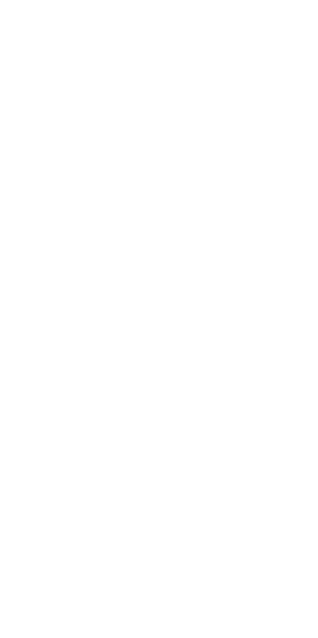 scroll, scrollTop: 0, scrollLeft: 0, axis: both 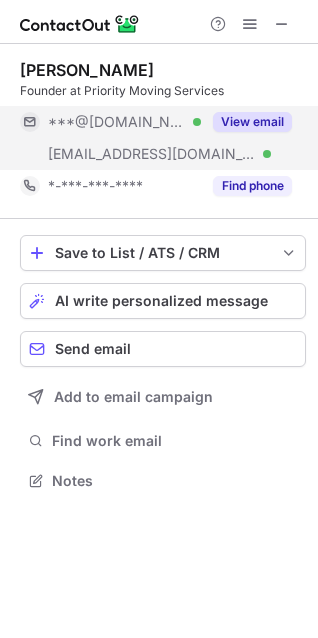 click on "***@prioritymovingservices.com" at bounding box center (152, 154) 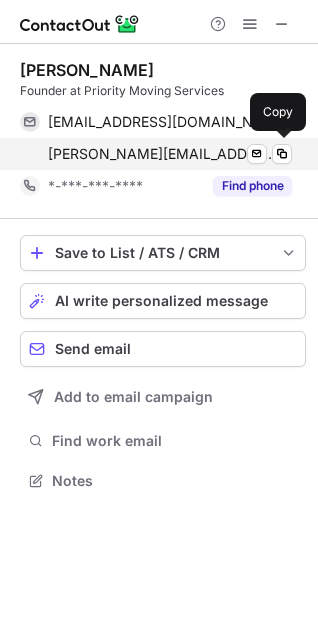 click on "josh@prioritymovingservices.com" at bounding box center [162, 154] 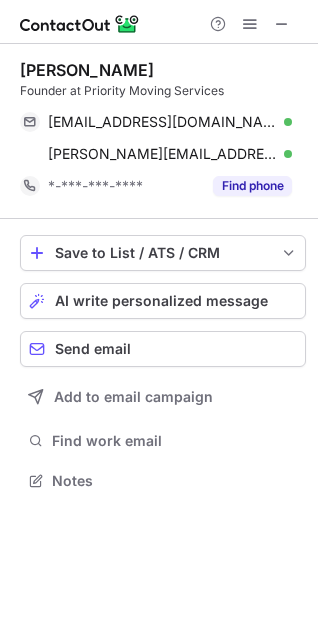 click on "Josh Dudleston" at bounding box center (87, 70) 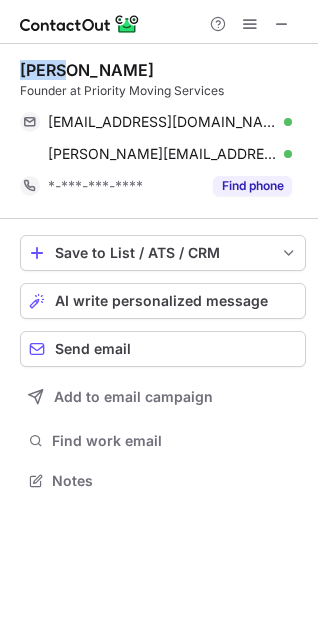 click on "Josh Dudleston" at bounding box center (87, 70) 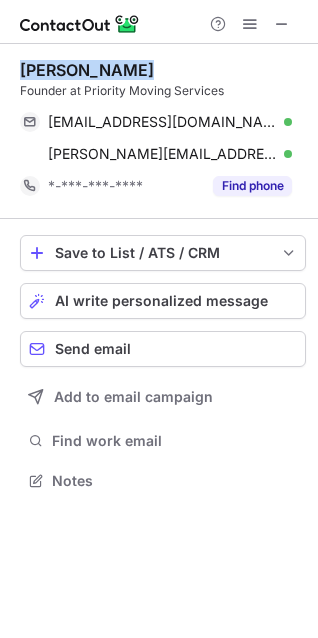 click on "Josh Dudleston" at bounding box center (87, 70) 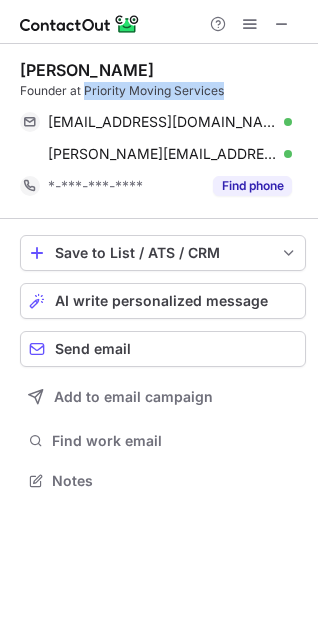 copy on "Priority Moving Services" 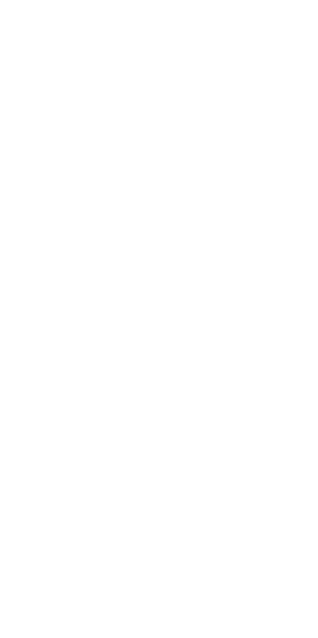 scroll, scrollTop: 0, scrollLeft: 0, axis: both 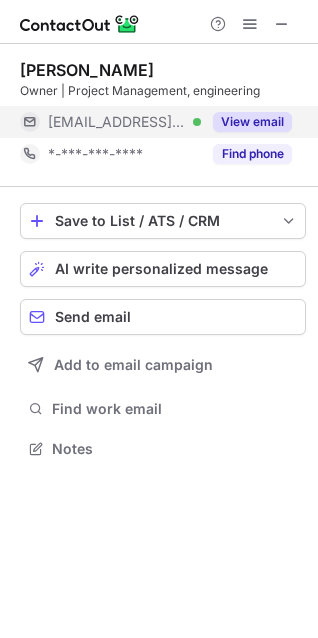 click on "***@rovisysbt.com" at bounding box center [117, 122] 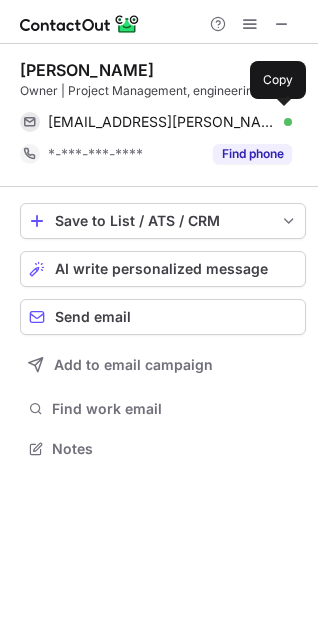 click on "trey.kramer@rovisysbt.com" at bounding box center (162, 122) 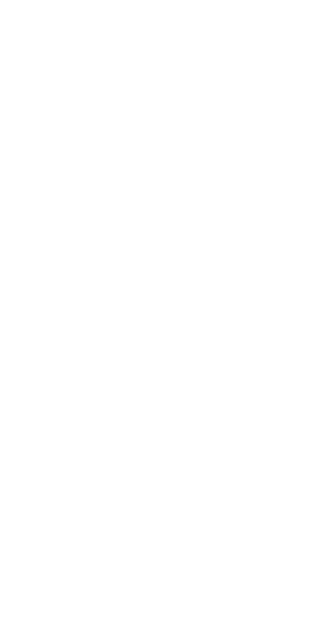 scroll, scrollTop: 0, scrollLeft: 0, axis: both 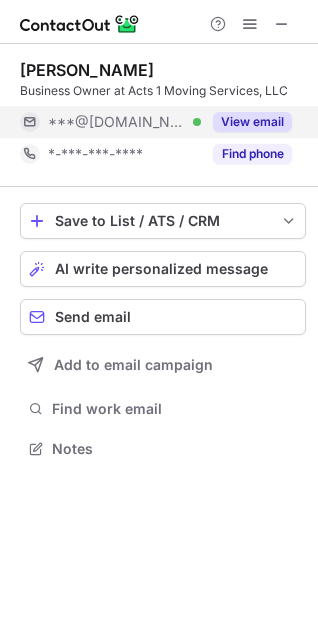 click on "***@[DOMAIN_NAME]" at bounding box center (117, 122) 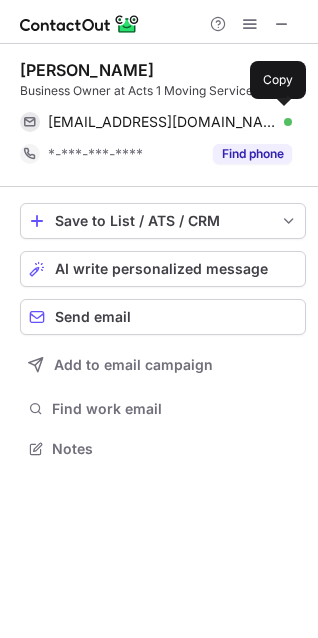 scroll, scrollTop: 434, scrollLeft: 318, axis: both 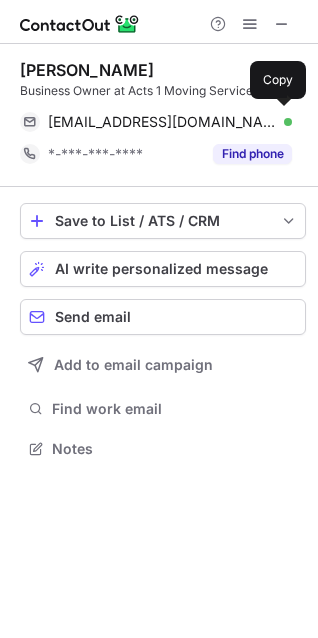 click on "[EMAIL_ADDRESS][DOMAIN_NAME]" at bounding box center (162, 122) 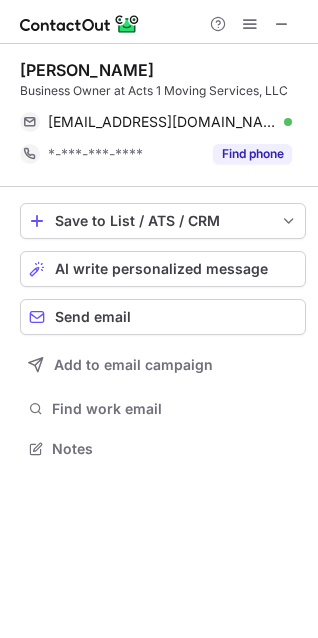 click on "David Thomas" at bounding box center [87, 70] 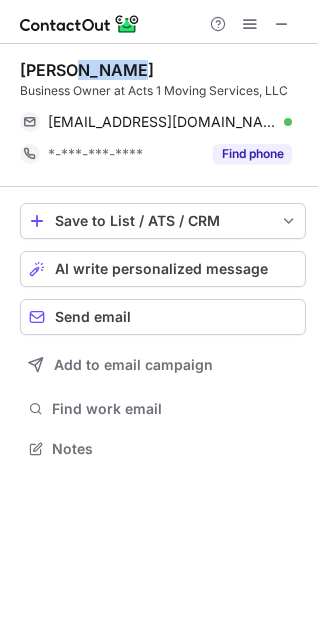 click on "David Thomas" at bounding box center (87, 70) 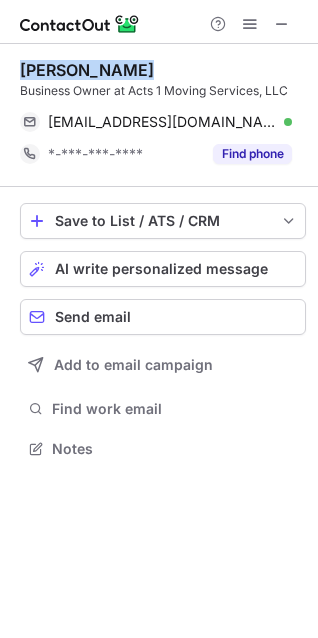 click on "David Thomas" at bounding box center (87, 70) 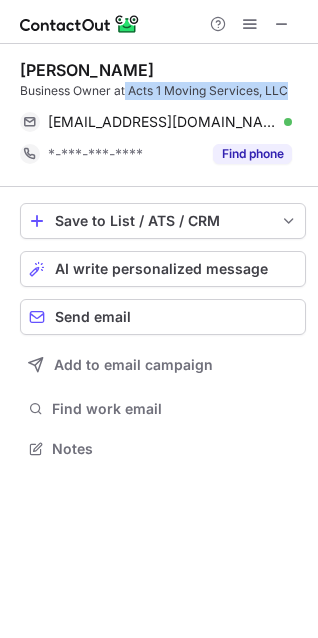drag, startPoint x: 124, startPoint y: 91, endPoint x: 296, endPoint y: 87, distance: 172.04651 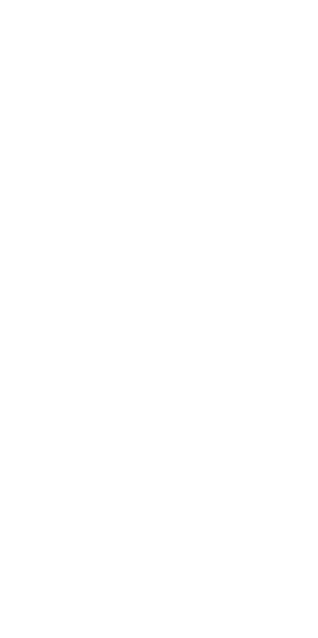 scroll, scrollTop: 0, scrollLeft: 0, axis: both 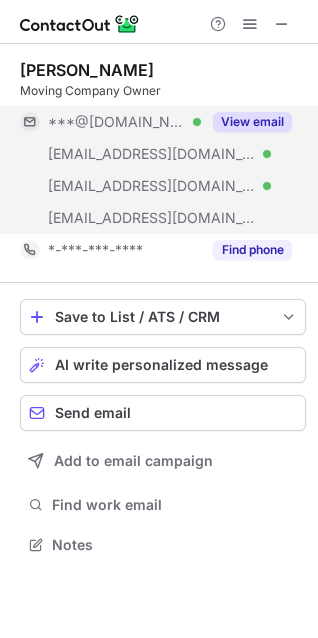 click on "***@att.net Verified" at bounding box center (110, 154) 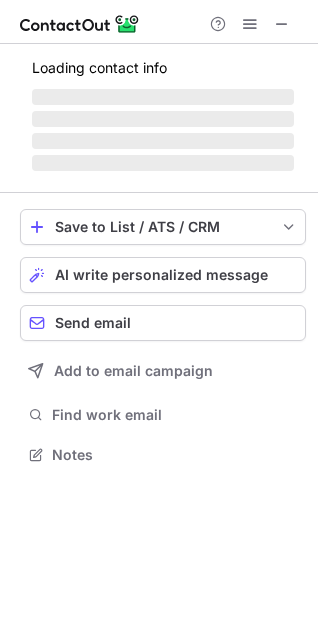 scroll, scrollTop: 10, scrollLeft: 10, axis: both 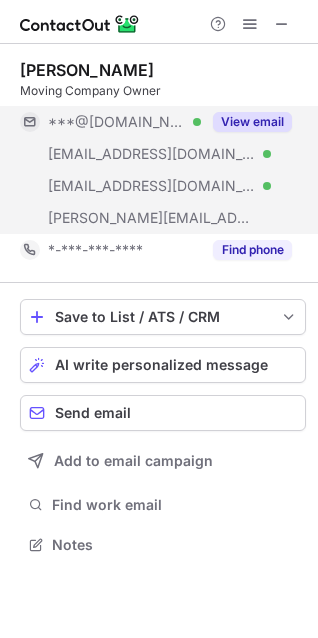 click on "***@worldnet.att.net Verified" at bounding box center [110, 186] 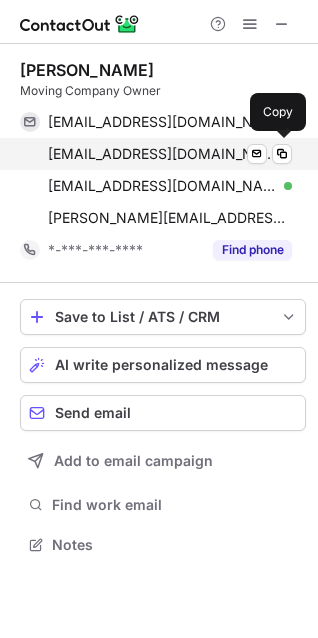 click on "raululloa@att.net Verified Send email Copy" at bounding box center (156, 154) 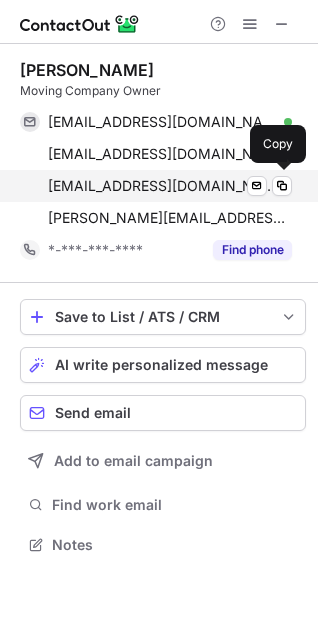click on "raululloa@worldnet.att.net Verified Send email Copy" at bounding box center (156, 186) 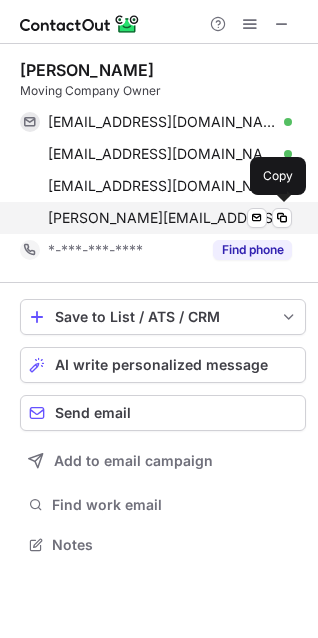 click on "raul@merymolenaar.com Send email Copy" at bounding box center (156, 218) 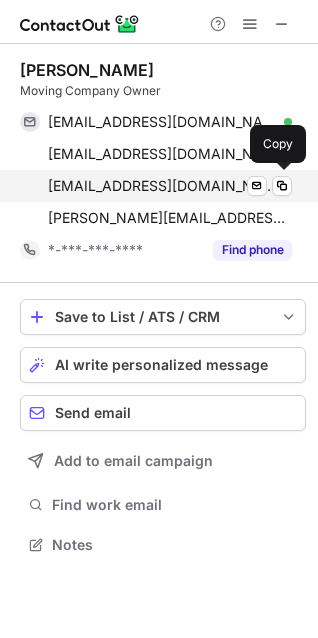 click on "raululloa@worldnet.att.net Verified Send email Copy" at bounding box center (156, 186) 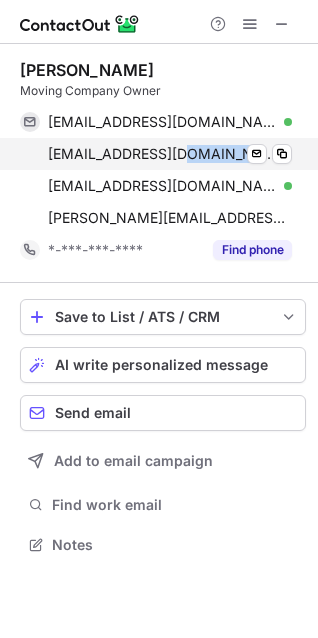 click on "raululloa@att.net Verified" at bounding box center (170, 154) 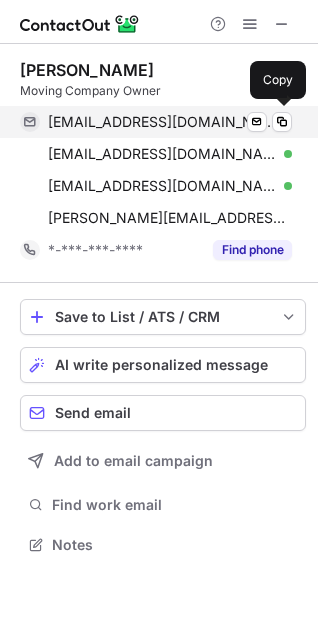 click on "vallinrojo1@gmail.com" at bounding box center (162, 122) 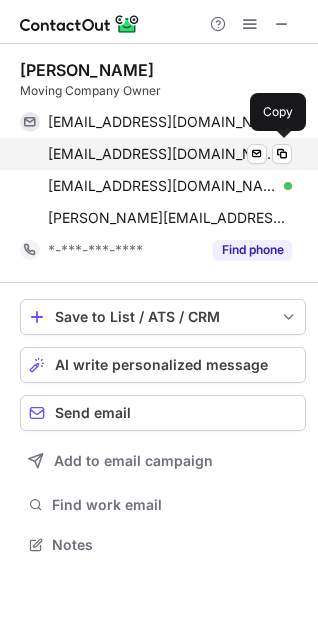 click on "raululloa@att.net Verified Send email Copy" at bounding box center [156, 154] 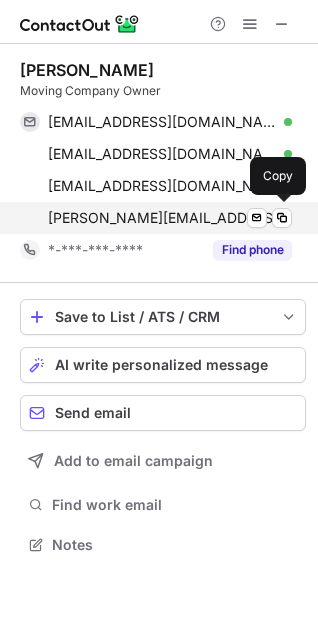 click on "raul@merymolenaar.com" at bounding box center (170, 218) 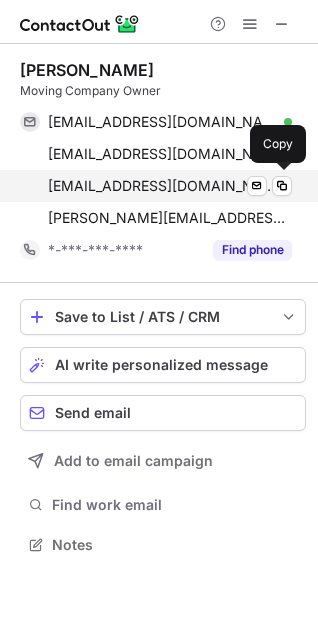 click on "raululloa@worldnet.att.net" at bounding box center [162, 186] 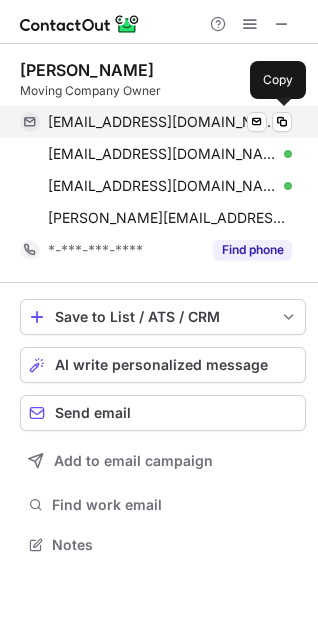 click on "vallinrojo1@gmail.com" at bounding box center [162, 122] 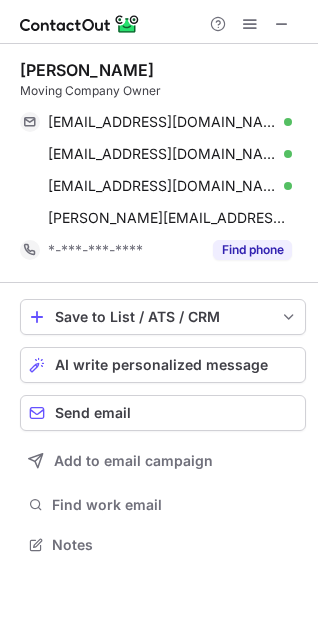 click on "Raul Ulloa" at bounding box center (87, 70) 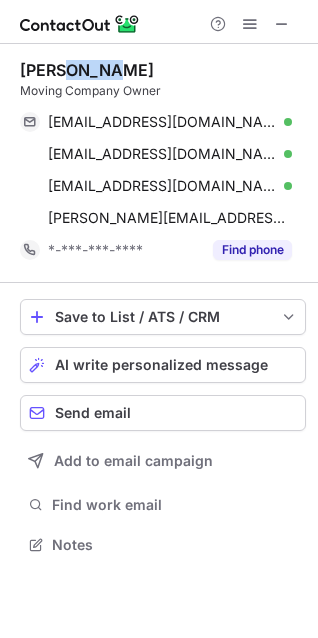 click on "Raul Ulloa" at bounding box center (87, 70) 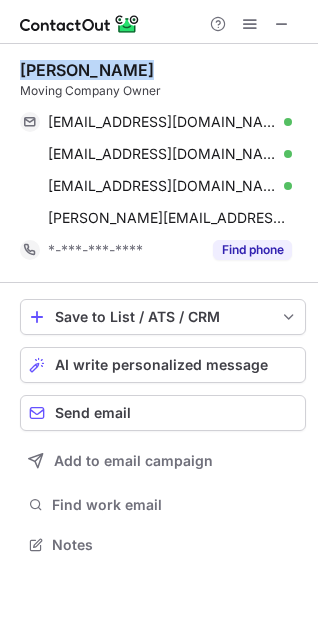copy on "Raul Ulloa" 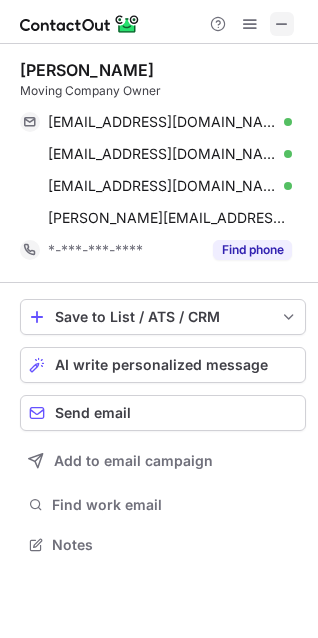click at bounding box center [282, 24] 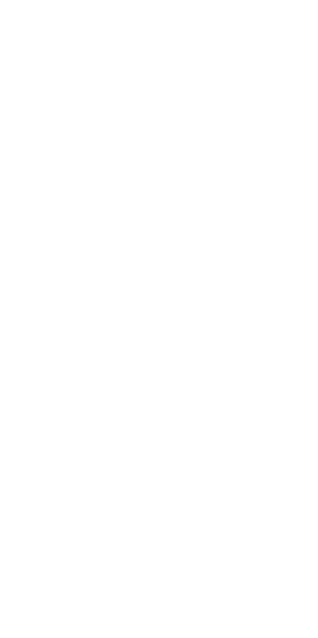 scroll, scrollTop: 0, scrollLeft: 0, axis: both 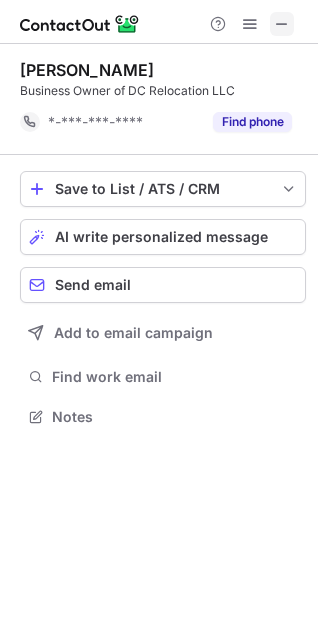 click at bounding box center (282, 24) 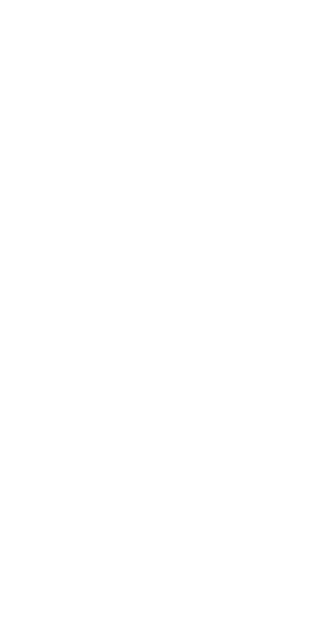 scroll, scrollTop: 0, scrollLeft: 0, axis: both 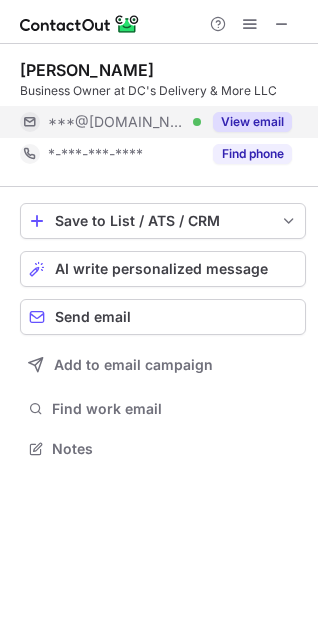click on "***@[DOMAIN_NAME]" at bounding box center [117, 122] 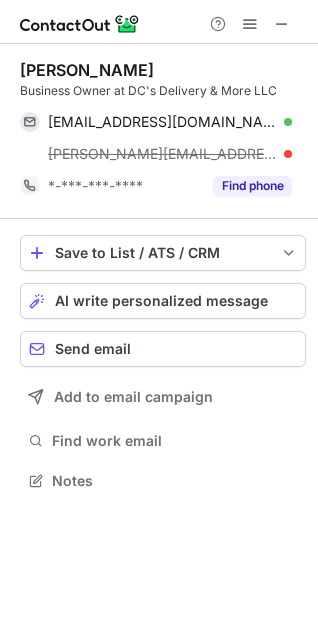scroll, scrollTop: 10, scrollLeft: 10, axis: both 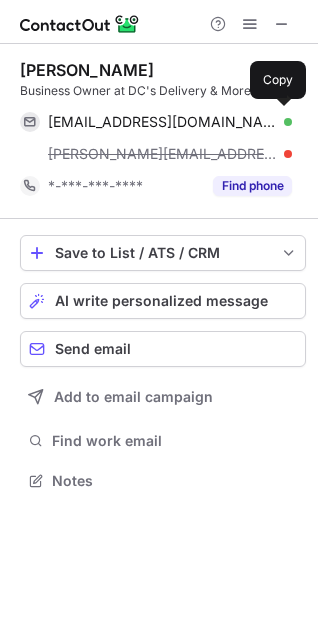 click on "[EMAIL_ADDRESS][DOMAIN_NAME]" at bounding box center [162, 122] 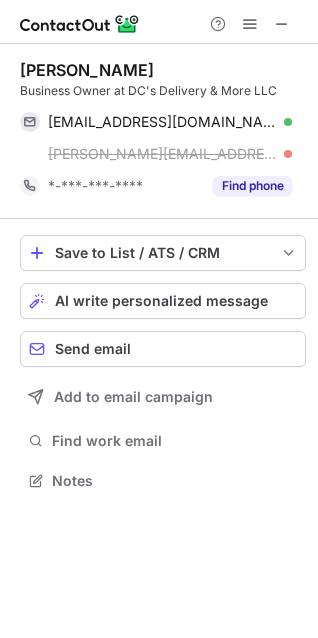 click on "Daniel C." at bounding box center (87, 70) 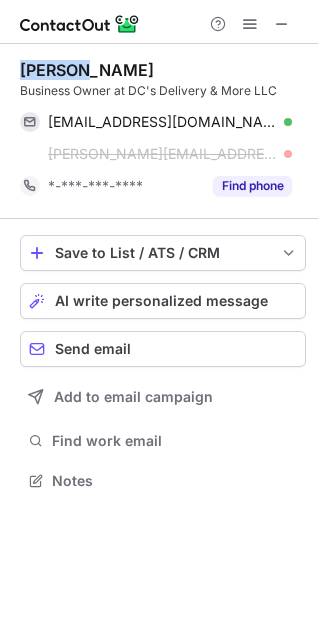 click on "Daniel C." at bounding box center [87, 70] 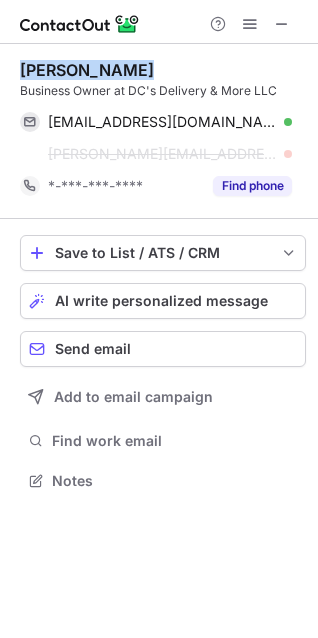click on "Daniel C." at bounding box center (87, 70) 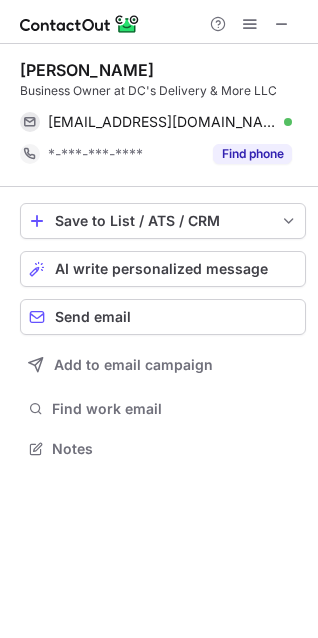 scroll, scrollTop: 434, scrollLeft: 318, axis: both 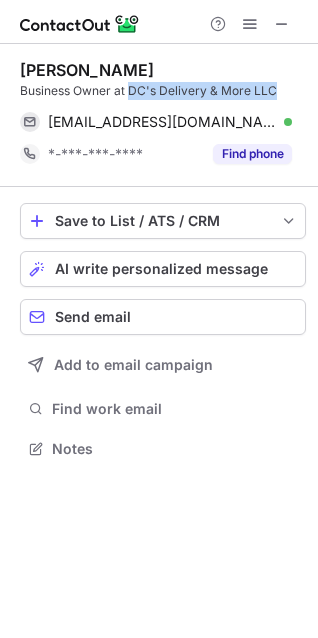 copy on "DC's Delivery & More LLC" 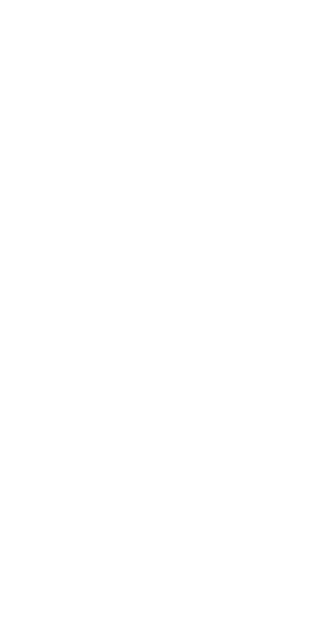 scroll, scrollTop: 0, scrollLeft: 0, axis: both 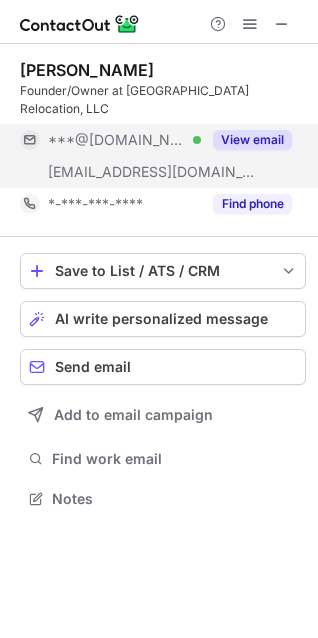 click on "***@[DOMAIN_NAME]" at bounding box center (117, 140) 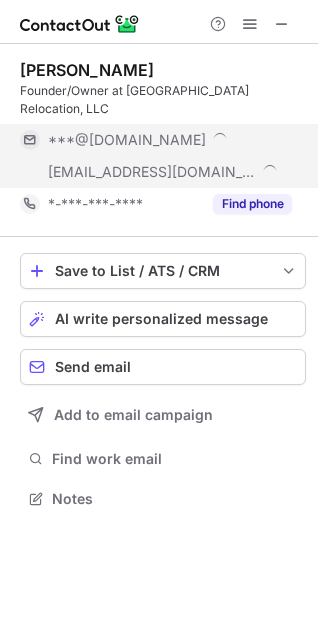 scroll, scrollTop: 498, scrollLeft: 318, axis: both 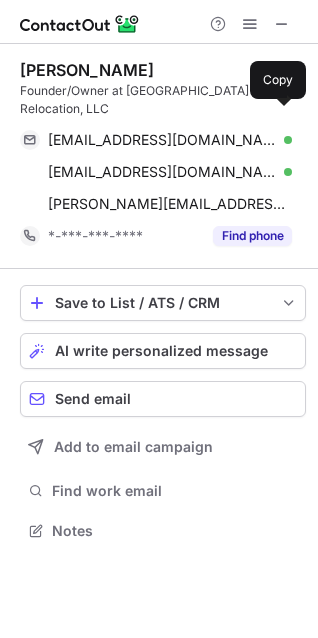 click on "johncloughmn@gmail.com" at bounding box center [162, 140] 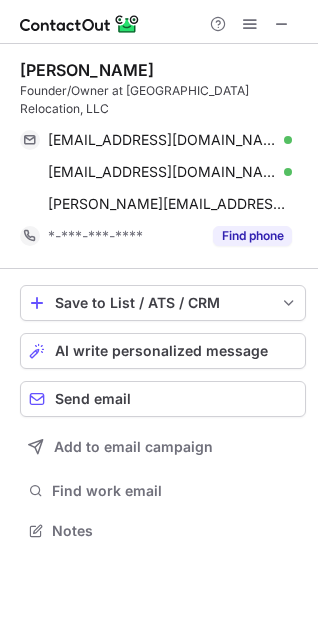 click on "Founder/Owner at Red Oak Relocation, LLC" at bounding box center [163, 100] 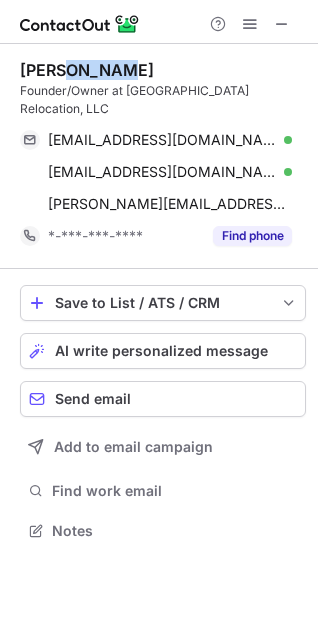 click on "John Clough" at bounding box center (87, 70) 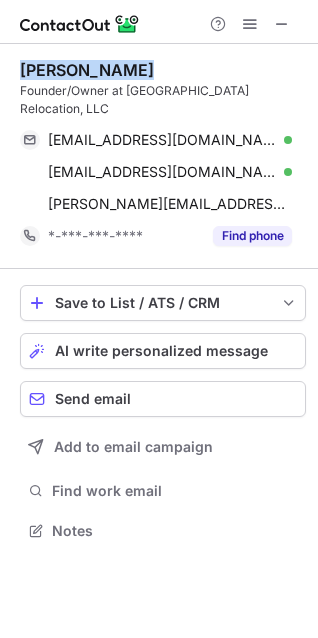 copy on "John Clough" 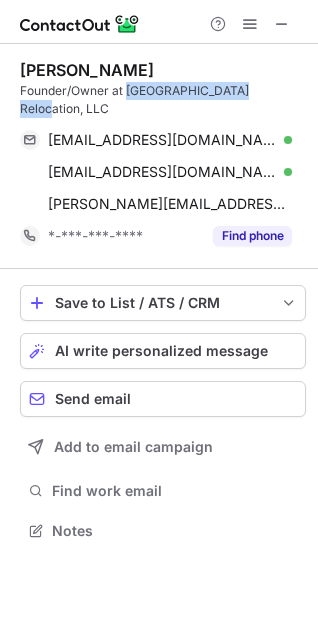 copy on "Red Oak Relocation, LLC" 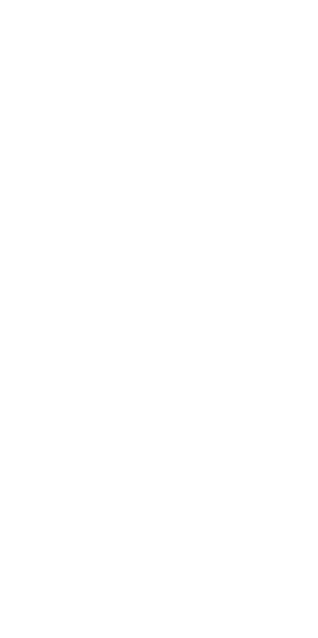 scroll, scrollTop: 0, scrollLeft: 0, axis: both 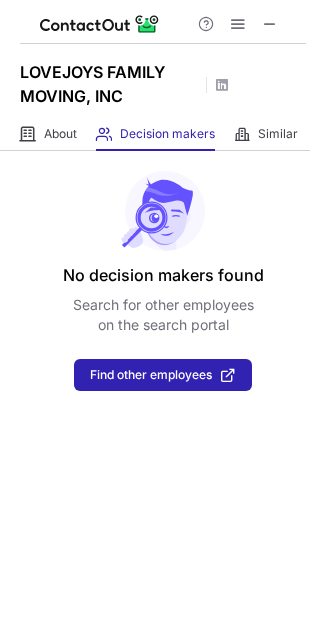 click on "LOVEJOYS FAMILY MOVING, INC" at bounding box center (110, 84) 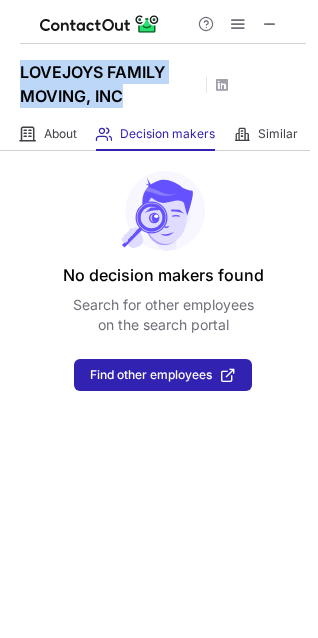 copy on "LOVEJOYS FAMILY MOVING, INC" 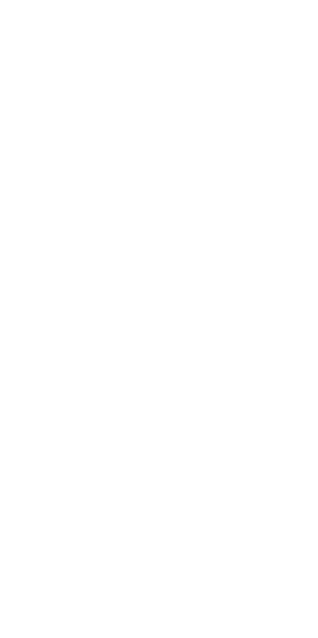 scroll, scrollTop: 0, scrollLeft: 0, axis: both 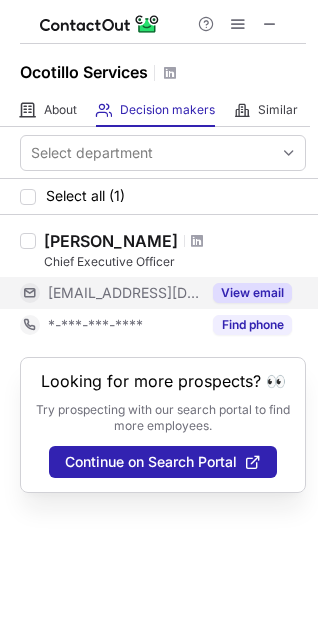 click on "***@ocotilloservicesps.com" at bounding box center (110, 293) 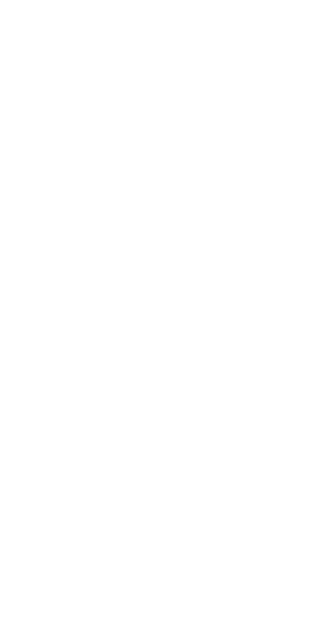 scroll, scrollTop: 0, scrollLeft: 0, axis: both 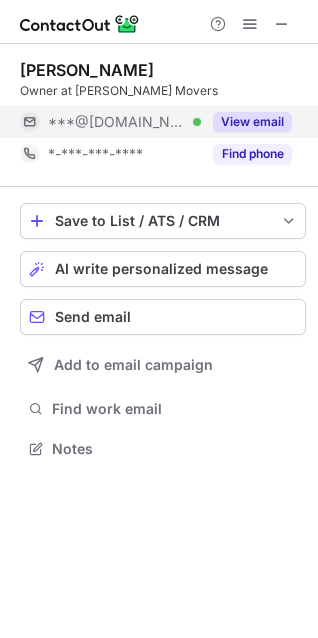 click on "***@[DOMAIN_NAME]" at bounding box center [117, 122] 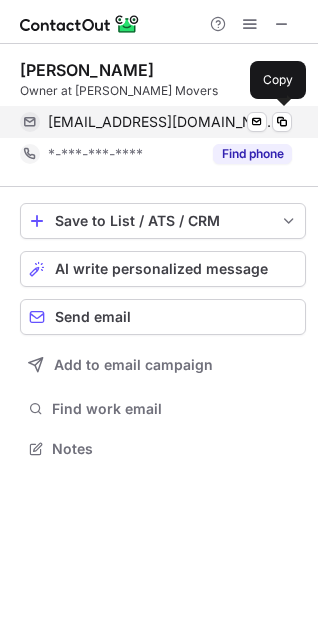 click on "[EMAIL_ADDRESS][DOMAIN_NAME]" at bounding box center (162, 122) 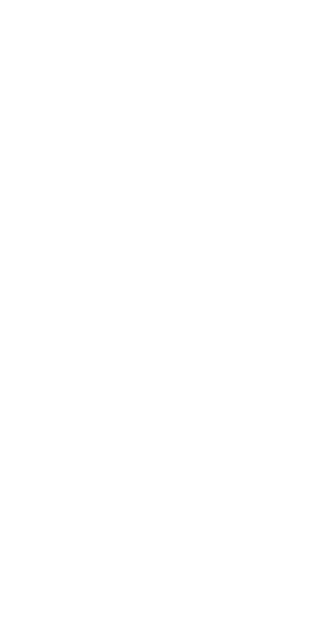 scroll, scrollTop: 0, scrollLeft: 0, axis: both 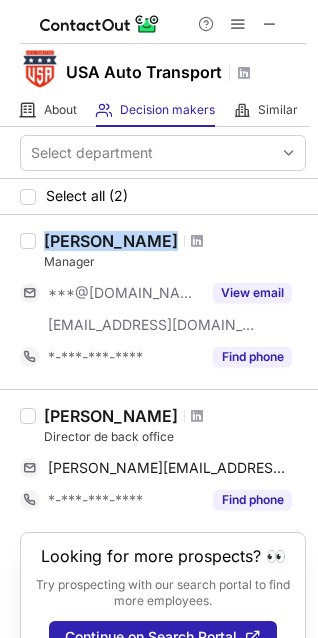 drag, startPoint x: 304, startPoint y: 194, endPoint x: 312, endPoint y: 229, distance: 35.902645 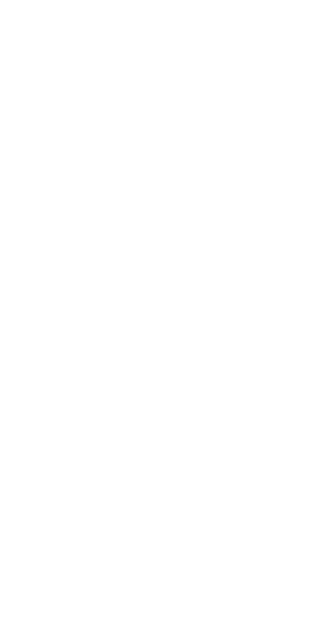 scroll, scrollTop: 0, scrollLeft: 0, axis: both 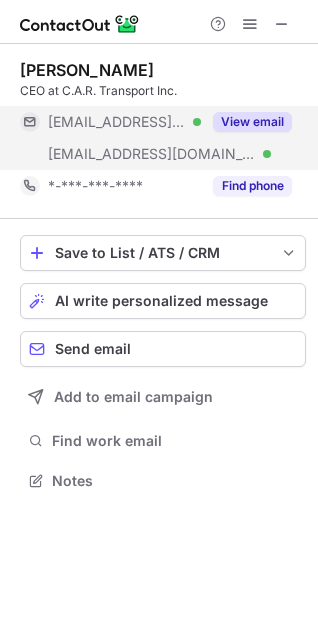 click on "***@sbcglobal.net" at bounding box center [117, 122] 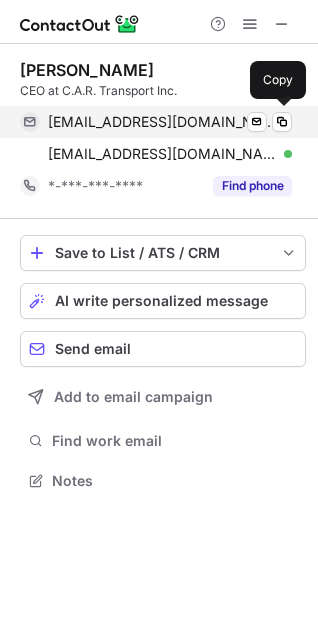 click on "johnvh5@sbcglobal.net" at bounding box center [162, 122] 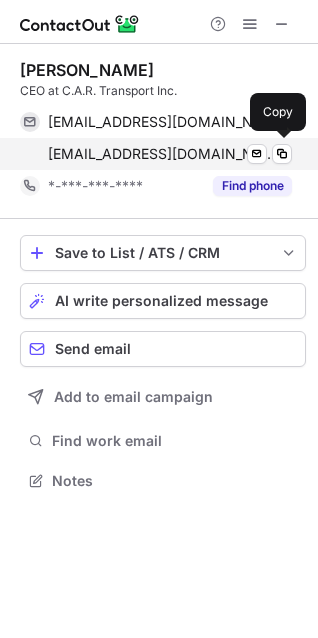 click on "jhawkins@car-transport.com" at bounding box center [162, 154] 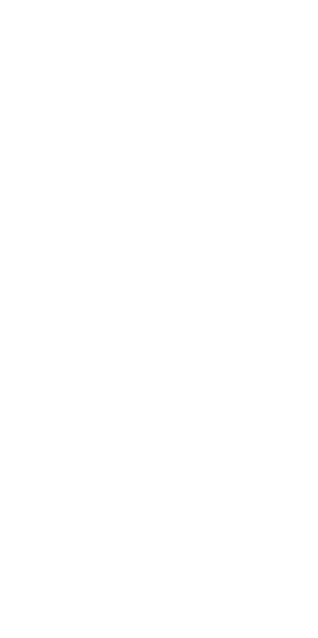 scroll, scrollTop: 0, scrollLeft: 0, axis: both 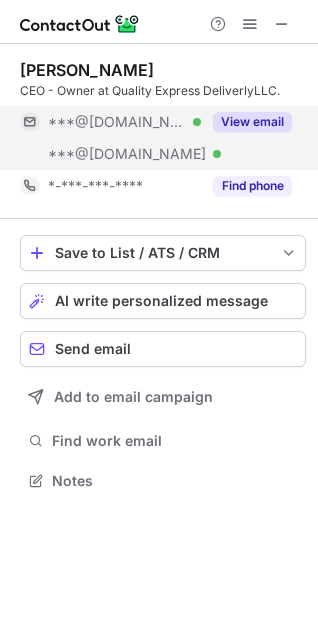 click on "***@[DOMAIN_NAME]" at bounding box center [127, 154] 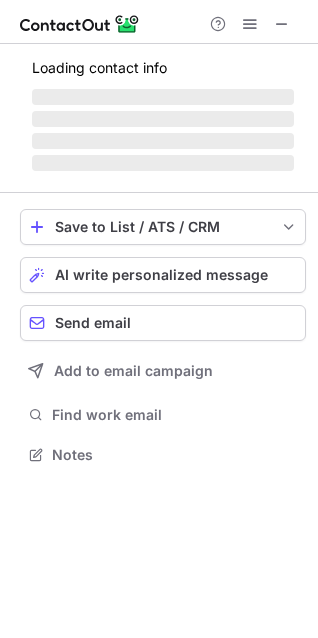 scroll, scrollTop: 440, scrollLeft: 318, axis: both 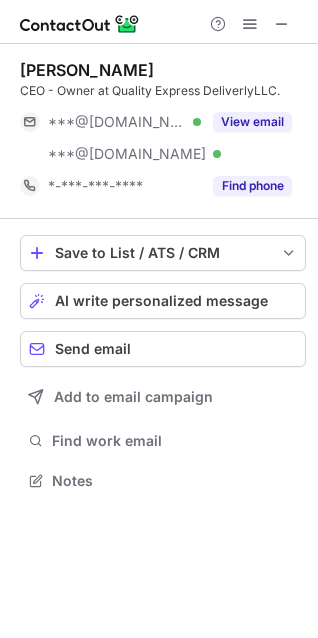 click on "***@[DOMAIN_NAME]" at bounding box center (117, 122) 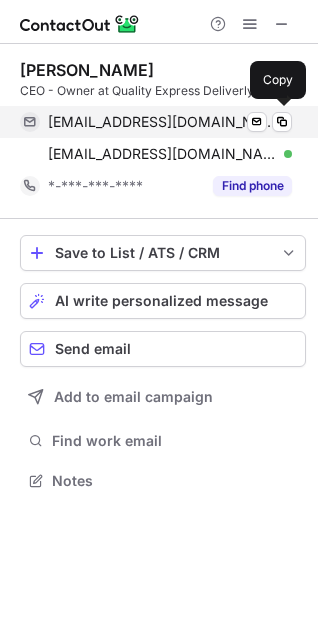 click on "[EMAIL_ADDRESS][DOMAIN_NAME]" at bounding box center [162, 122] 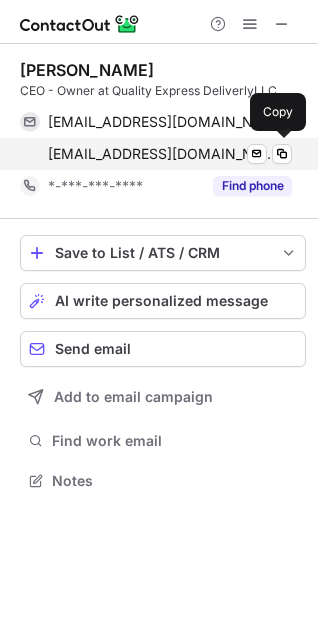click on "qualityexpressdeliv@yahoo.com" at bounding box center [162, 154] 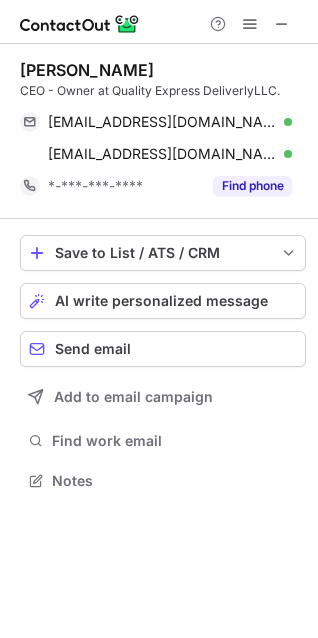 click on "john samuel" at bounding box center (87, 70) 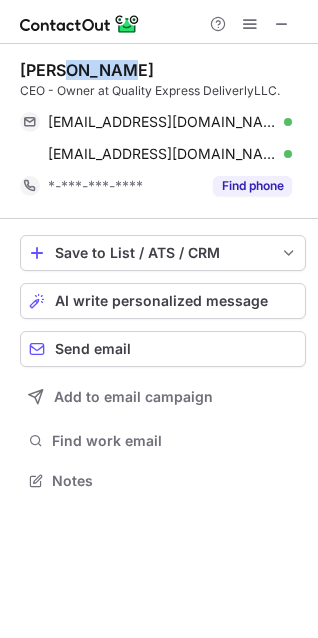 click on "john samuel" at bounding box center [87, 70] 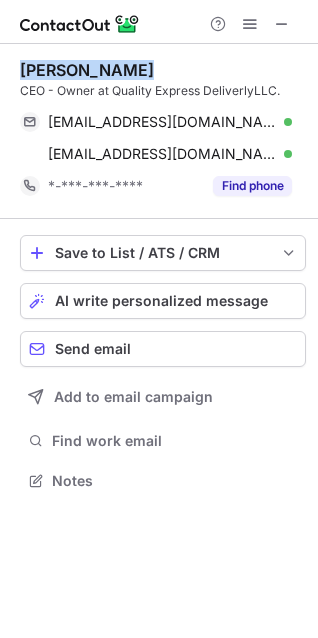copy on "john samuel" 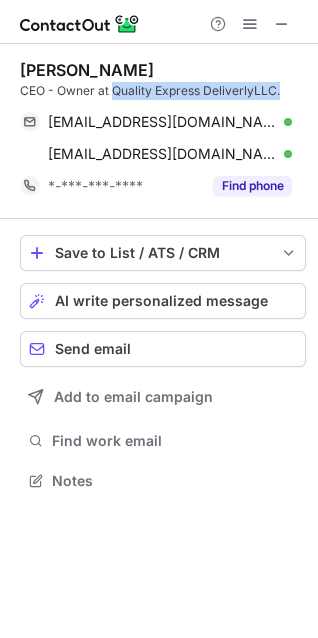 copy on "Quality Express DeliverlyLLC." 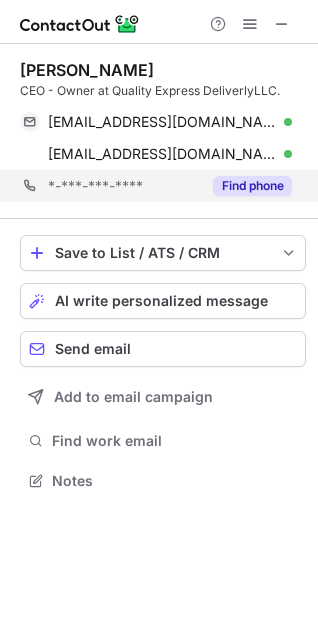 scroll, scrollTop: 467, scrollLeft: 318, axis: both 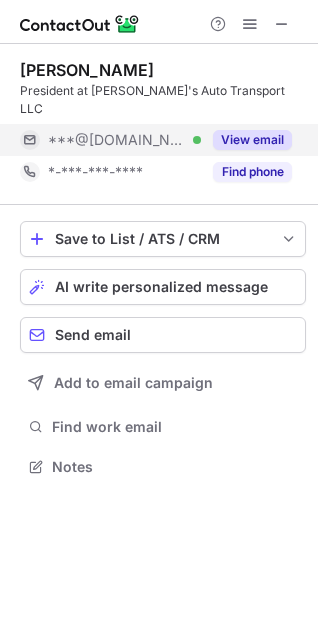 click on "***@[DOMAIN_NAME]" at bounding box center (117, 140) 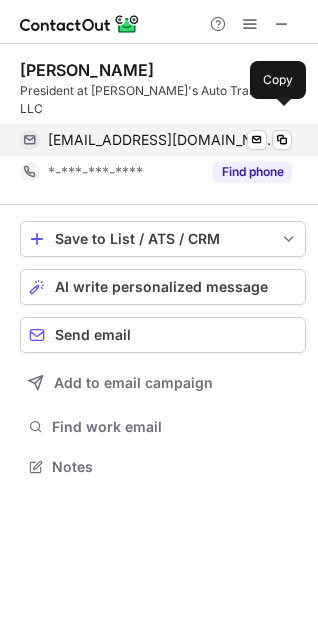 click on "autoexportofnfl@yahoo.com" at bounding box center (162, 140) 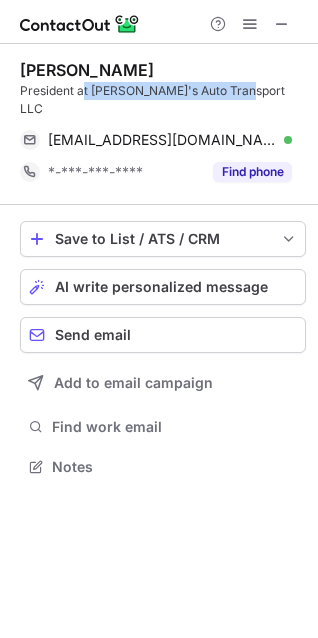 drag, startPoint x: 85, startPoint y: 91, endPoint x: 280, endPoint y: 93, distance: 195.01025 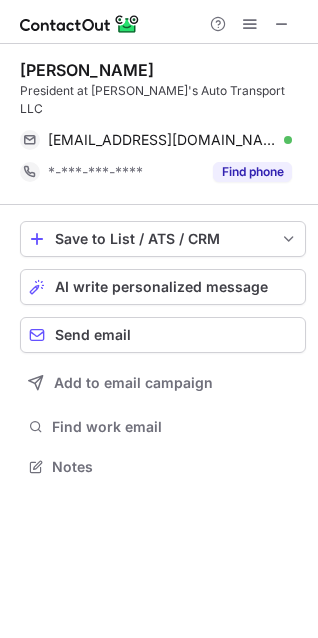 scroll, scrollTop: 434, scrollLeft: 318, axis: both 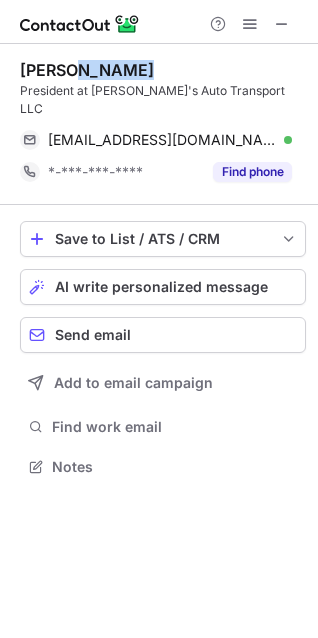 click on "Ahmad Sabbagh" at bounding box center (87, 70) 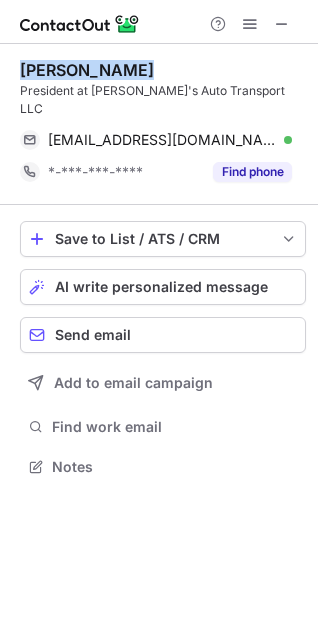 copy on "Ahmad Sabbagh" 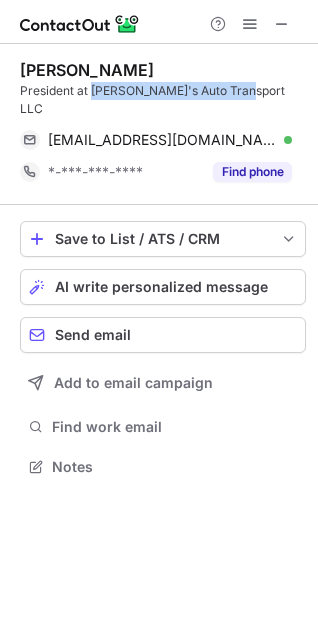 drag, startPoint x: 92, startPoint y: 90, endPoint x: 280, endPoint y: 90, distance: 188 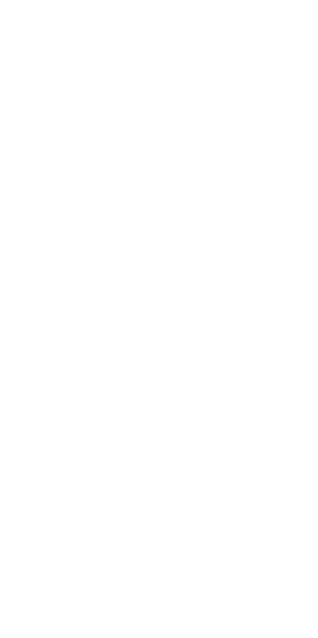 scroll, scrollTop: 0, scrollLeft: 0, axis: both 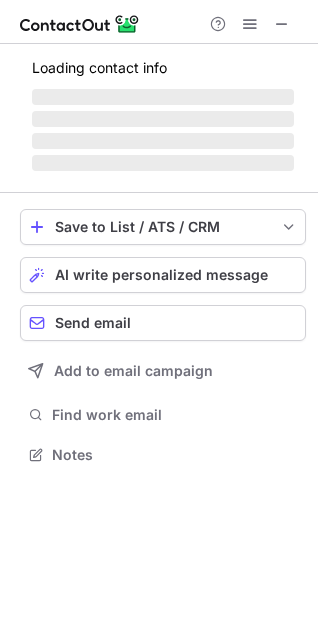 click on "‌ ‌ ‌ ‌" at bounding box center (163, 130) 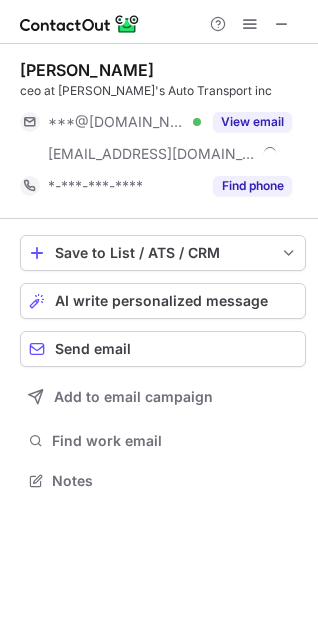 scroll, scrollTop: 10, scrollLeft: 10, axis: both 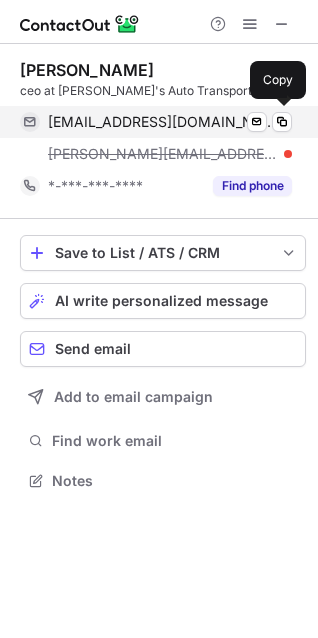 click on "tomhchavez@aol.com" at bounding box center [162, 122] 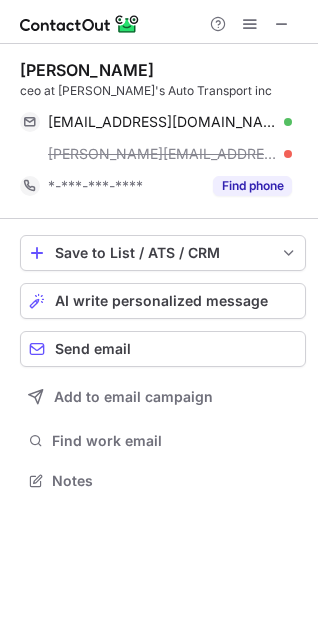 click on "Thomas Chavez" at bounding box center [87, 70] 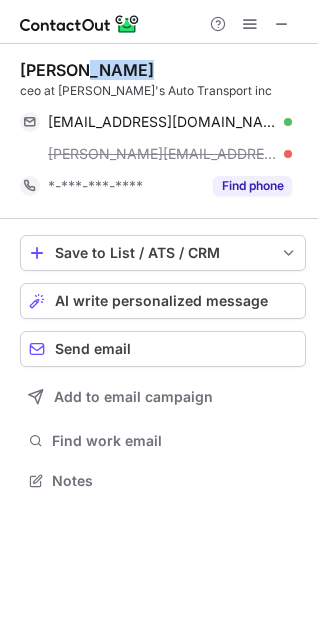 click on "Thomas Chavez" at bounding box center [87, 70] 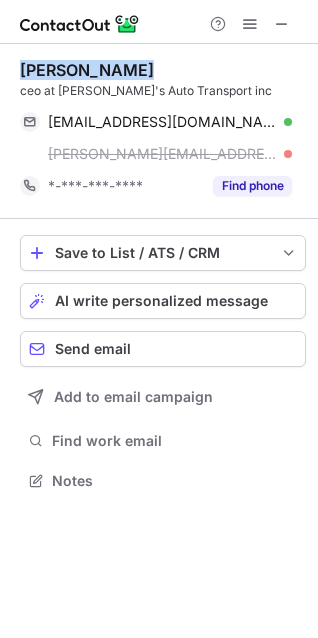 click on "Thomas Chavez" at bounding box center (87, 70) 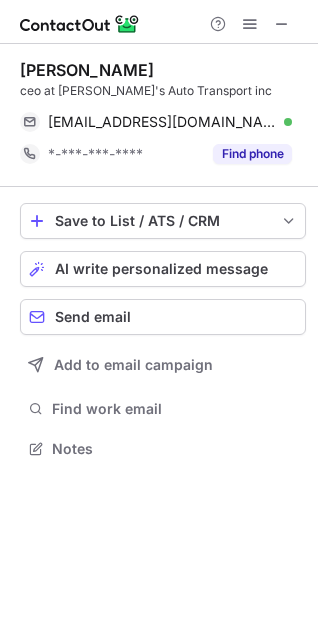 scroll, scrollTop: 434, scrollLeft: 318, axis: both 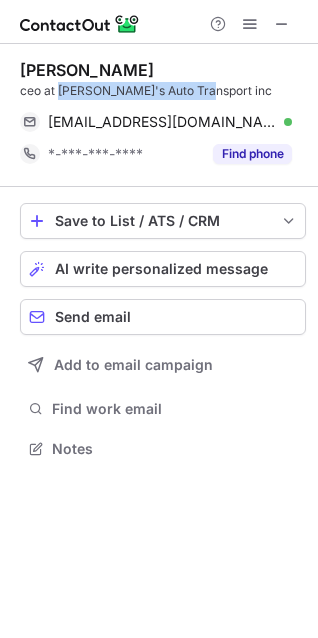 copy on "Tom's Auto Transport inc" 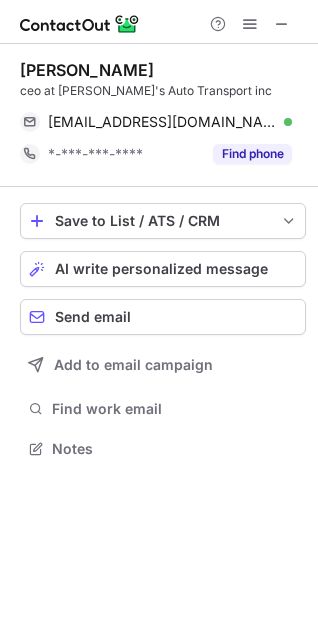 scroll, scrollTop: 434, scrollLeft: 318, axis: both 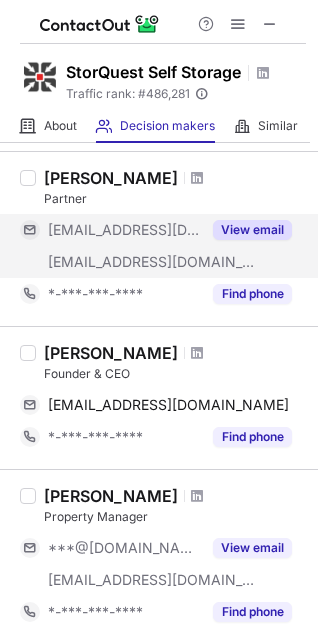 click on "***@storquest.com" at bounding box center [152, 262] 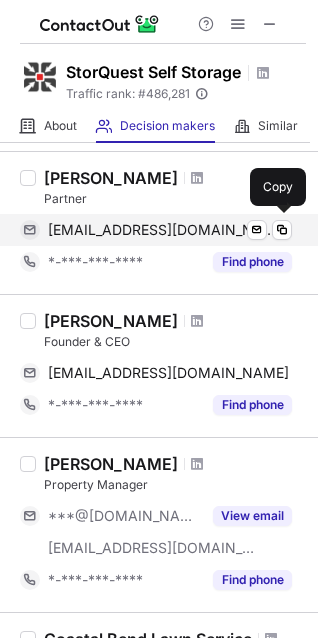 click on "thobin@williamwarren.com" at bounding box center [162, 230] 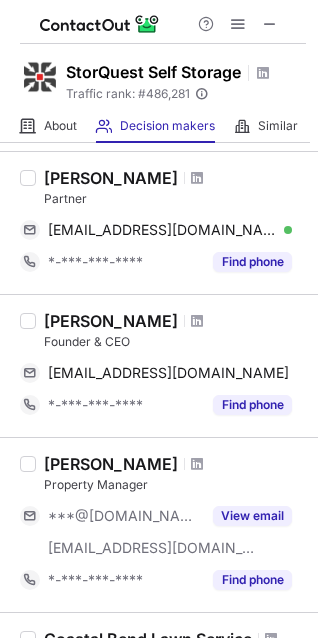 click on "William Hobin" at bounding box center (111, 321) 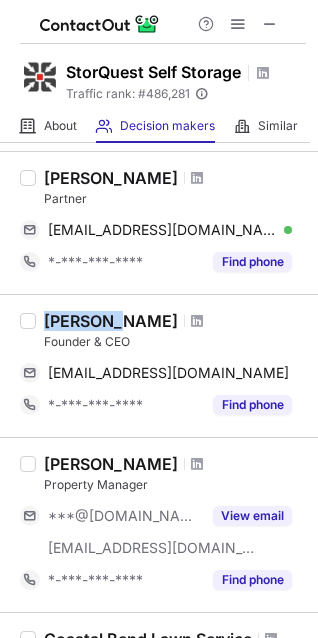 click on "William Hobin" at bounding box center [111, 321] 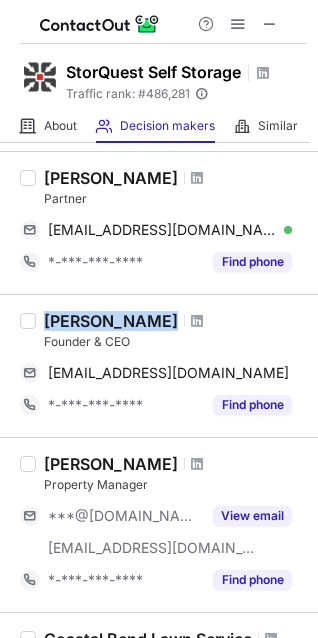 click on "William Hobin" at bounding box center [111, 321] 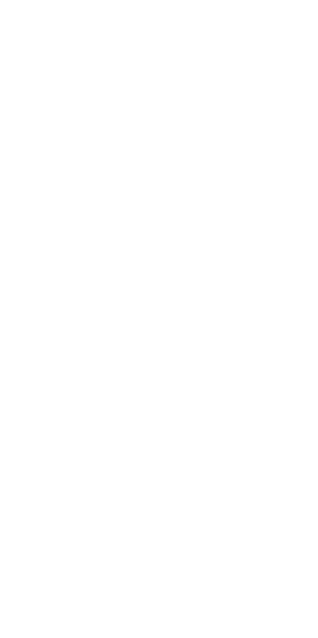 scroll, scrollTop: 0, scrollLeft: 0, axis: both 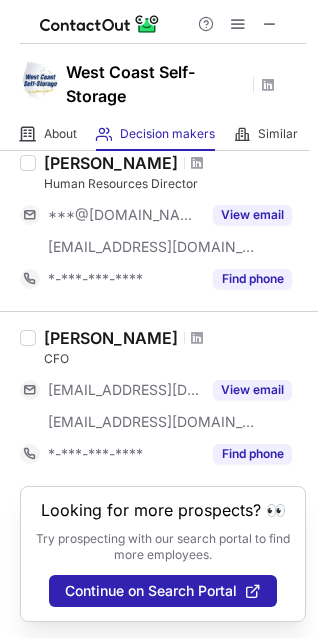 click on "West Coast Self-Storage" at bounding box center [156, 84] 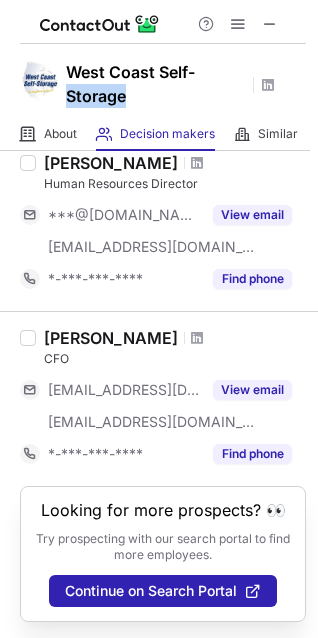 click on "West Coast Self-Storage" at bounding box center [156, 84] 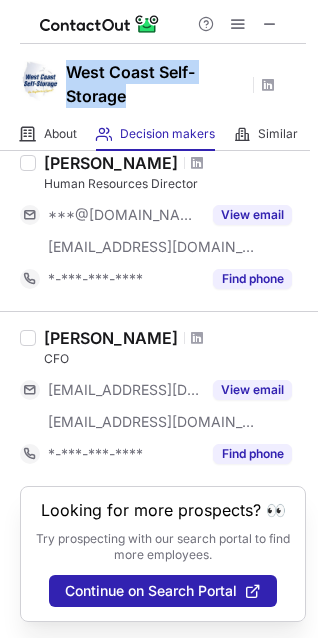 click on "West Coast Self-Storage" at bounding box center [156, 84] 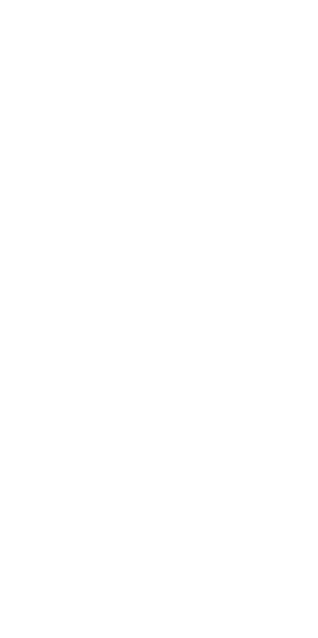 scroll, scrollTop: 0, scrollLeft: 0, axis: both 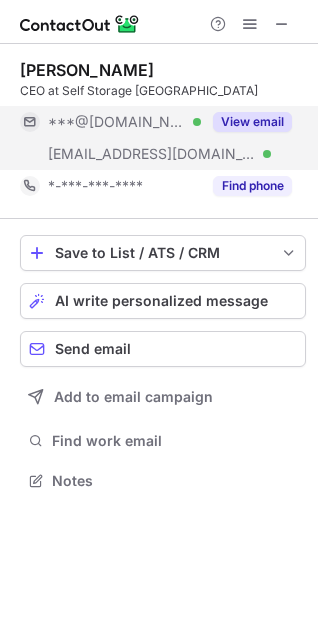click on "***@[DOMAIN_NAME]" at bounding box center (117, 122) 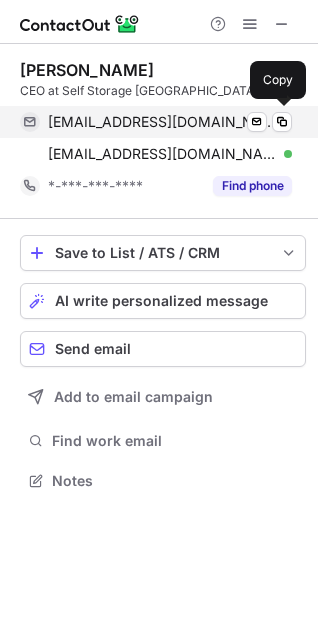 click on "jmlinker@gmail.com" at bounding box center [162, 122] 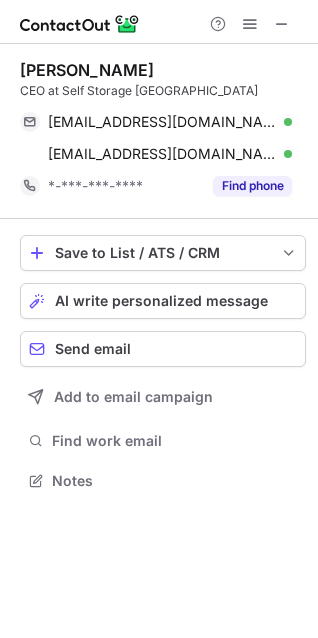 click on "Jerry Linker CEO at Self Storage USA jmlinker@gmail.com Verified Send email Copy jerrylinker@selfstorageusa.com Verified Send email Copy *-***-***-**** Find phone" at bounding box center [163, 131] 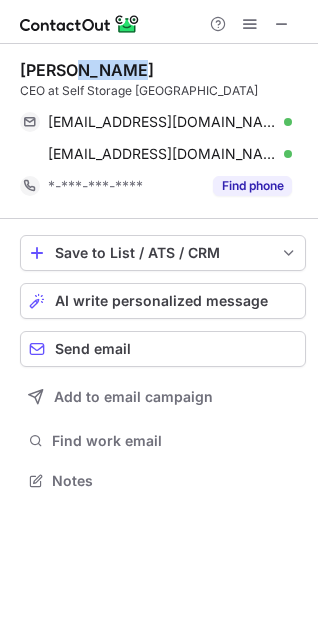 click on "Jerry Linker CEO at Self Storage USA jmlinker@gmail.com Verified Send email Copy jerrylinker@selfstorageusa.com Verified Send email Copy *-***-***-**** Find phone" at bounding box center [163, 131] 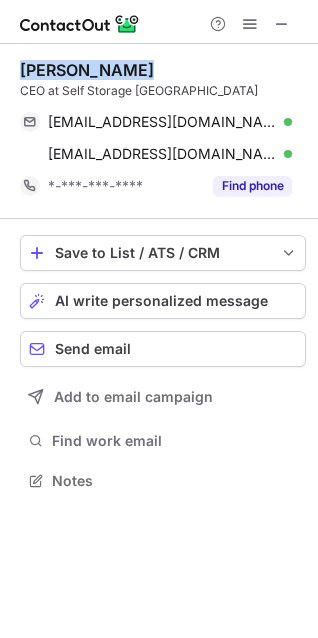 copy on "Jerry Linker" 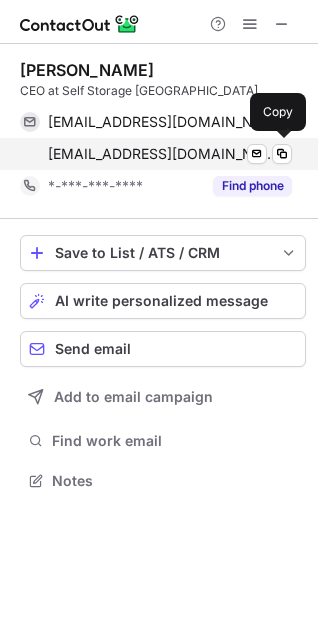 click on "jerrylinker@selfstorageusa.com" at bounding box center (162, 154) 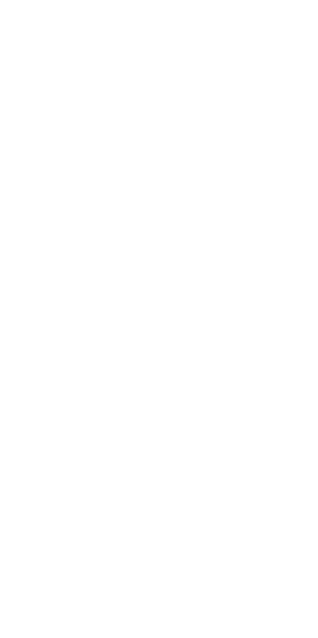 scroll, scrollTop: 0, scrollLeft: 0, axis: both 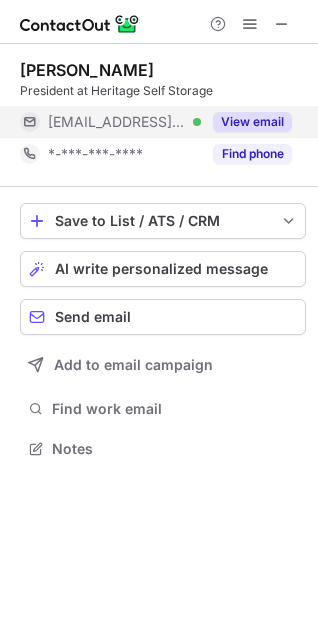 click on "[EMAIL_ADDRESS][DOMAIN_NAME]" at bounding box center (117, 122) 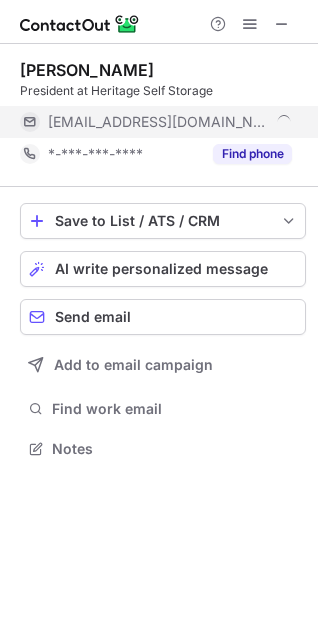 scroll, scrollTop: 10, scrollLeft: 10, axis: both 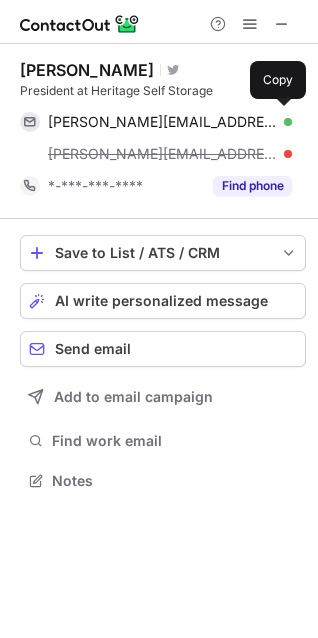 click on "[PERSON_NAME][EMAIL_ADDRESS][DOMAIN_NAME]" at bounding box center (162, 122) 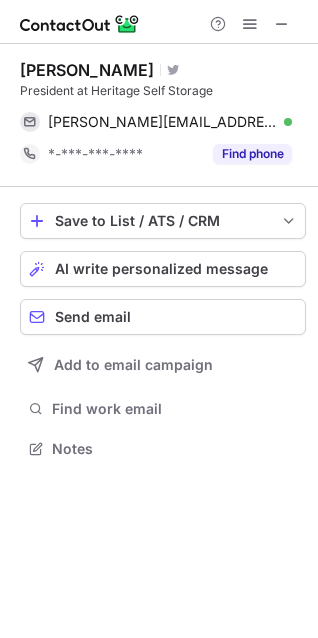 scroll, scrollTop: 434, scrollLeft: 318, axis: both 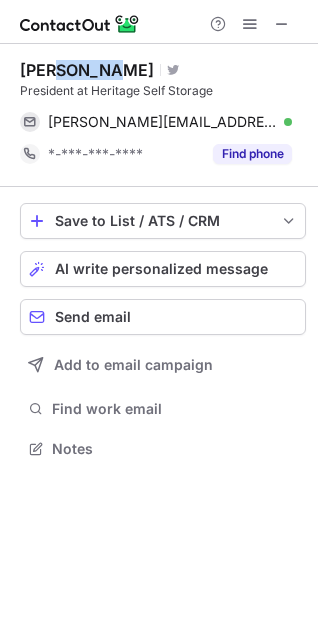 click on "[PERSON_NAME]" at bounding box center [87, 70] 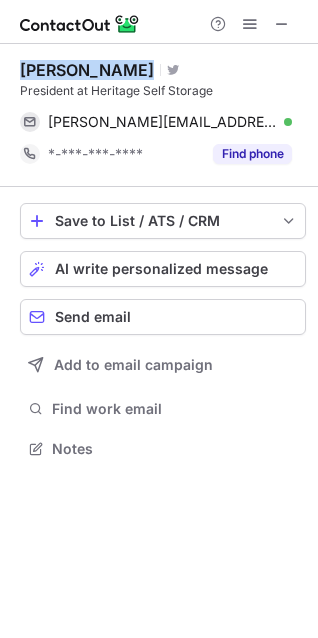 click on "[PERSON_NAME]" at bounding box center [87, 70] 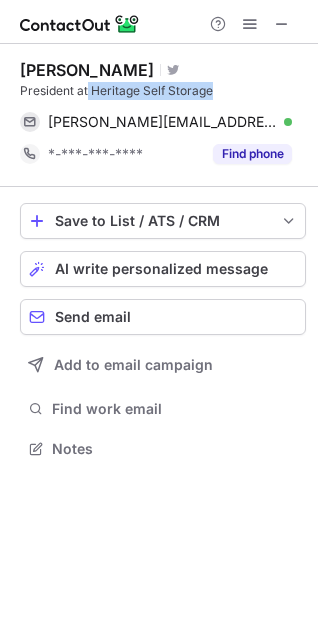 copy on "Heritage Self Storage" 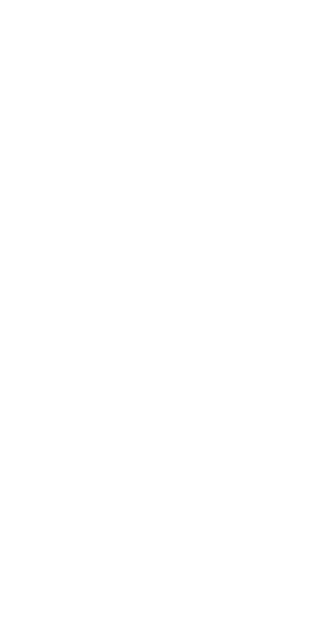 scroll, scrollTop: 0, scrollLeft: 0, axis: both 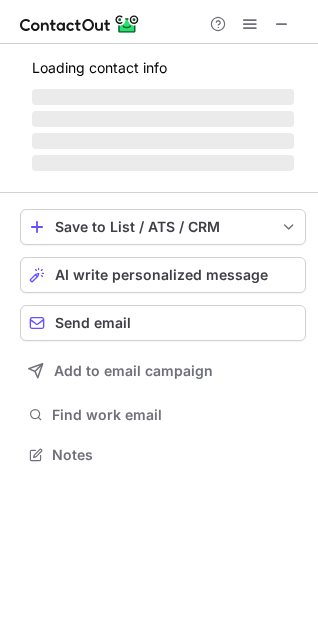 click on "Loading contact info ‌ ‌ ‌ ‌" at bounding box center [163, 118] 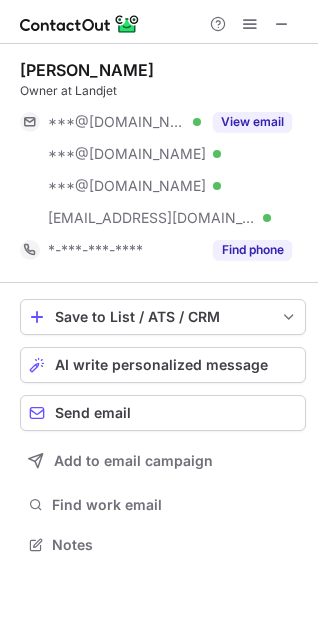 scroll, scrollTop: 10, scrollLeft: 10, axis: both 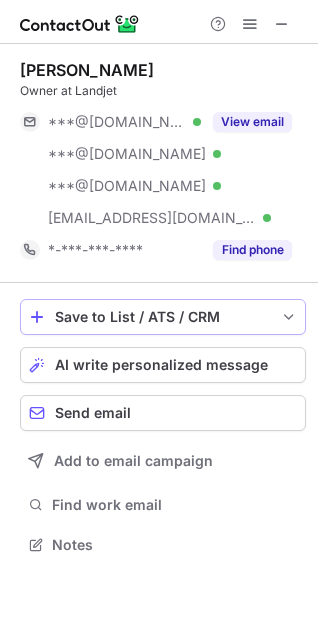 click on "***@msn.com" at bounding box center (127, 154) 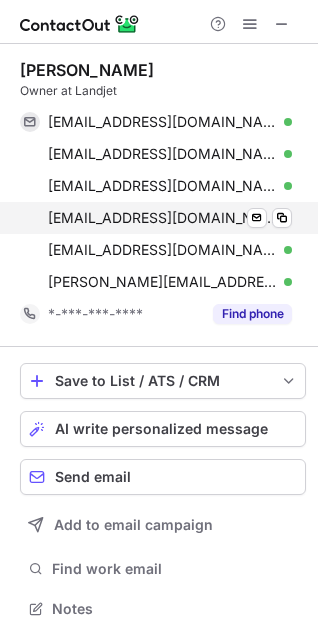 scroll, scrollTop: 10, scrollLeft: 10, axis: both 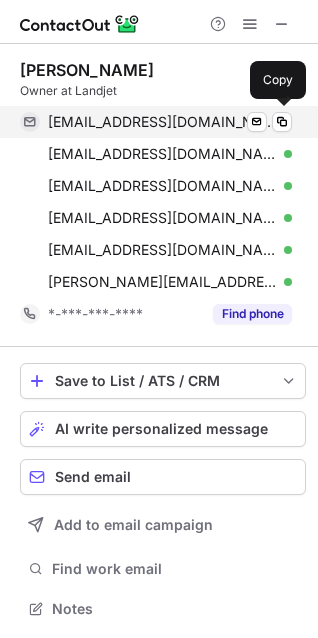 click on "kevinsacalas@hotmail.com" at bounding box center (162, 122) 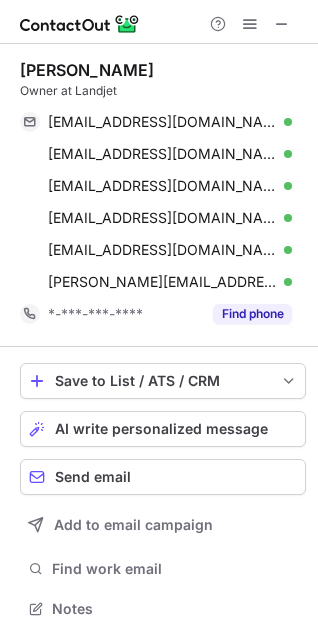 click on "Kevin Sacalas Owner at Landjet kevinsacalas@hotmail.com Verified Send email Copy czajkowsk@hotmail.com Verified Send email Copy gsacalas@msn.com Verified Send email Copy ksacalas@yahoo.com Verified Send email Copy kevinsacalas82@yahoo.com Verified Send email Copy kevin@iecoldstorage.com Verified Send email Copy *-***-***-**** Find phone" at bounding box center [163, 195] 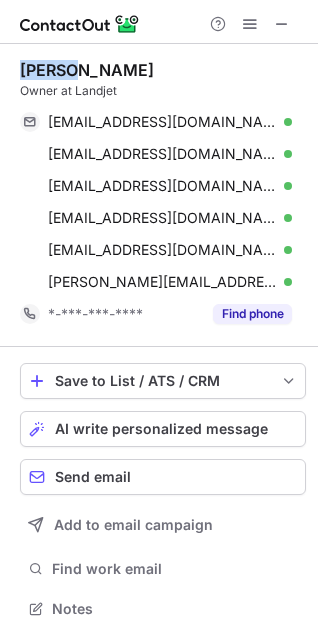 click on "Kevin Sacalas Owner at Landjet kevinsacalas@hotmail.com Verified Send email Copy czajkowsk@hotmail.com Verified Send email Copy gsacalas@msn.com Verified Send email Copy ksacalas@yahoo.com Verified Send email Copy kevinsacalas82@yahoo.com Verified Send email Copy kevin@iecoldstorage.com Verified Send email Copy *-***-***-**** Find phone" at bounding box center [163, 195] 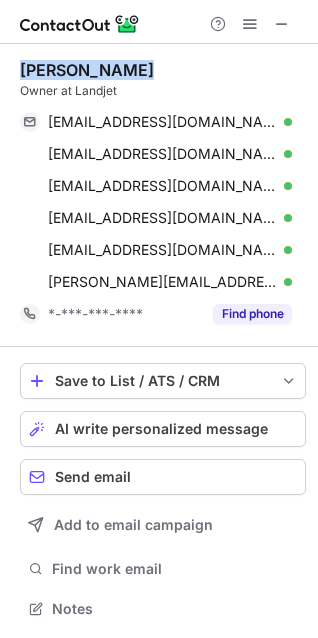 click on "Kevin Sacalas Owner at Landjet kevinsacalas@hotmail.com Verified Send email Copy czajkowsk@hotmail.com Verified Send email Copy gsacalas@msn.com Verified Send email Copy ksacalas@yahoo.com Verified Send email Copy kevinsacalas82@yahoo.com Verified Send email Copy kevin@iecoldstorage.com Verified Send email Copy *-***-***-**** Find phone" at bounding box center [163, 195] 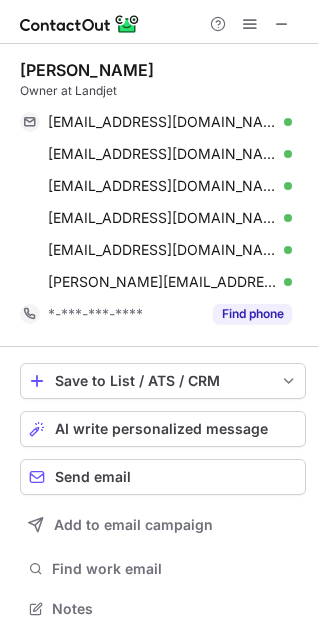 scroll, scrollTop: 594, scrollLeft: 318, axis: both 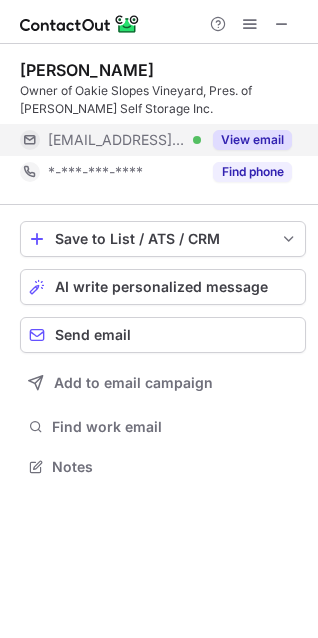 click on "[EMAIL_ADDRESS][DOMAIN_NAME]" at bounding box center (117, 140) 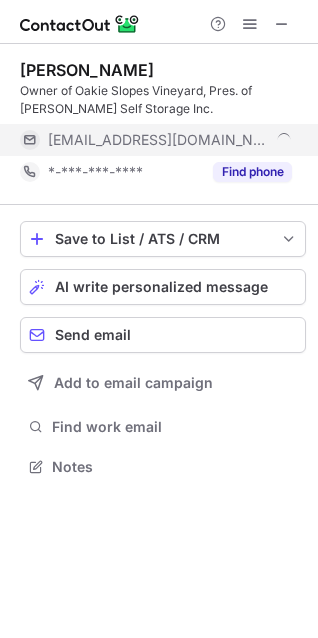 click on "[EMAIL_ADDRESS][DOMAIN_NAME]" at bounding box center (159, 140) 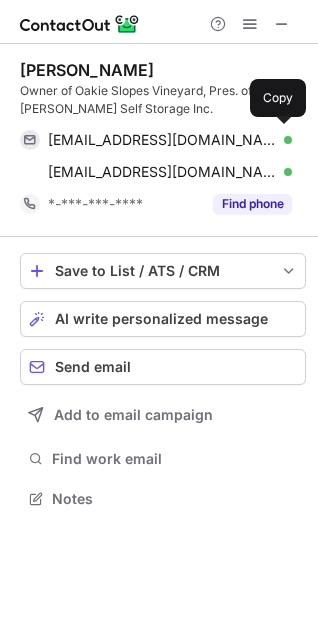 scroll, scrollTop: 10, scrollLeft: 10, axis: both 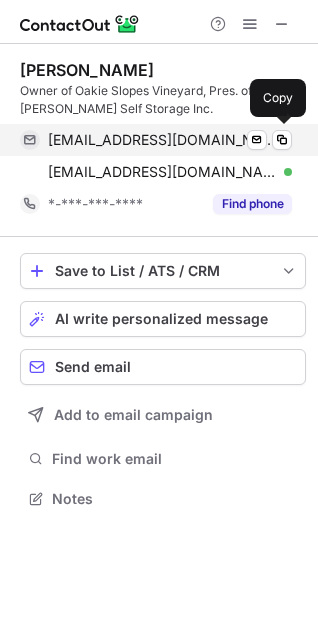 click on "[EMAIL_ADDRESS][DOMAIN_NAME] Verified Send email Copy" at bounding box center [156, 140] 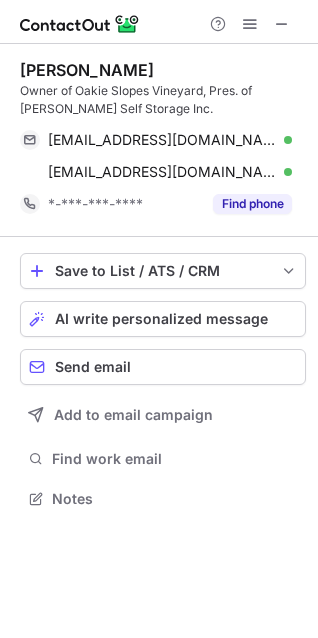 click on "[PERSON_NAME] Owner of [PERSON_NAME] Vineyard,  Pres. of [PERSON_NAME]  Self Storage Inc. [EMAIL_ADDRESS][DOMAIN_NAME] Verified Send email Copy [EMAIL_ADDRESS][DOMAIN_NAME] Verified Send email Copy *-***-***-**** Find phone" at bounding box center [163, 140] 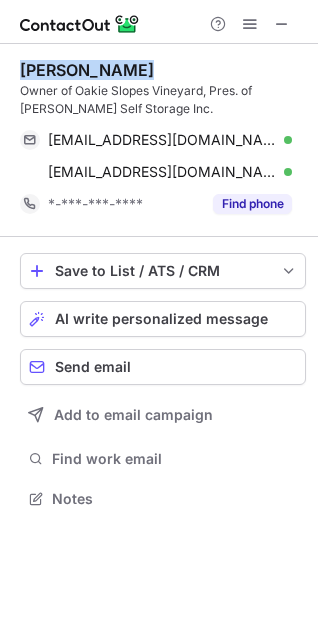 copy on "Edward Tollefson" 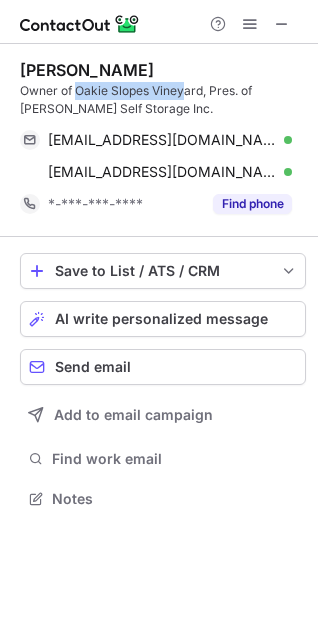 drag, startPoint x: 77, startPoint y: 88, endPoint x: 183, endPoint y: 91, distance: 106.04244 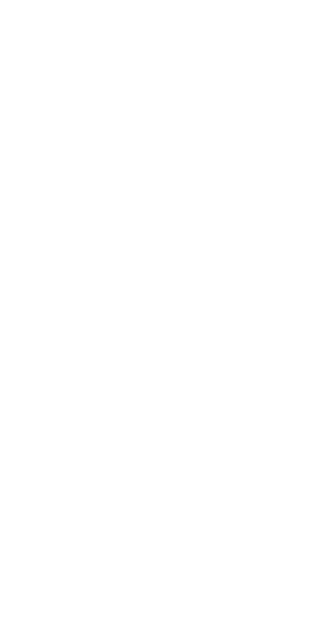 scroll, scrollTop: 0, scrollLeft: 0, axis: both 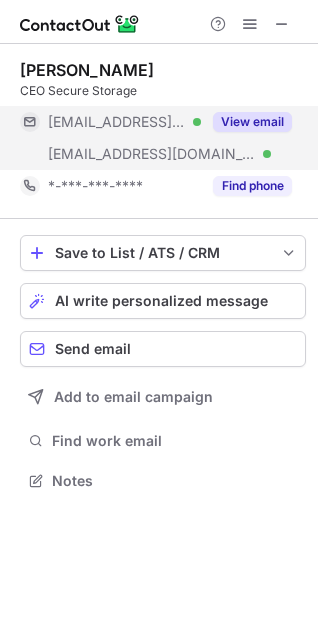 drag, startPoint x: 112, startPoint y: 175, endPoint x: 115, endPoint y: 162, distance: 13.341664 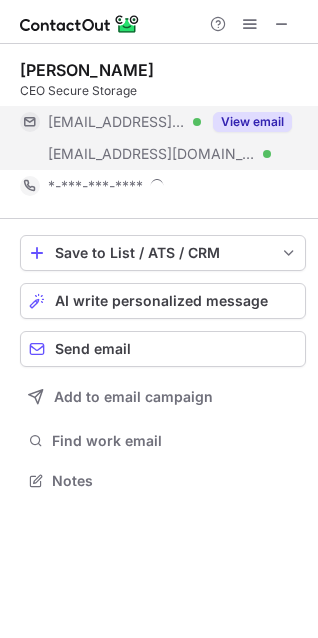 click on "[EMAIL_ADDRESS][DOMAIN_NAME]" at bounding box center [152, 154] 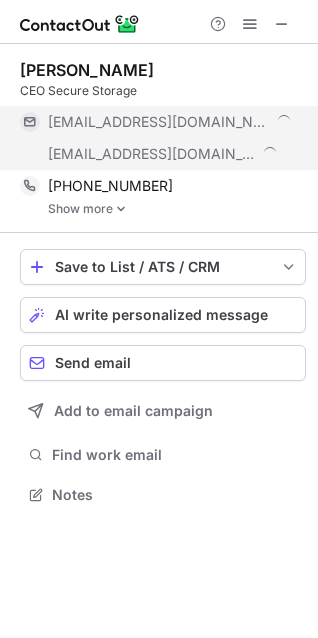 scroll, scrollTop: 10, scrollLeft: 10, axis: both 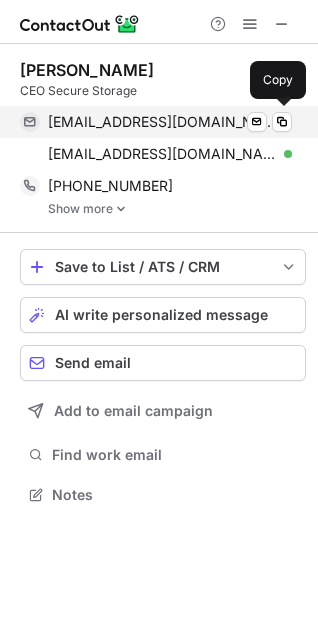 click on "[EMAIL_ADDRESS][DOMAIN_NAME]" at bounding box center (162, 122) 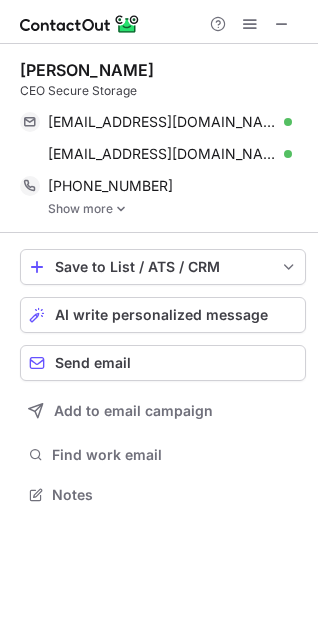 click on "[PERSON_NAME] CEO Secure Storage" at bounding box center [163, 80] 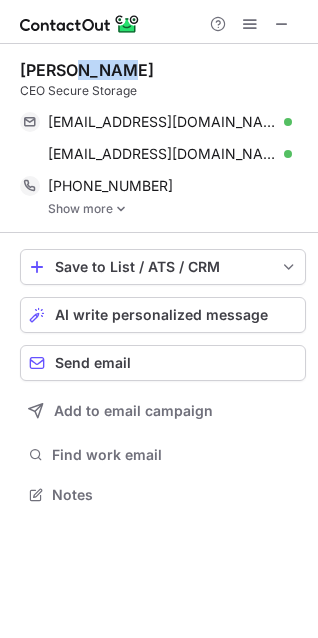 click on "James Karas" at bounding box center (87, 70) 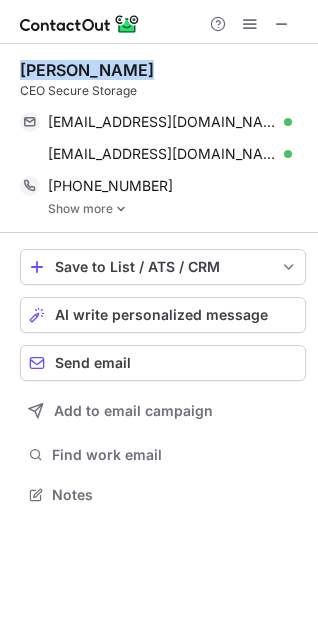 click on "James Karas" at bounding box center [87, 70] 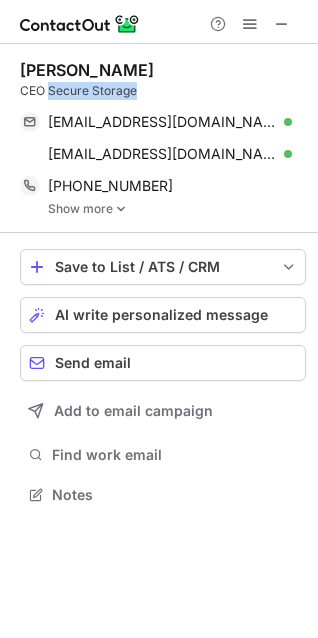 copy on "Secure Storage" 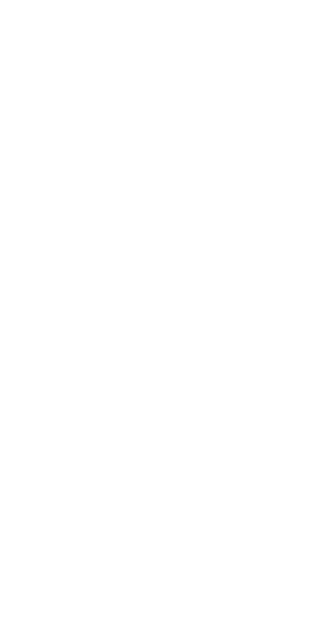 scroll, scrollTop: 0, scrollLeft: 0, axis: both 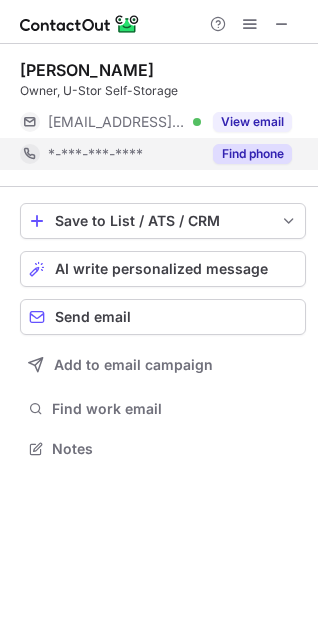 click on "*-***-***-****" at bounding box center (110, 154) 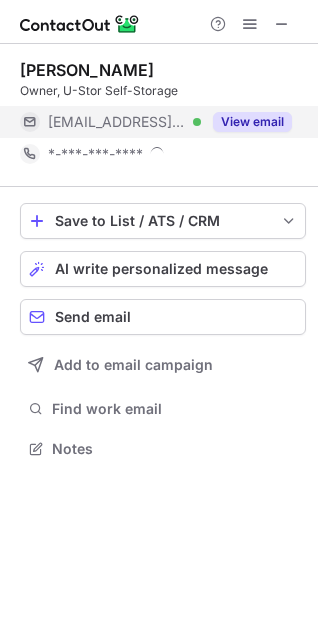 scroll, scrollTop: 440, scrollLeft: 318, axis: both 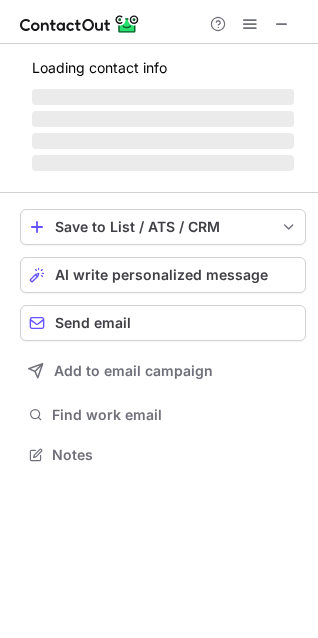 click on "‌" at bounding box center (163, 119) 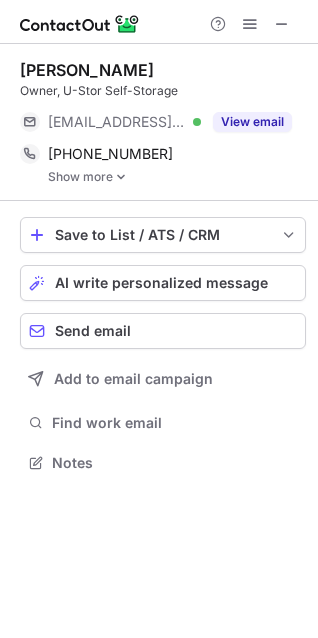 click on "***@dcacable.net" at bounding box center [117, 122] 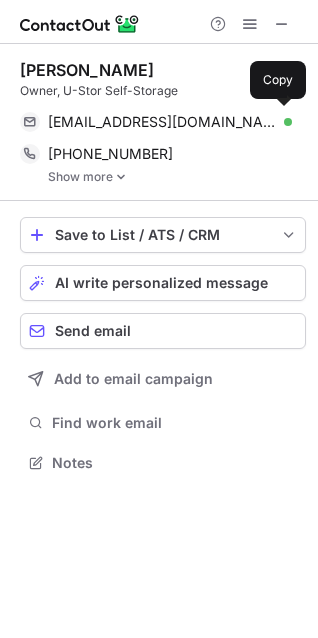 click on "quaidz06@dcacable.net" at bounding box center (162, 122) 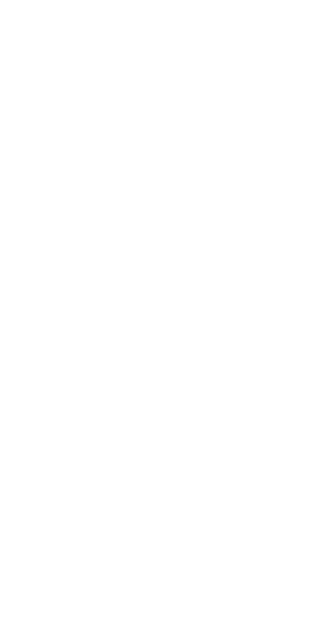 scroll, scrollTop: 0, scrollLeft: 0, axis: both 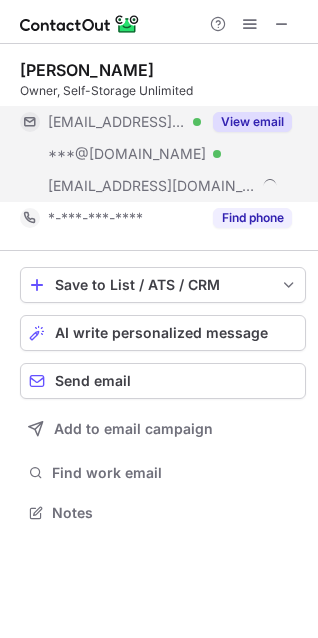click on "***@attglobal.net Verified" at bounding box center (110, 122) 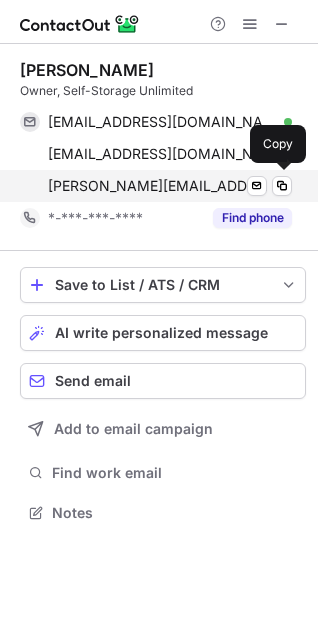 click on "james@self-storageunlimited.com" at bounding box center [159, 186] 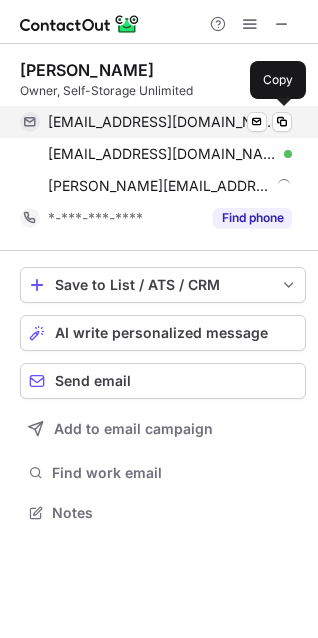 click on "ewing17@attglobal.net" at bounding box center [162, 122] 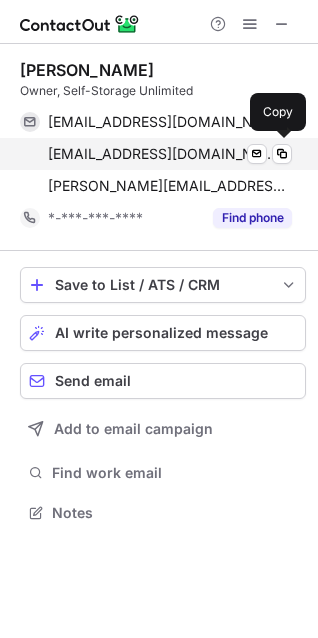 click on "ewingteam@yahoo.com" at bounding box center [162, 154] 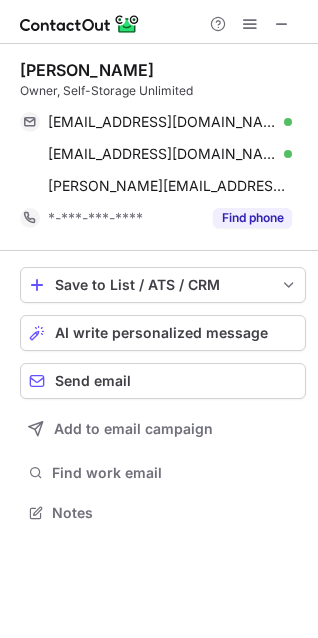 click on "James Ewing" at bounding box center (87, 70) 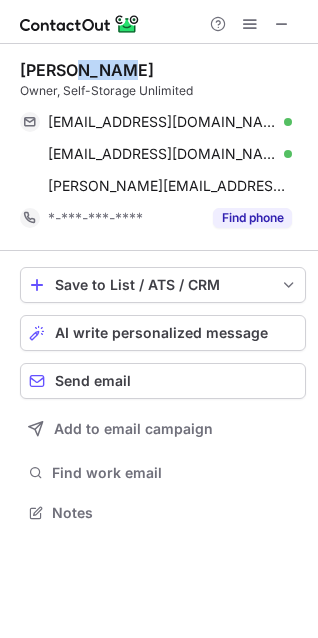 click on "James Ewing" at bounding box center [87, 70] 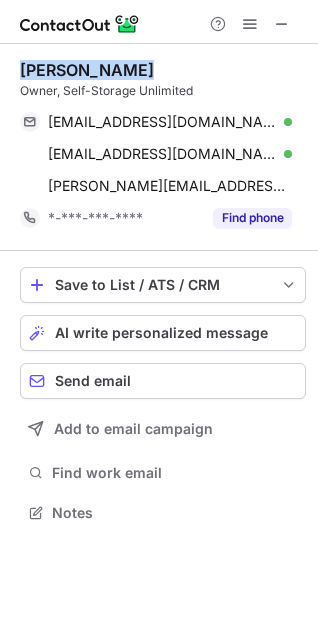 click on "James Ewing" at bounding box center (87, 70) 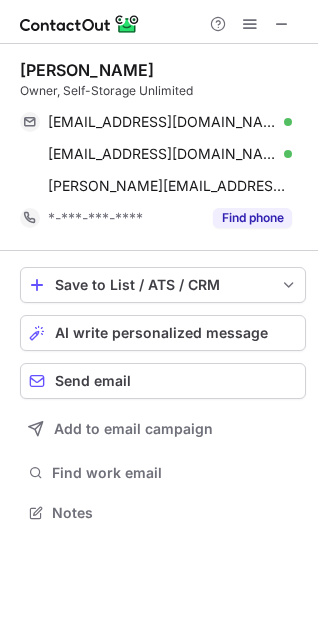 click on "Owner, Self-Storage Unlimited" at bounding box center (163, 91) 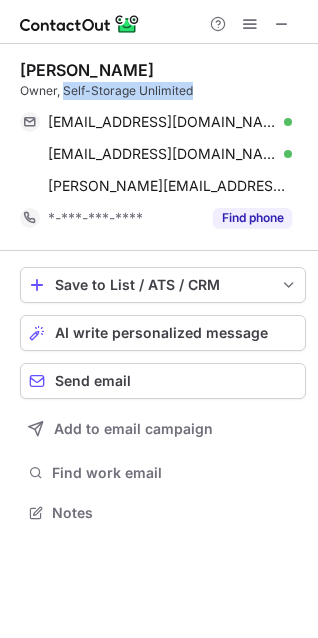 copy on "Self-Storage Unlimited" 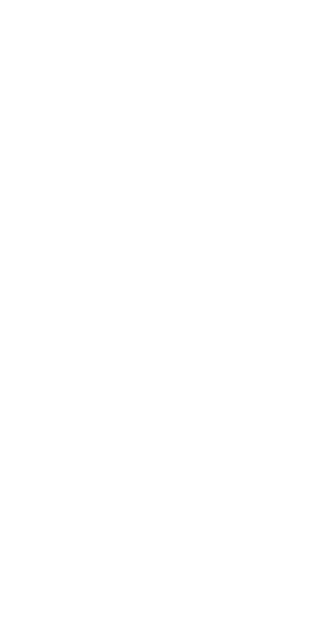 scroll, scrollTop: 0, scrollLeft: 0, axis: both 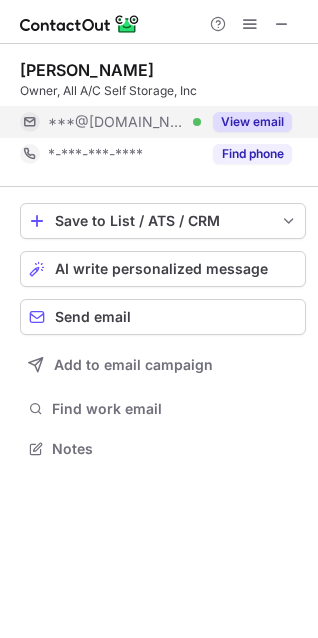 click on "***@[DOMAIN_NAME]" at bounding box center [117, 122] 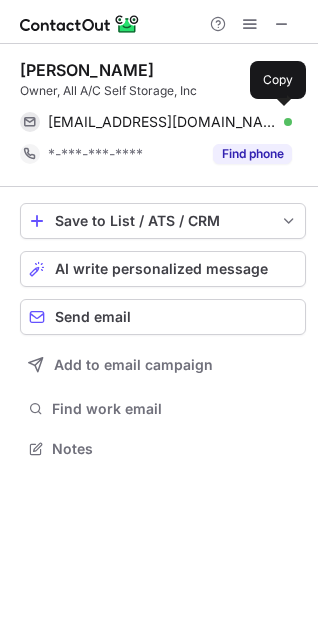 click on "georgeswitlyk@gmail.com" at bounding box center [162, 122] 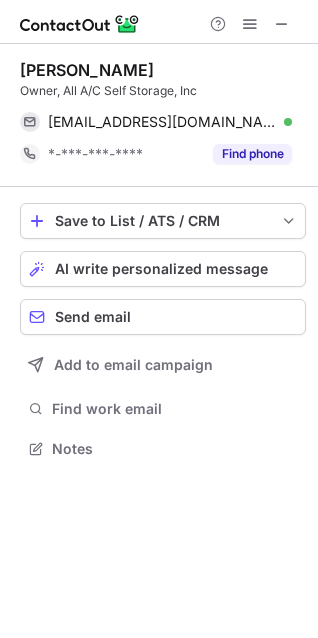 click on "George Switlyk" at bounding box center [87, 70] 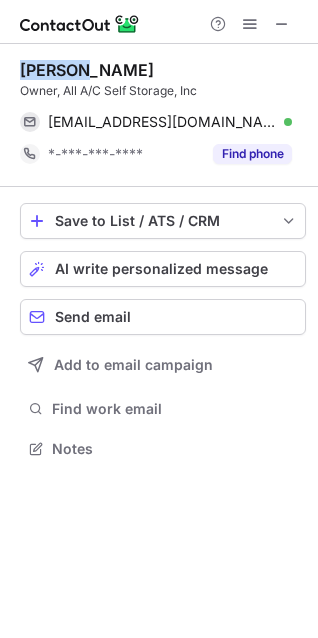 click on "George Switlyk" at bounding box center [87, 70] 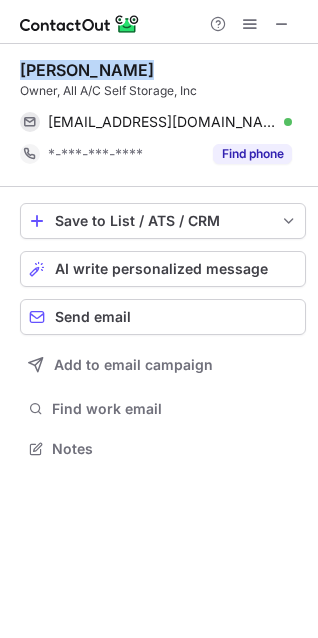 click on "George Switlyk" at bounding box center [87, 70] 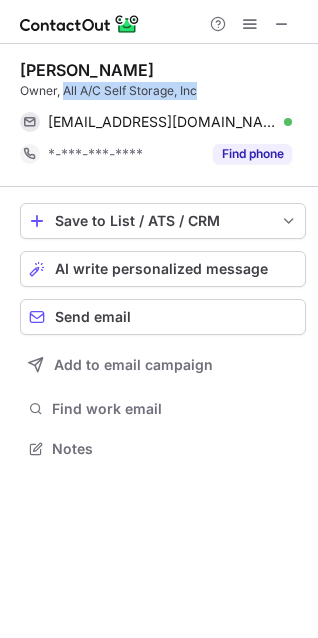 copy on "All A/C Self Storage, Inc" 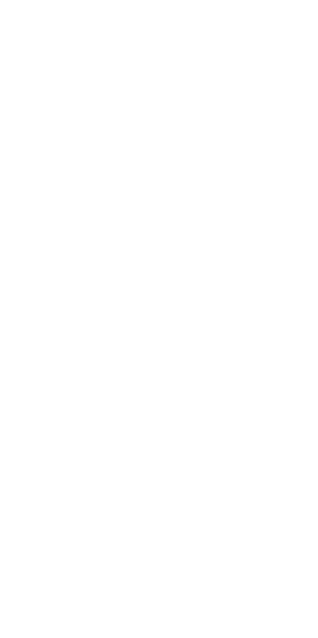 scroll, scrollTop: 0, scrollLeft: 0, axis: both 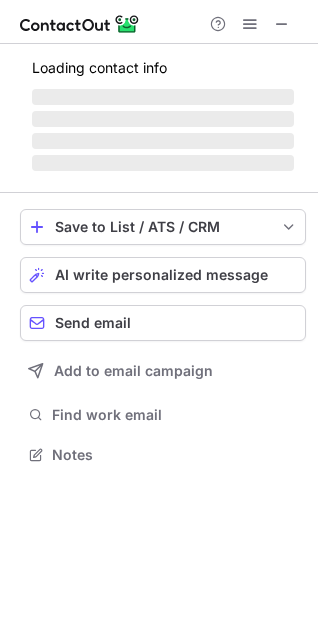 click on "Loading contact info ‌ ‌ ‌ ‌" at bounding box center (163, 112) 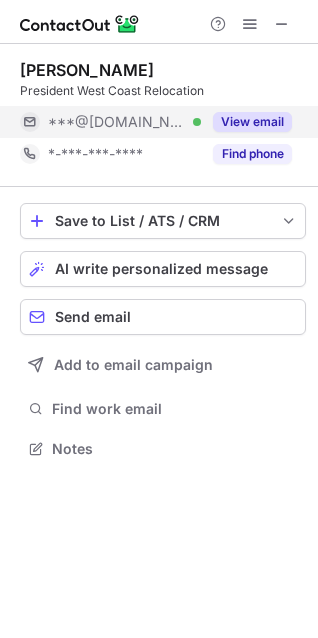 scroll, scrollTop: 434, scrollLeft: 318, axis: both 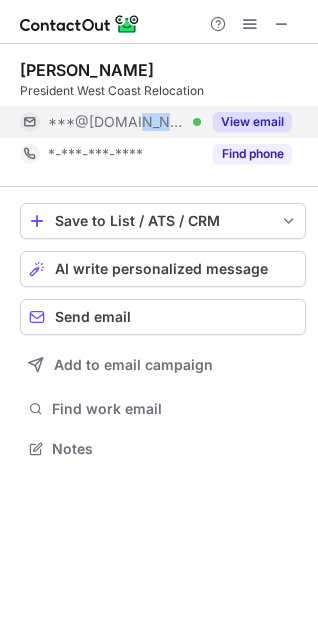 click on "***@[DOMAIN_NAME]" at bounding box center (117, 122) 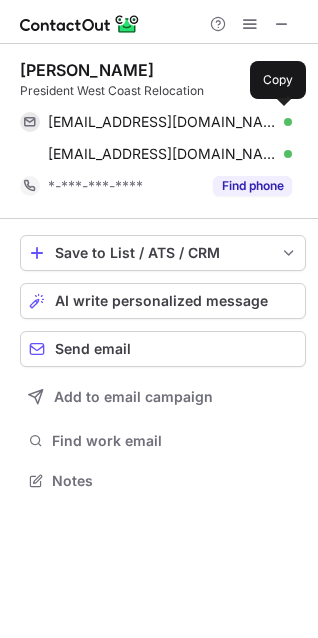 scroll, scrollTop: 10, scrollLeft: 10, axis: both 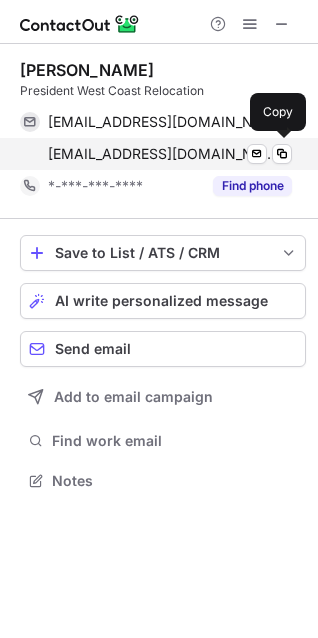 click on "hutsonwtaylor@gmail.com" at bounding box center (162, 154) 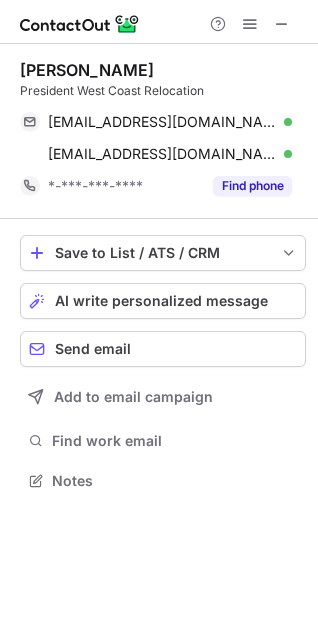 click on "Paul Taylor" at bounding box center [87, 70] 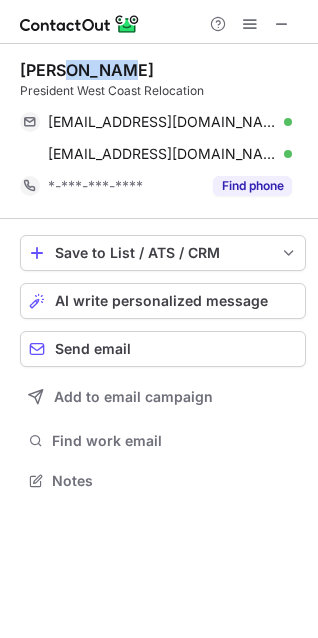 click on "Paul Taylor" at bounding box center [87, 70] 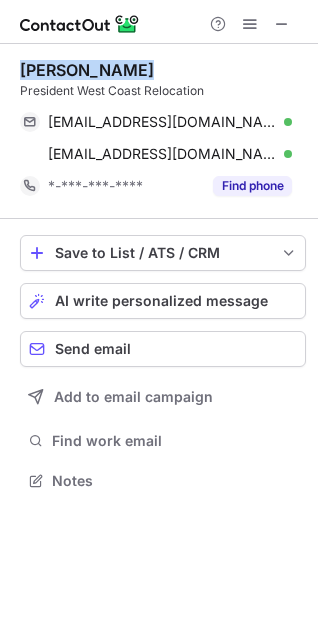copy on "Paul Taylor" 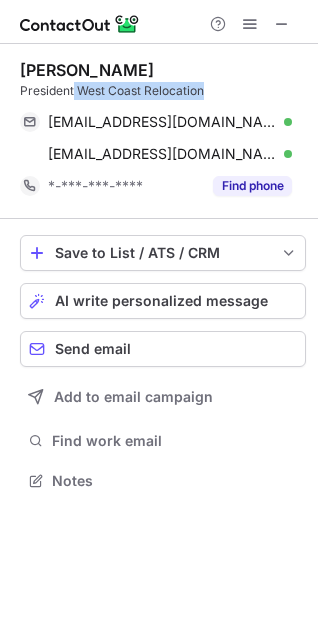 drag, startPoint x: 84, startPoint y: 90, endPoint x: 229, endPoint y: 86, distance: 145.05516 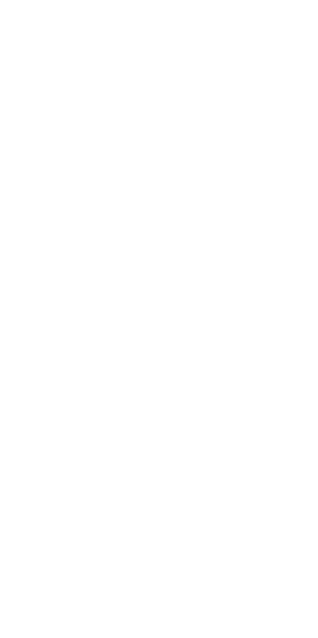scroll, scrollTop: 0, scrollLeft: 0, axis: both 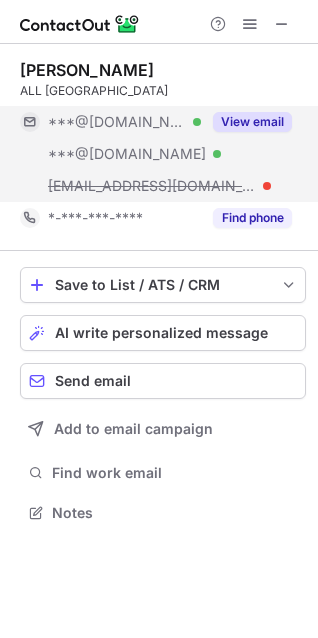 click on "***@[DOMAIN_NAME]" at bounding box center (127, 154) 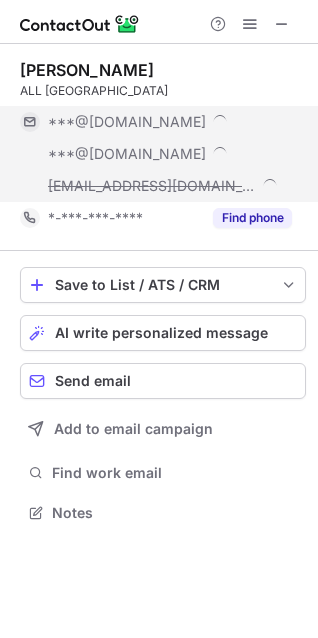 scroll, scrollTop: 10, scrollLeft: 10, axis: both 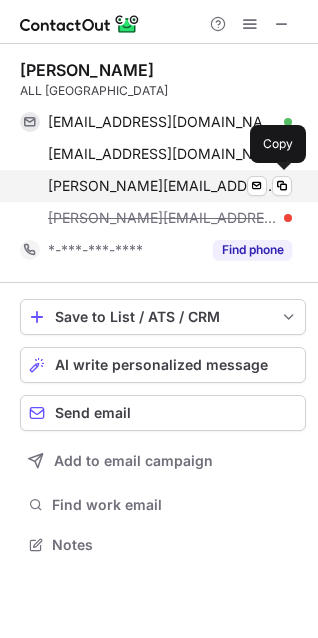 click on "[PERSON_NAME][EMAIL_ADDRESS][DOMAIN_NAME]" at bounding box center [162, 186] 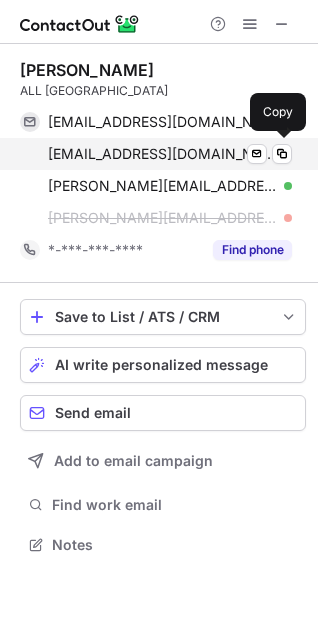 click on "brownfuneralchapel@yahoo.com Verified Send email Copy" at bounding box center (156, 154) 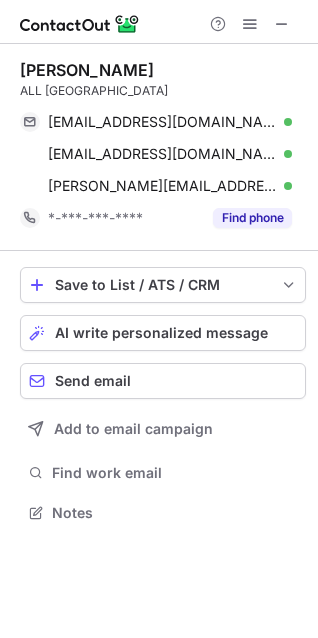 scroll, scrollTop: 498, scrollLeft: 318, axis: both 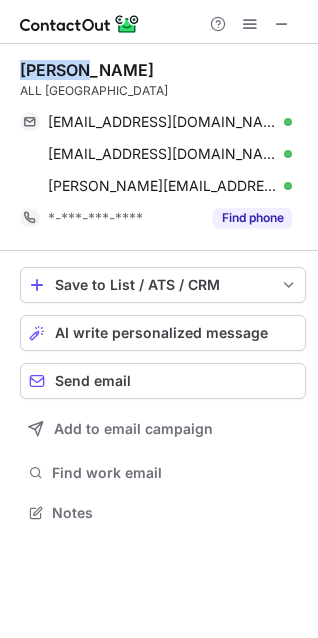 click on "Eugene Brown" at bounding box center (87, 70) 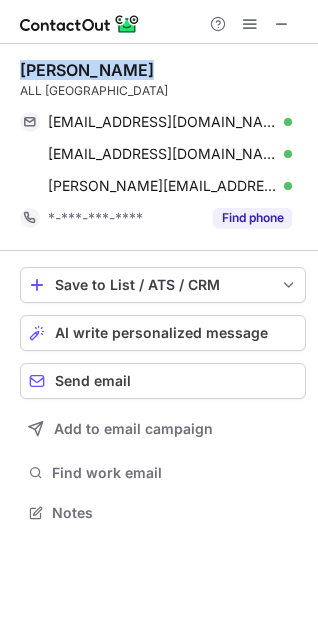 copy on "Eugene Brown" 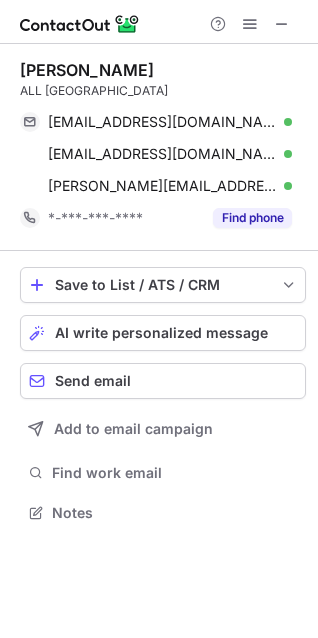 scroll, scrollTop: 498, scrollLeft: 318, axis: both 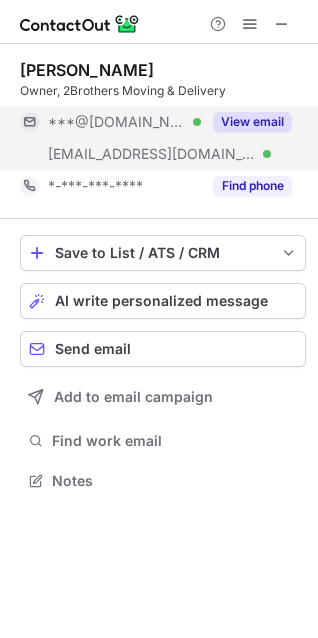 click on "***@2brothersmoving.net" at bounding box center (152, 154) 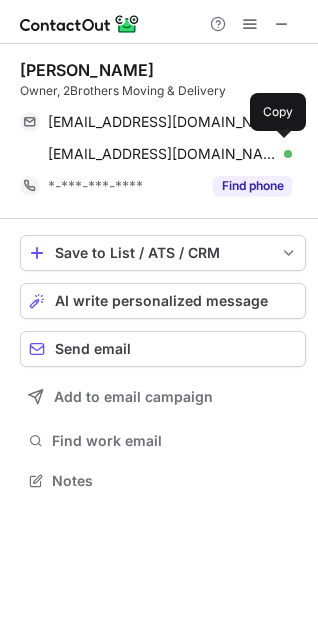 scroll, scrollTop: 467, scrollLeft: 318, axis: both 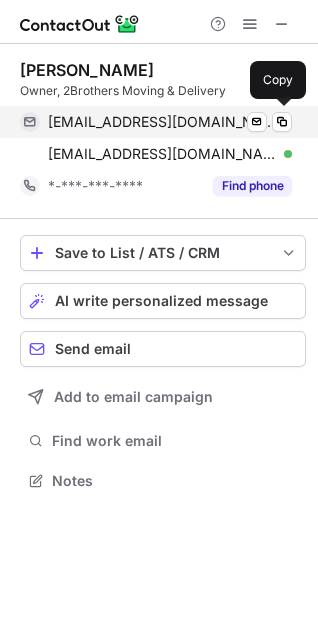 click on "jaredbwood@yahoo.com" at bounding box center (162, 122) 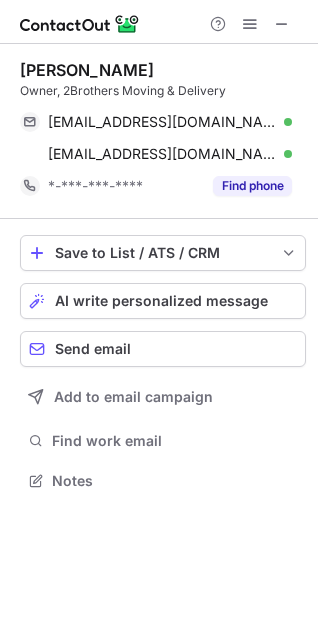 click on "Jared Wood" at bounding box center [87, 70] 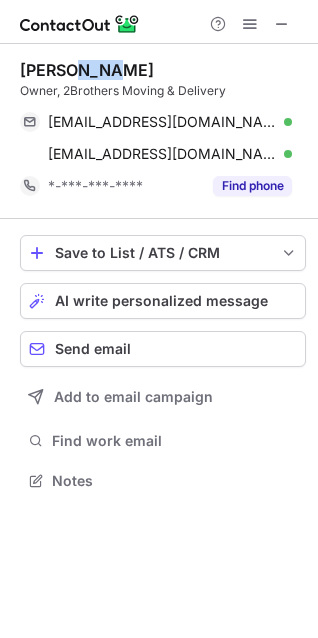 click on "Jared Wood" at bounding box center (87, 70) 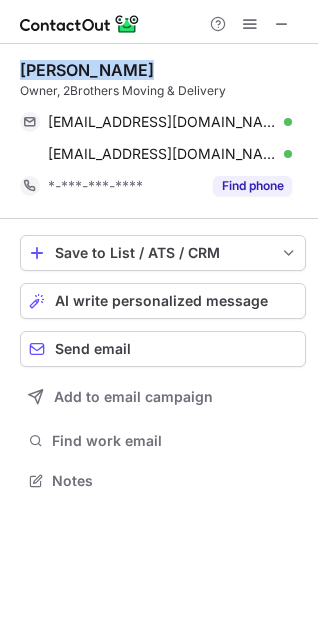 click on "Jared Wood" at bounding box center [87, 70] 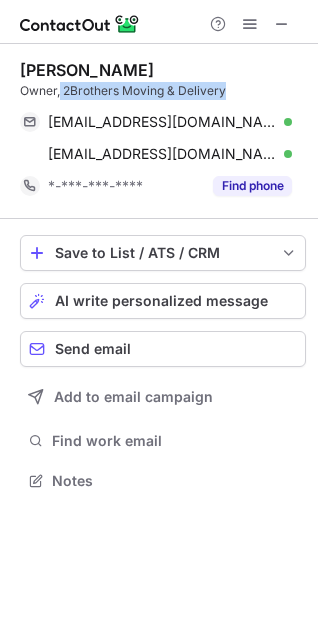 copy on "2Brothers Moving & Delivery" 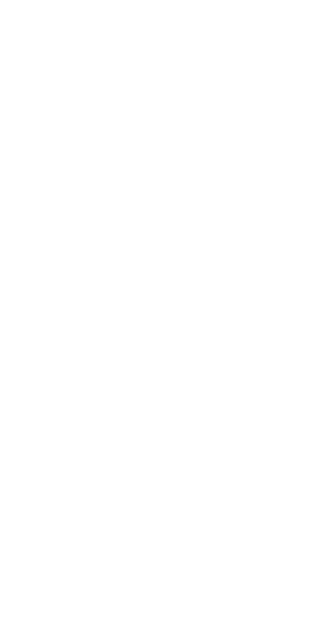 scroll, scrollTop: 0, scrollLeft: 0, axis: both 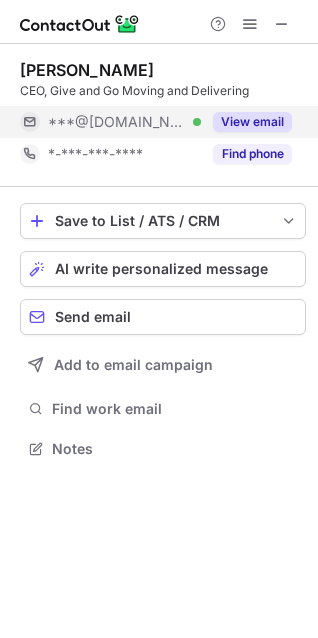 click on "***@[DOMAIN_NAME]" at bounding box center (117, 122) 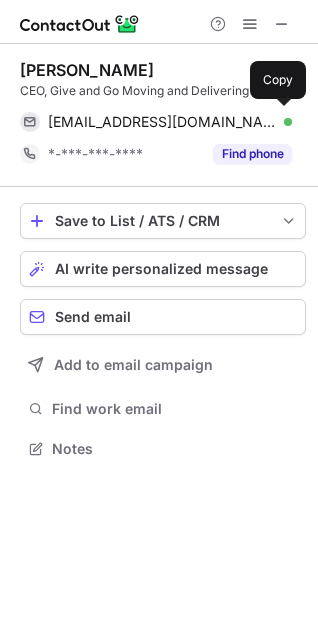 click on "[EMAIL_ADDRESS][DOMAIN_NAME]" at bounding box center (162, 122) 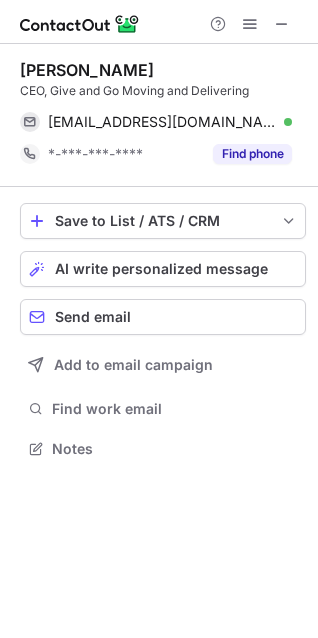 click on "CEO, Give and Go Moving and Delivering" at bounding box center (163, 91) 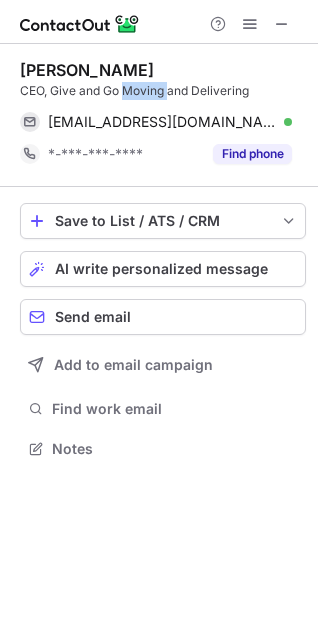 click on "CEO, Give and Go Moving and Delivering" at bounding box center [163, 91] 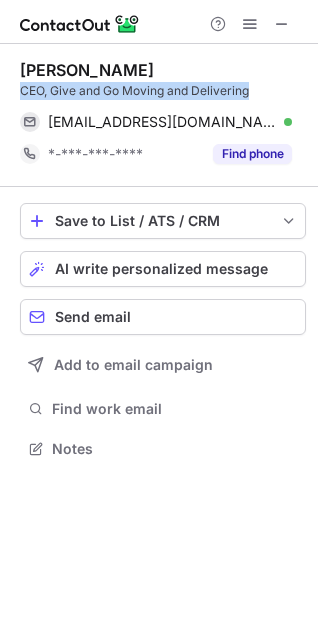 click on "CEO, Give and Go Moving and Delivering" at bounding box center [163, 91] 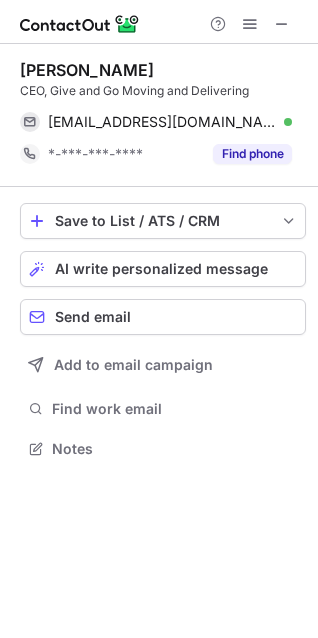 click on "[PERSON_NAME]" at bounding box center [87, 70] 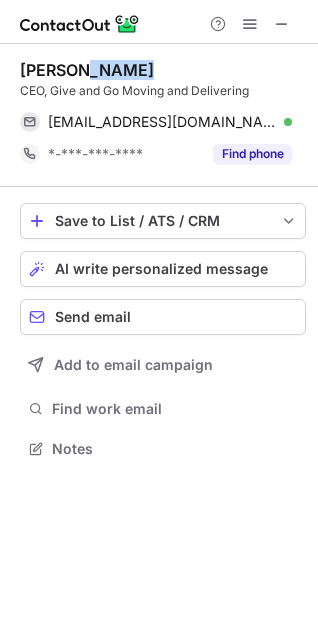 click on "[PERSON_NAME]" at bounding box center [87, 70] 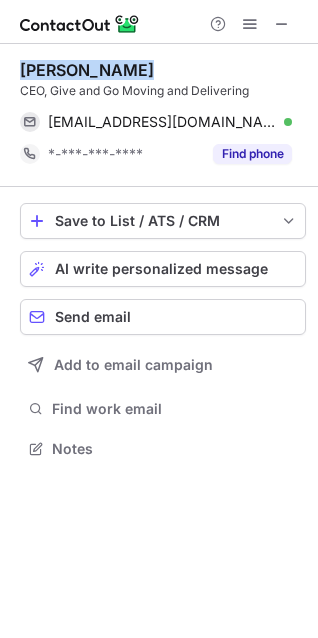 copy on "[PERSON_NAME]" 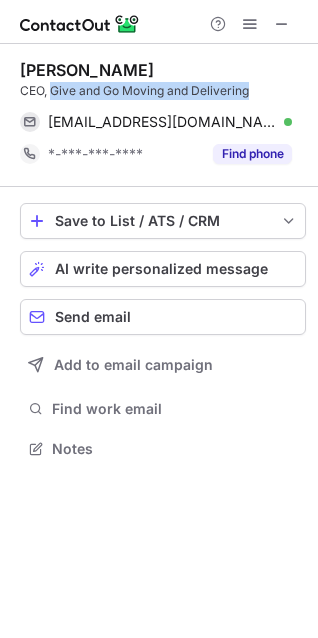 copy on "Give and Go Moving and Delivering" 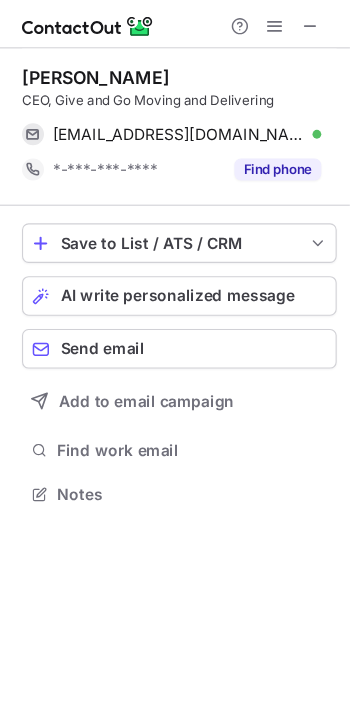 scroll, scrollTop: 434, scrollLeft: 318, axis: both 